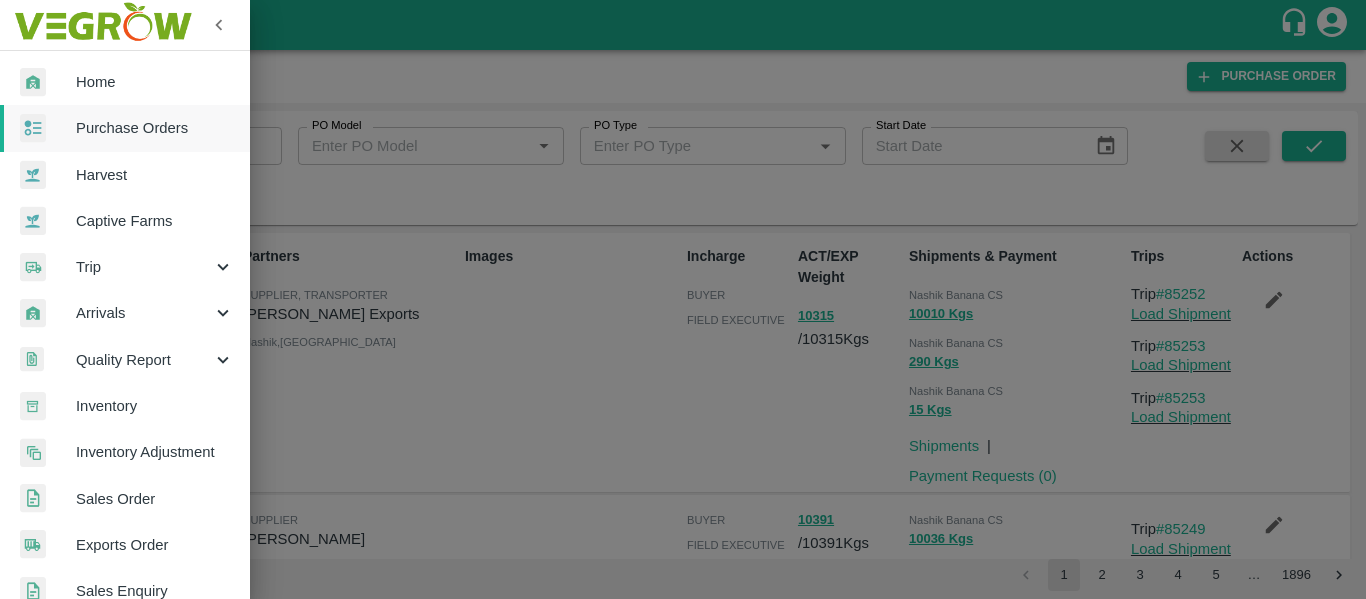 scroll, scrollTop: 0, scrollLeft: 0, axis: both 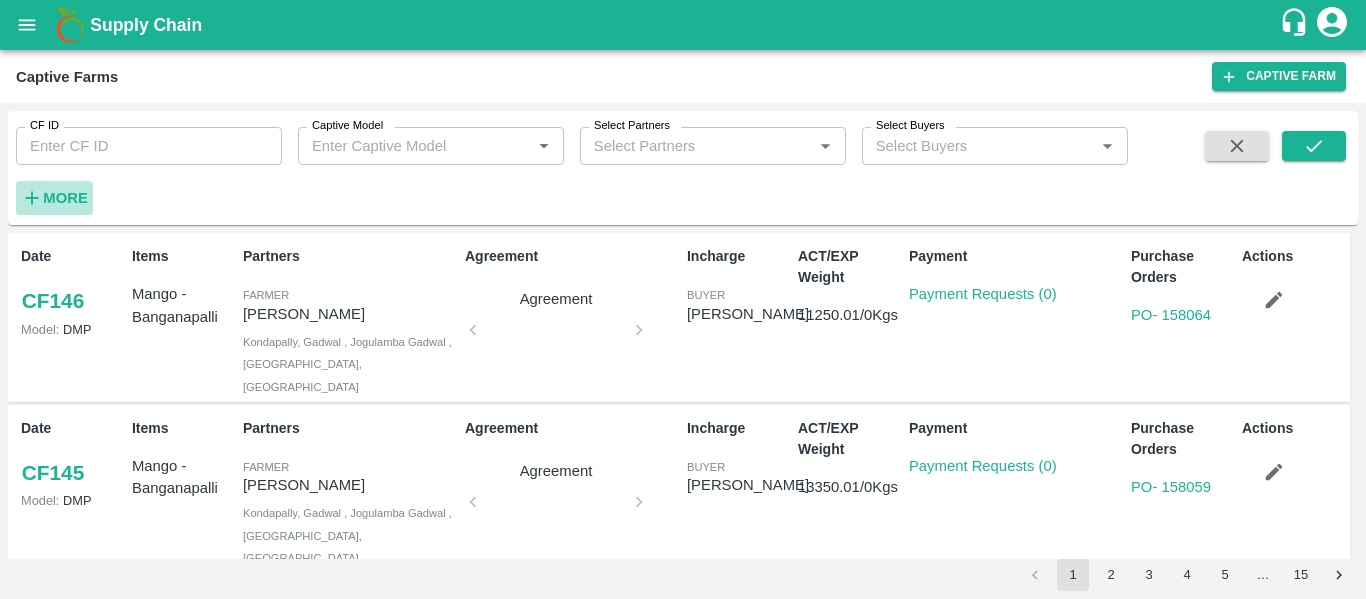 click on "More" at bounding box center [65, 198] 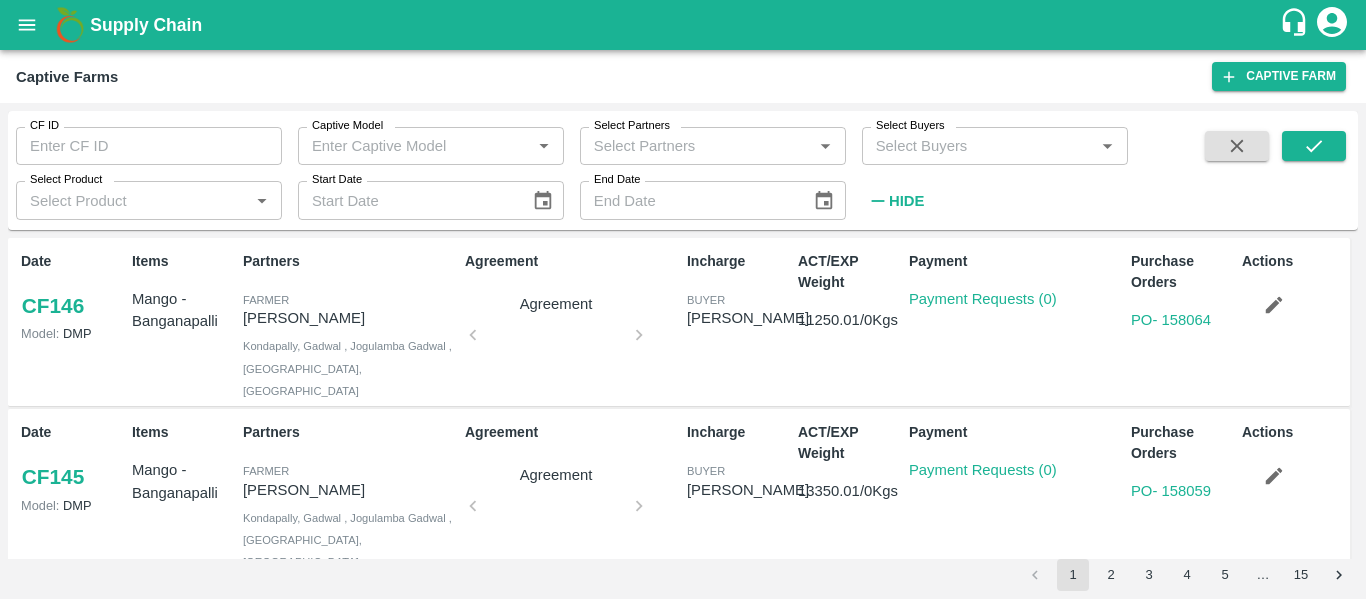 click on "Select Product" at bounding box center (132, 200) 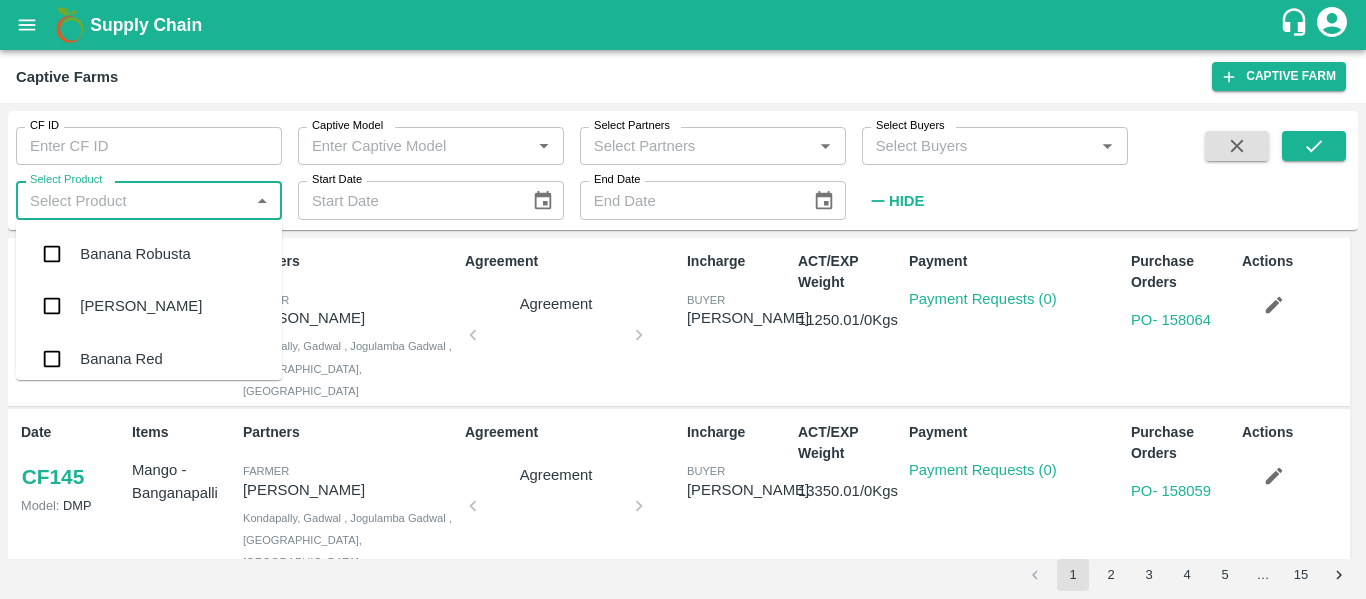 scroll, scrollTop: 222, scrollLeft: 0, axis: vertical 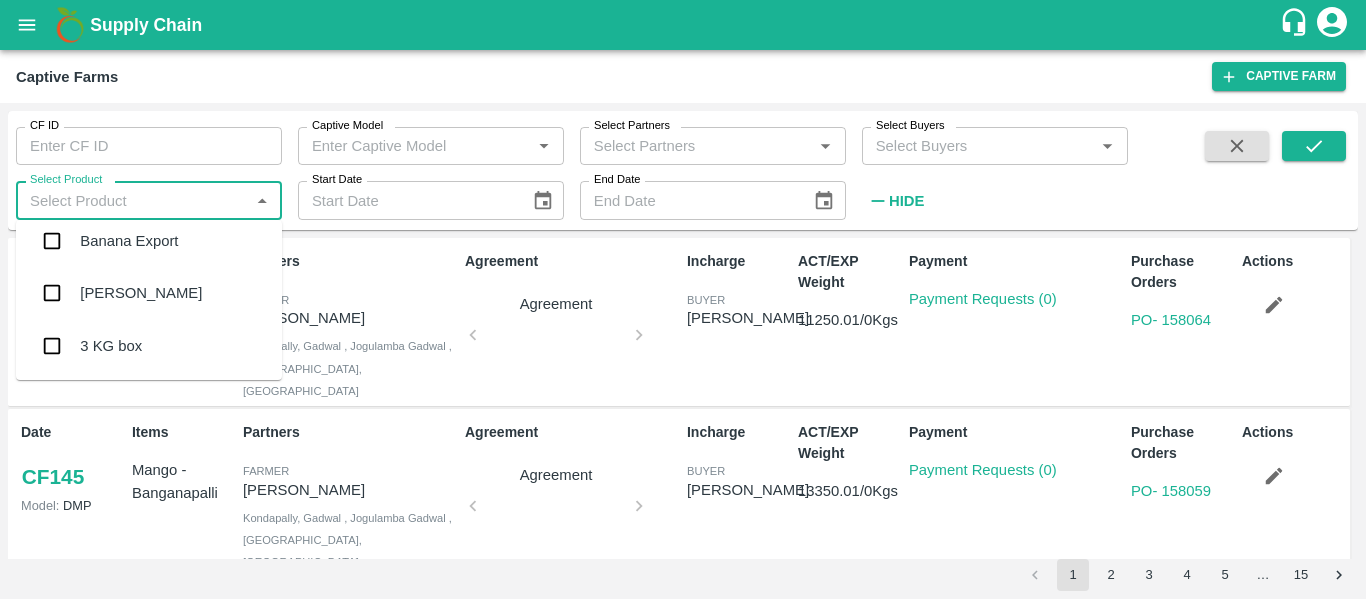 click on "Banana Export" at bounding box center [129, 241] 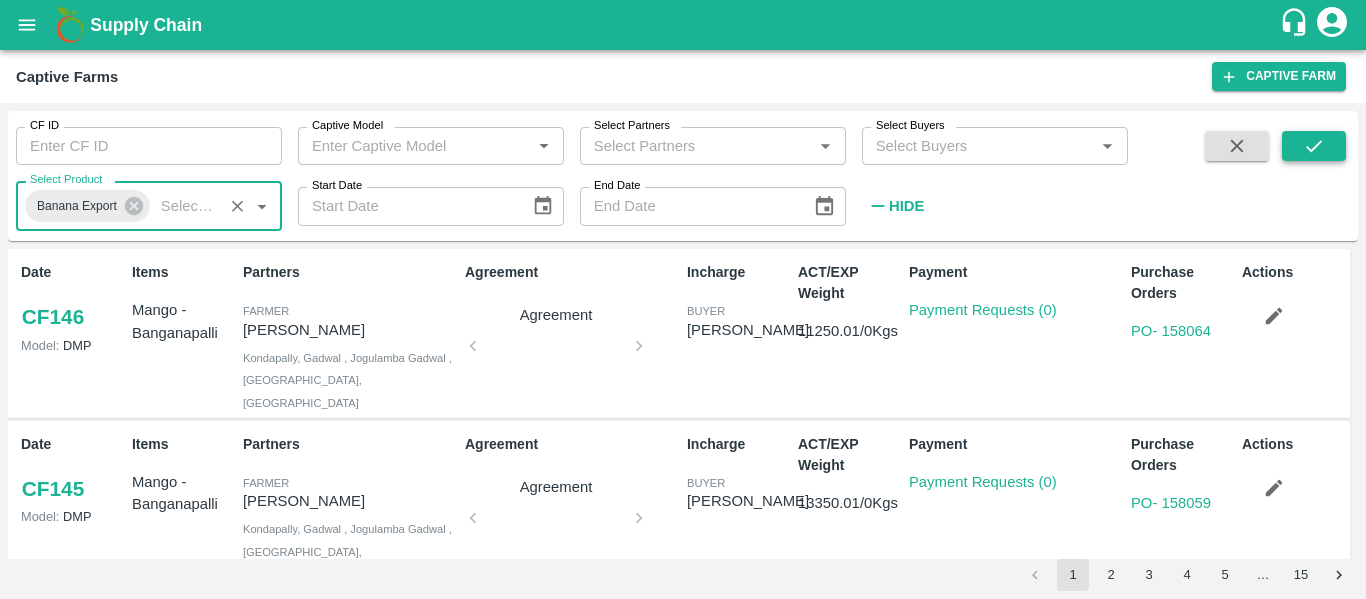click at bounding box center [1314, 146] 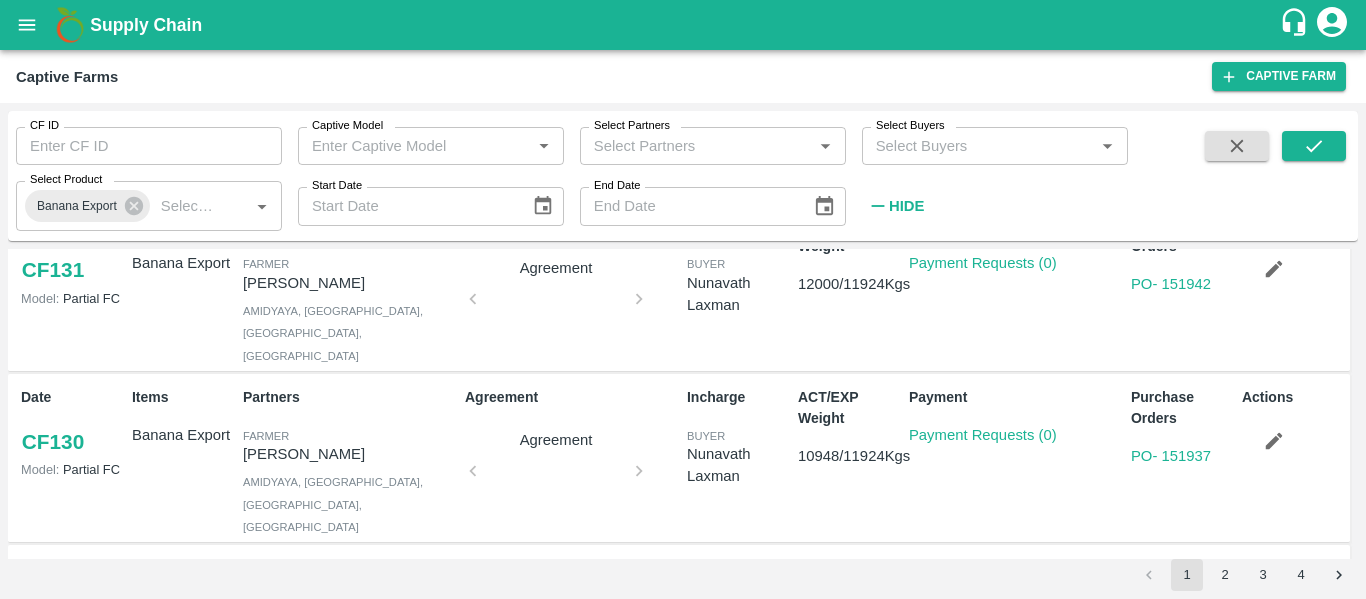scroll, scrollTop: 0, scrollLeft: 0, axis: both 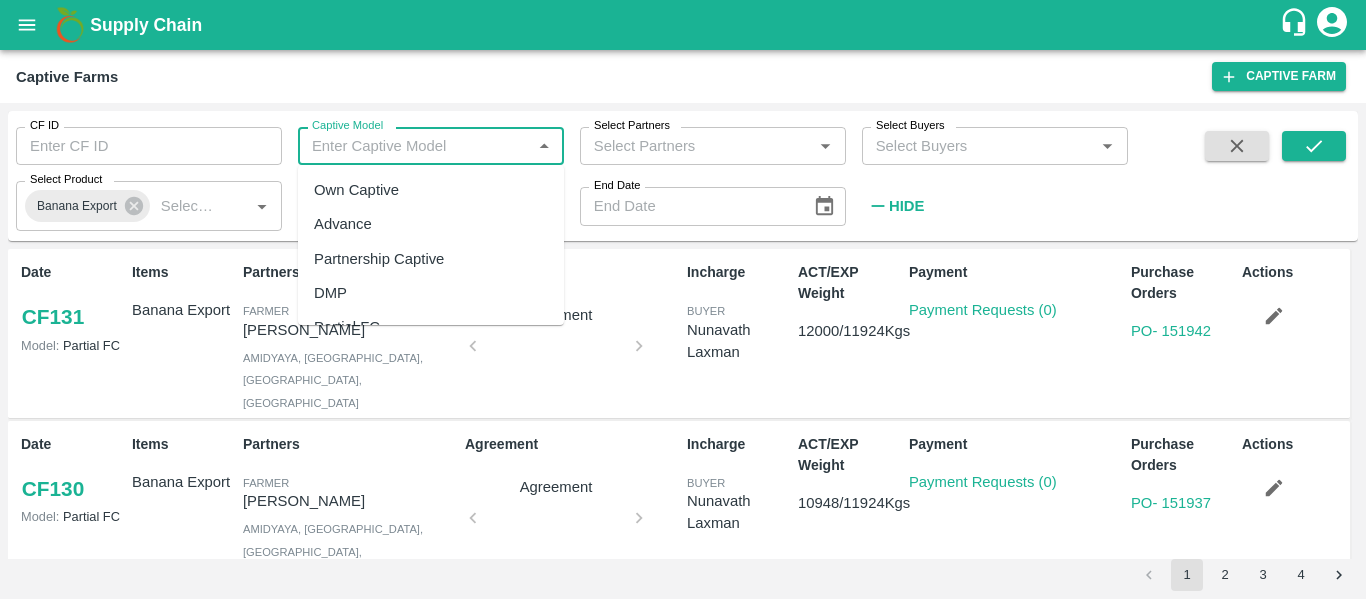 click on "Captive Model" at bounding box center [414, 146] 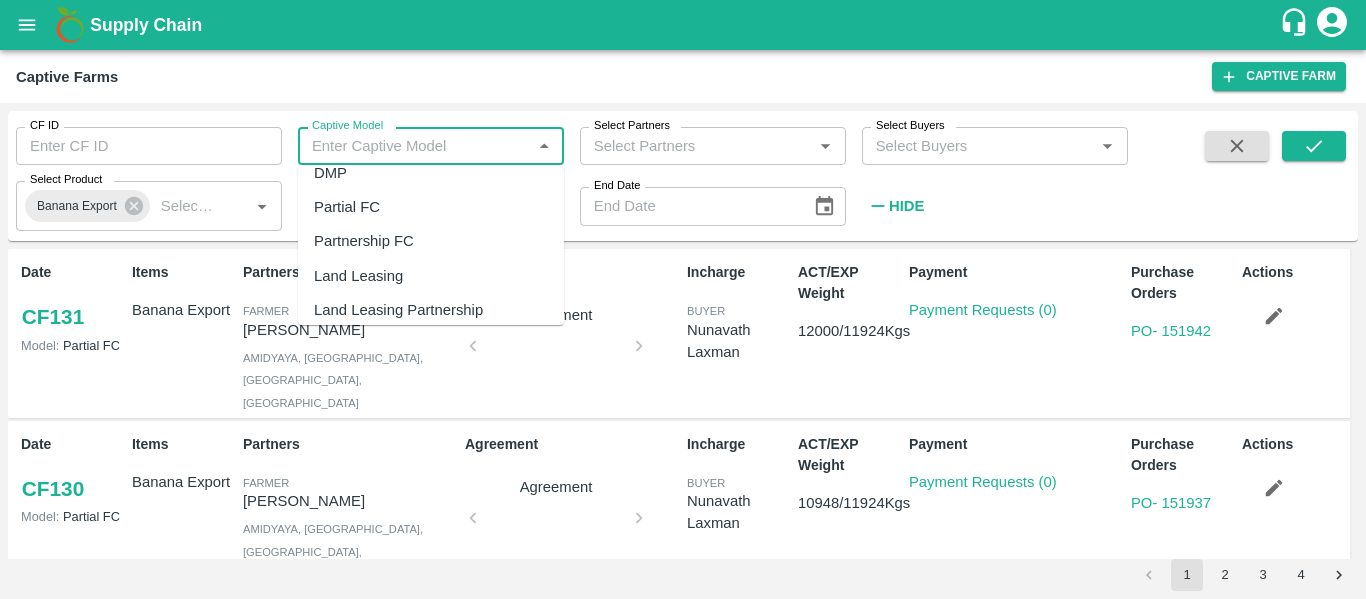 scroll, scrollTop: 130, scrollLeft: 0, axis: vertical 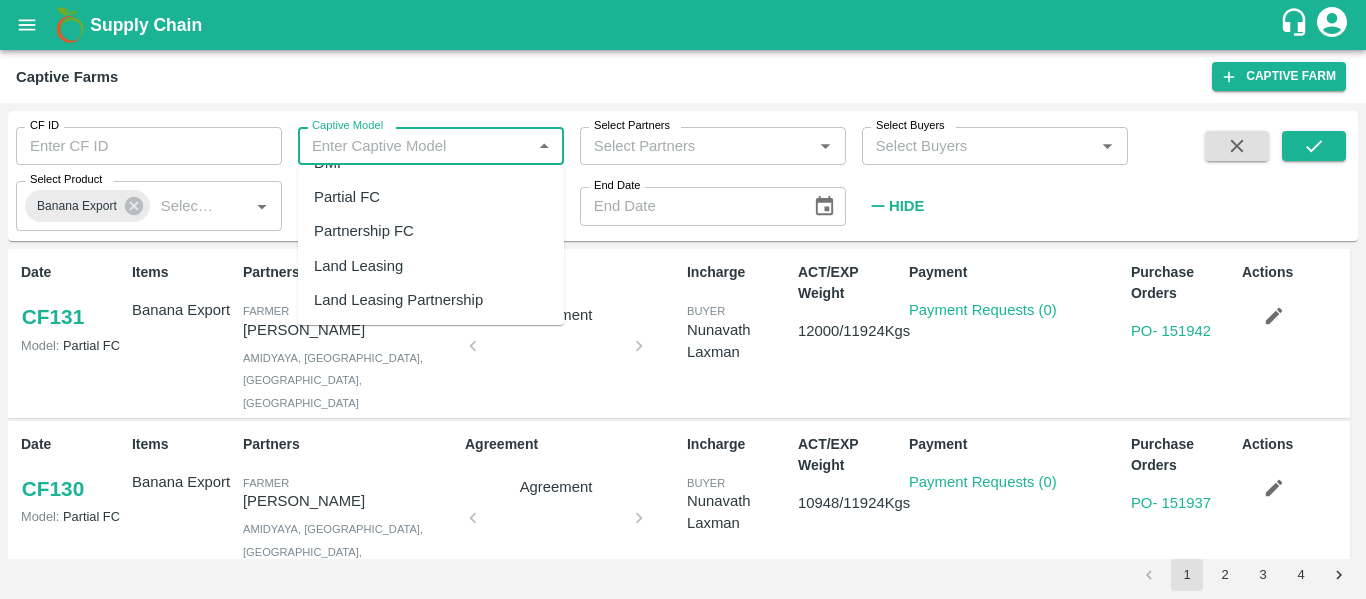 click on "Land Leasing" at bounding box center (358, 266) 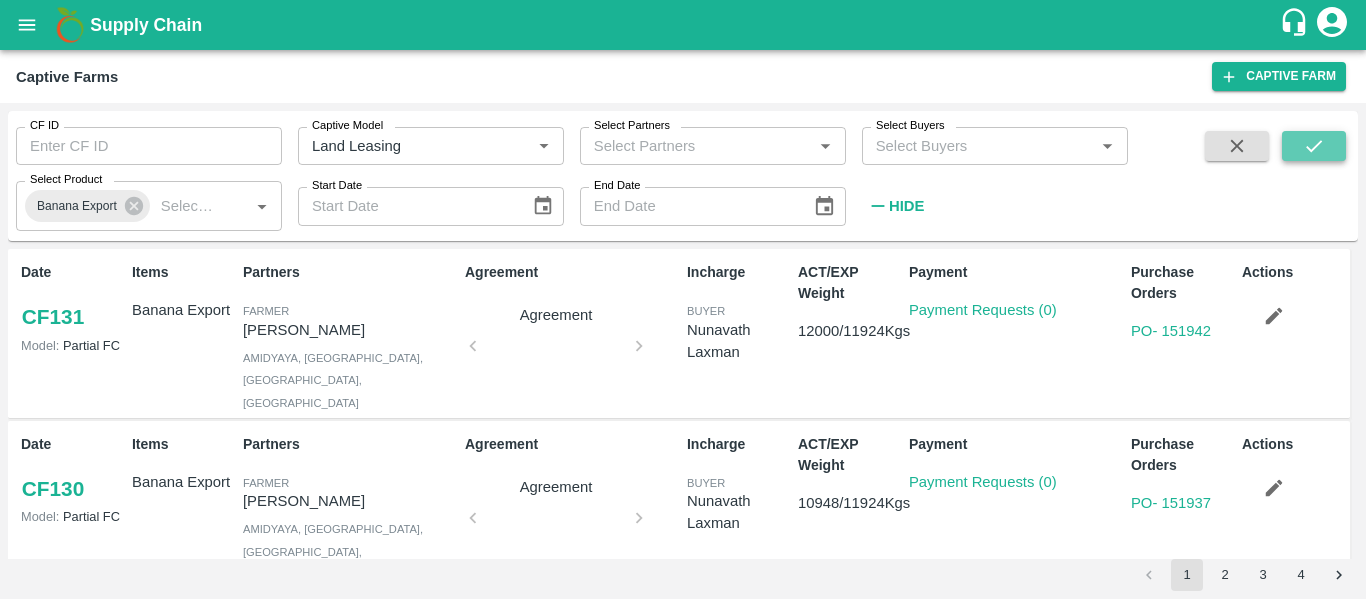 click 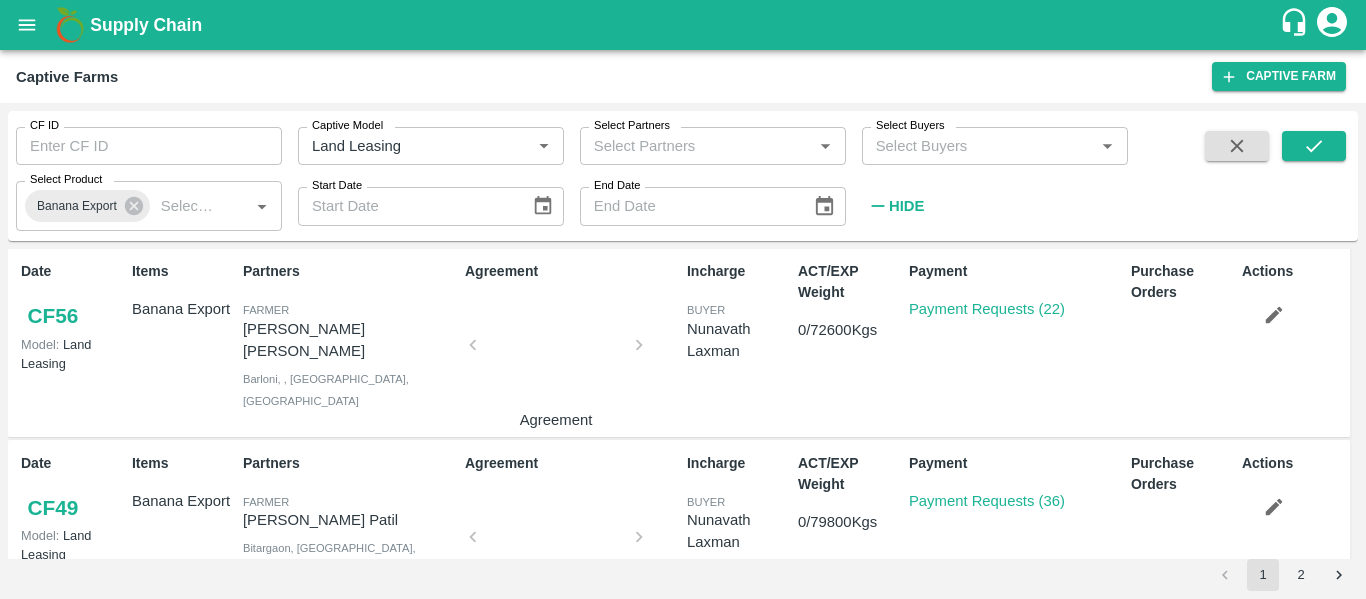 scroll, scrollTop: 1620, scrollLeft: 0, axis: vertical 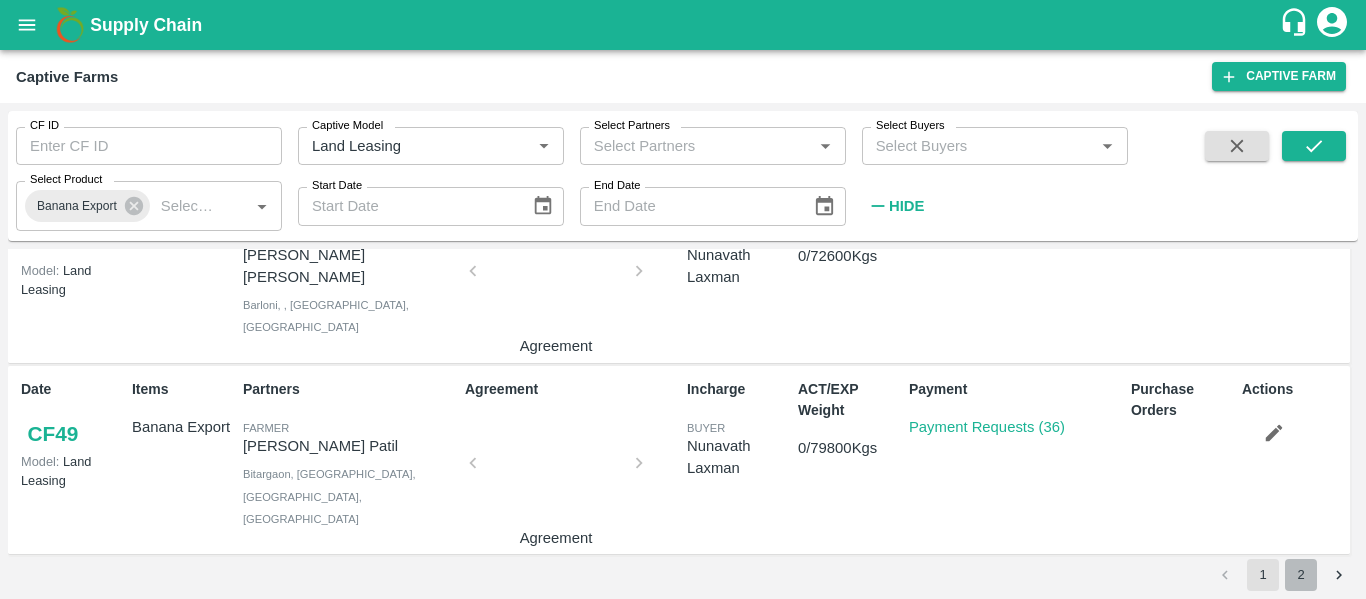 click on "2" at bounding box center (1301, 575) 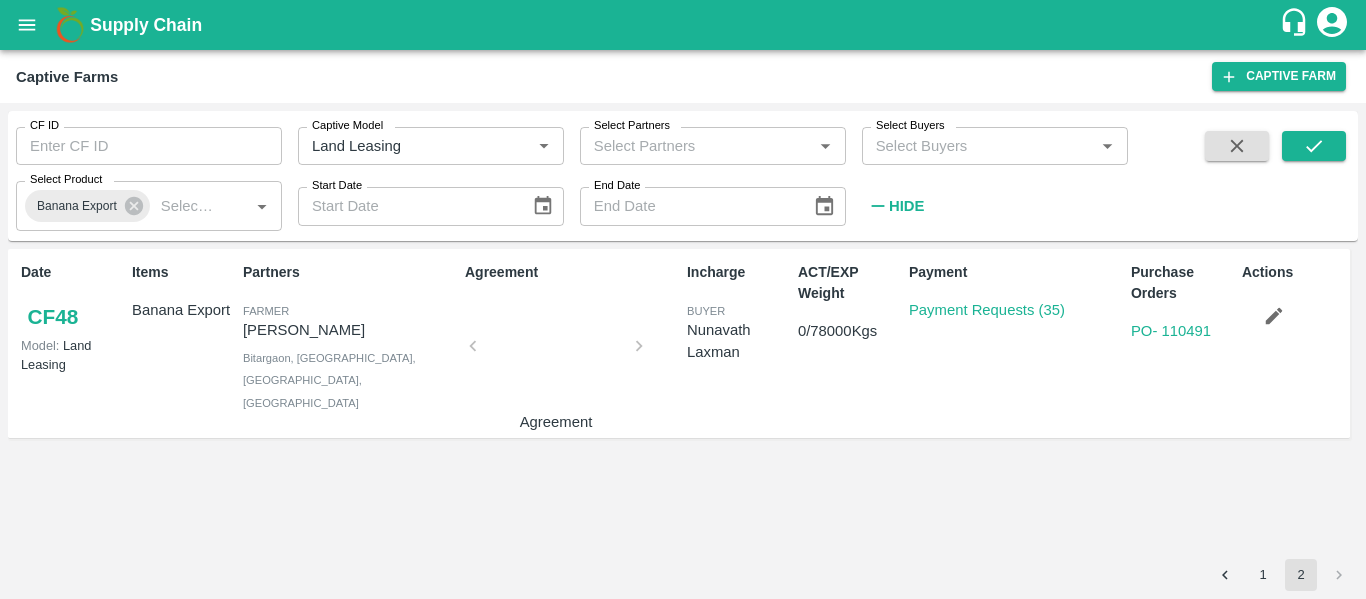 click on "CF  48" at bounding box center (53, 317) 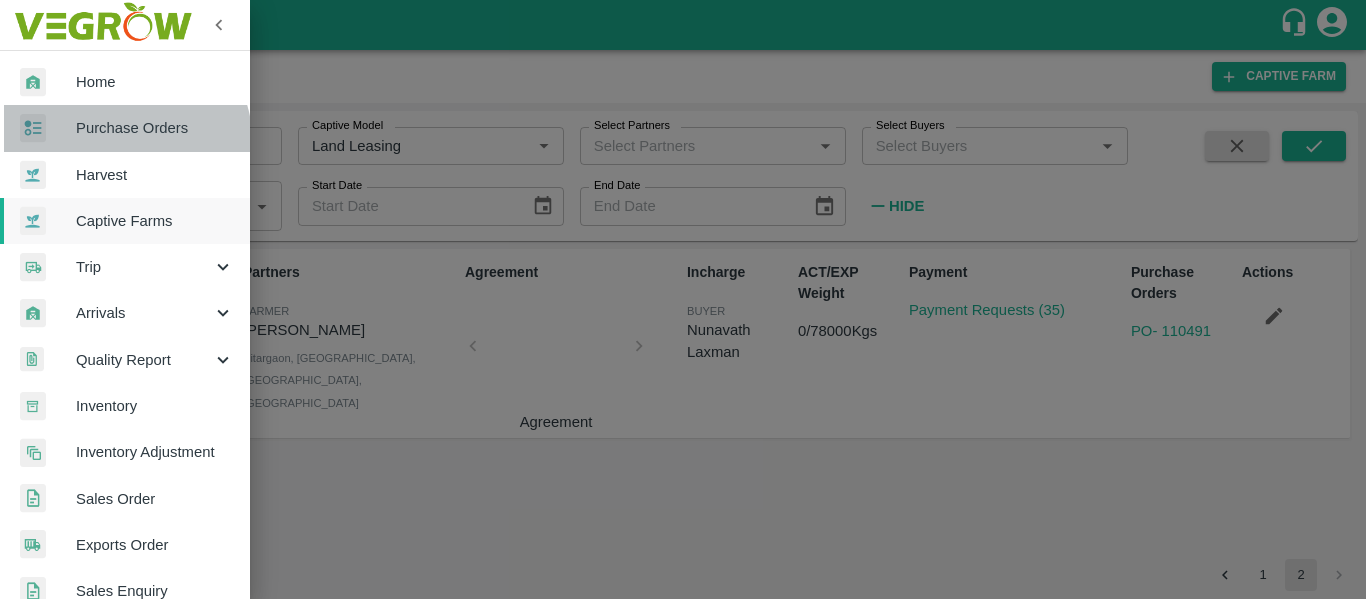 click on "Purchase Orders" at bounding box center [125, 128] 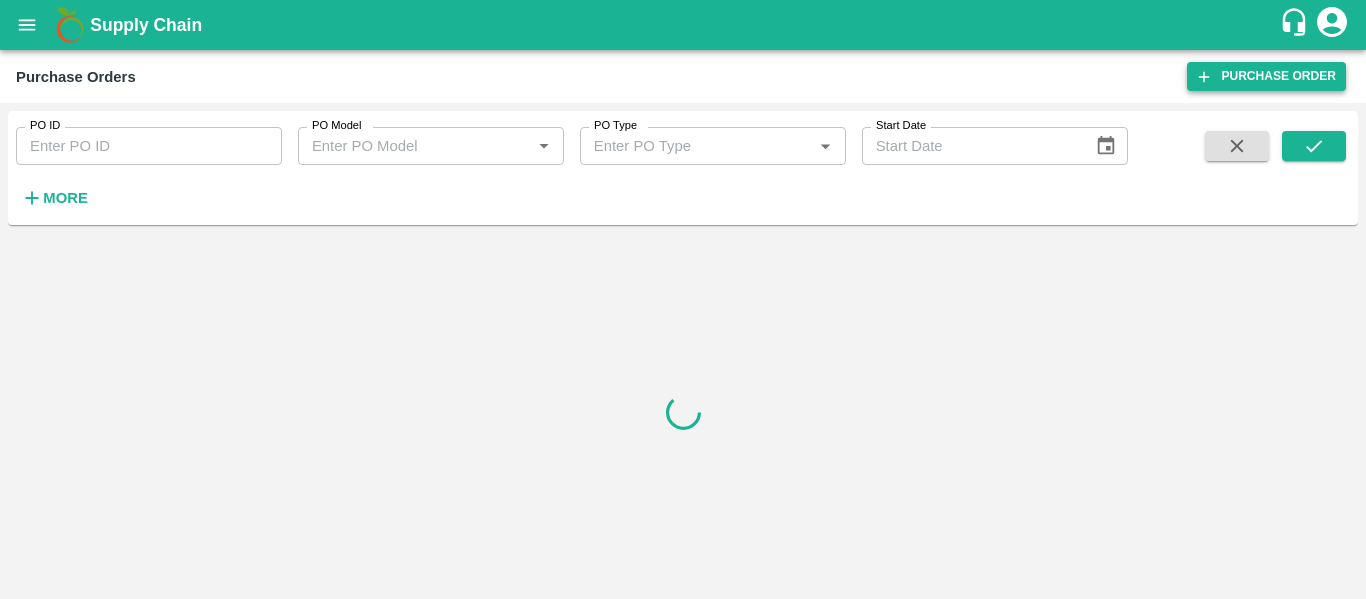 click on "Purchase Order" at bounding box center (1266, 76) 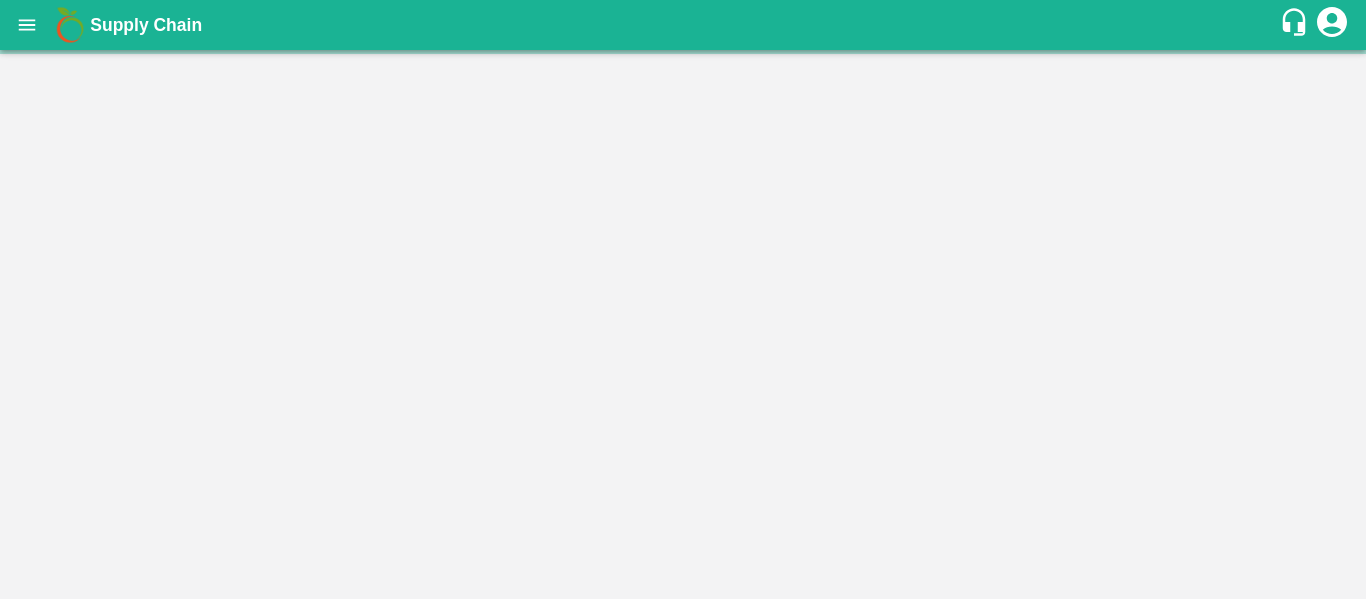 scroll, scrollTop: 0, scrollLeft: 0, axis: both 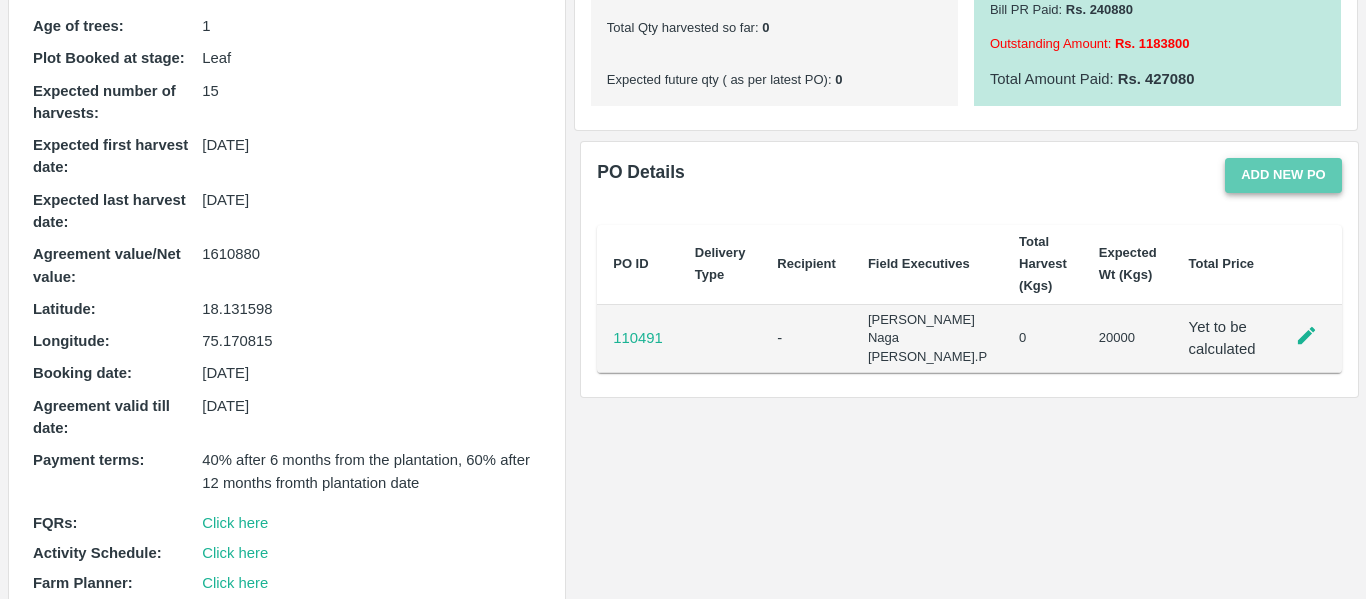 click on "Add new PO" at bounding box center (1283, 175) 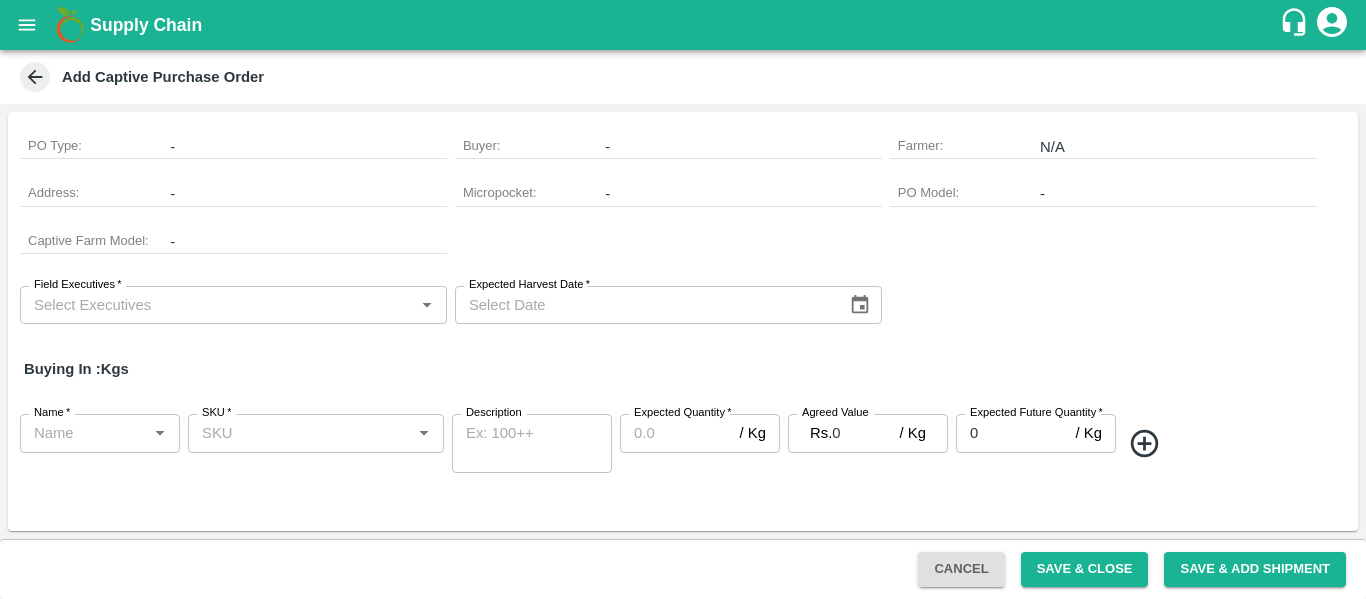 scroll, scrollTop: 0, scrollLeft: 0, axis: both 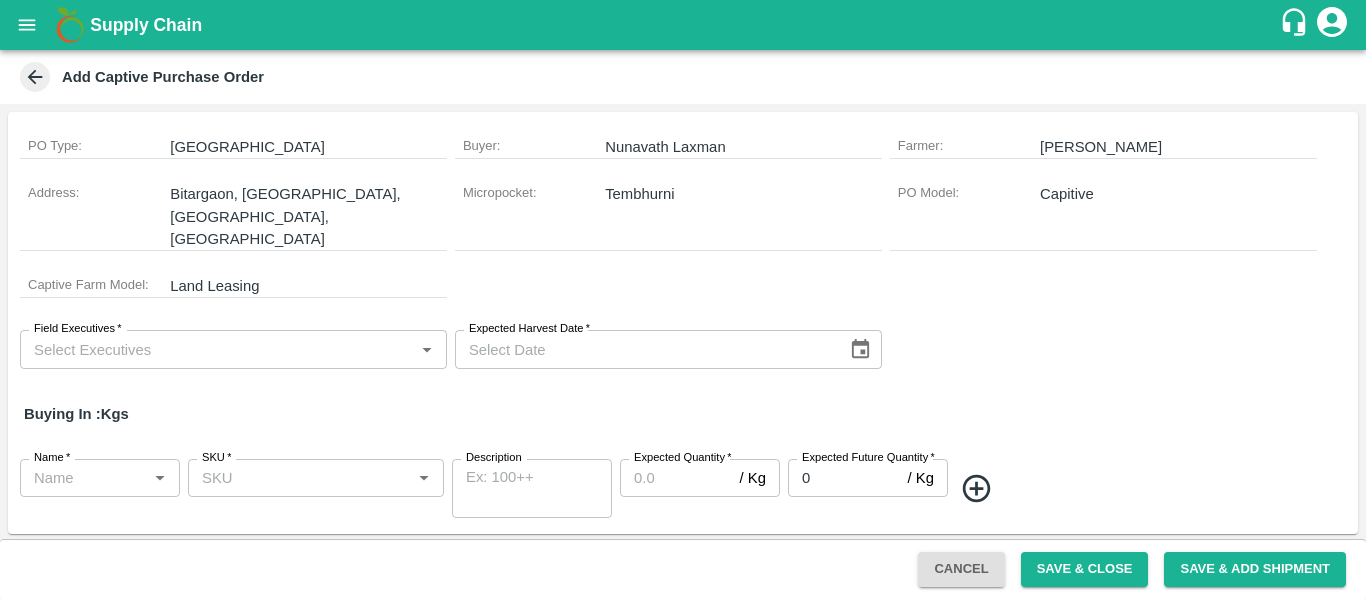 click on "Farm Gate" at bounding box center [308, 147] 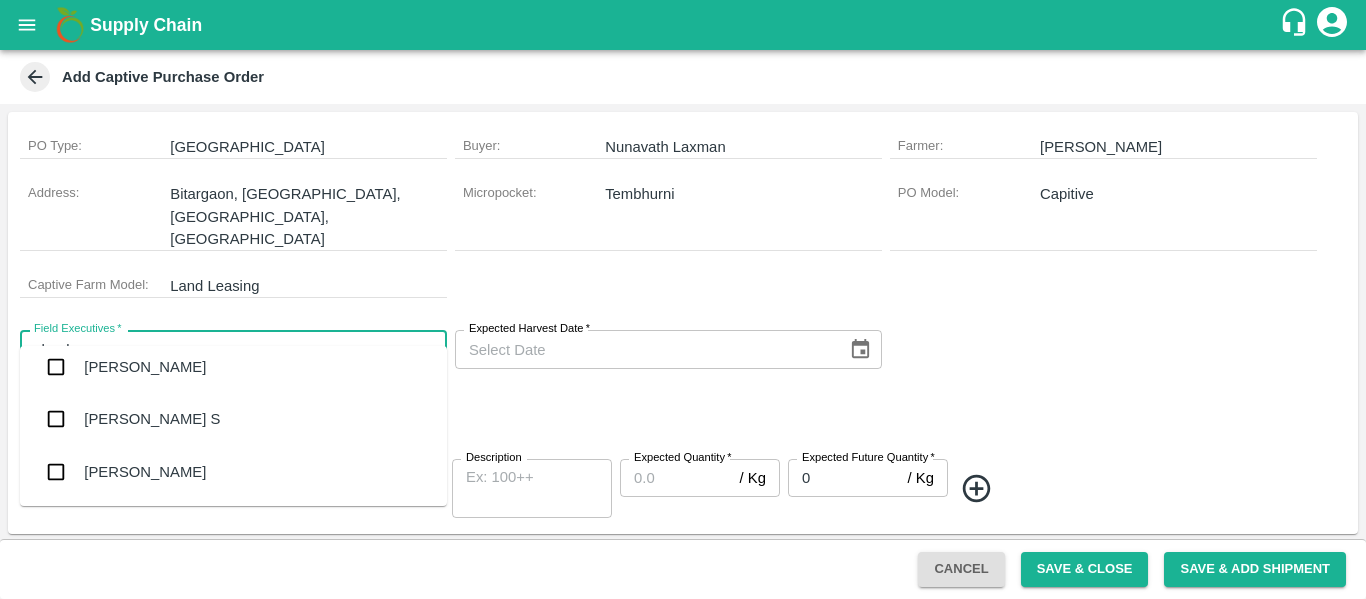 scroll, scrollTop: 0, scrollLeft: 0, axis: both 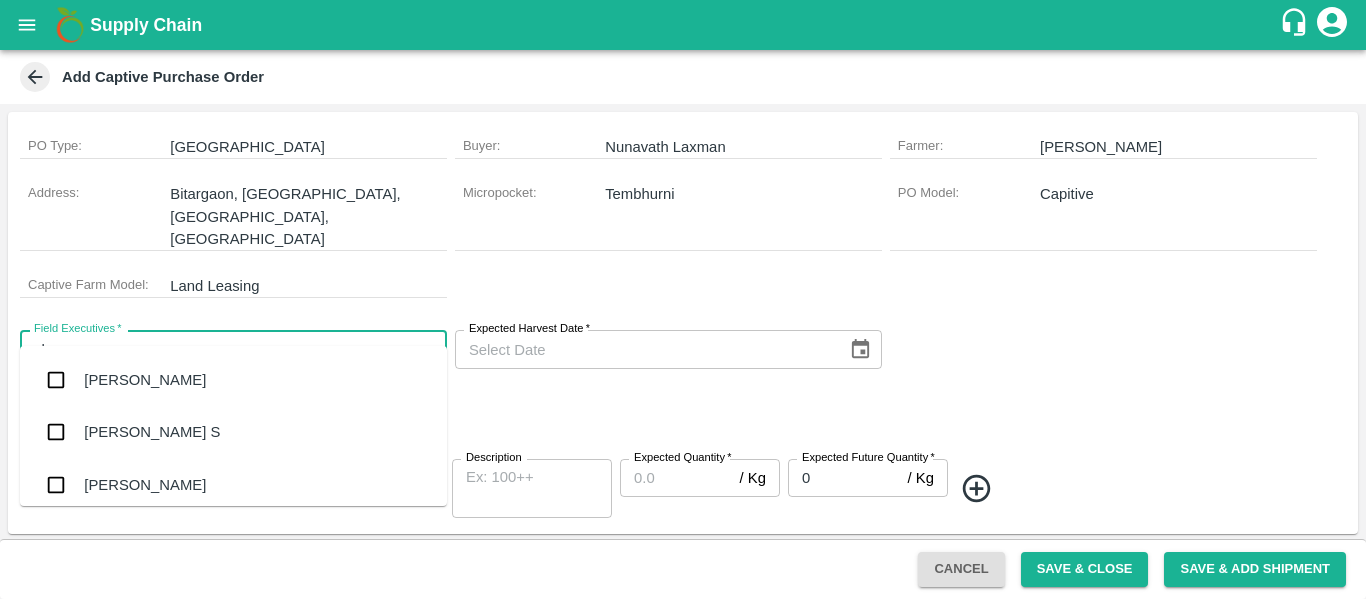 type on "s" 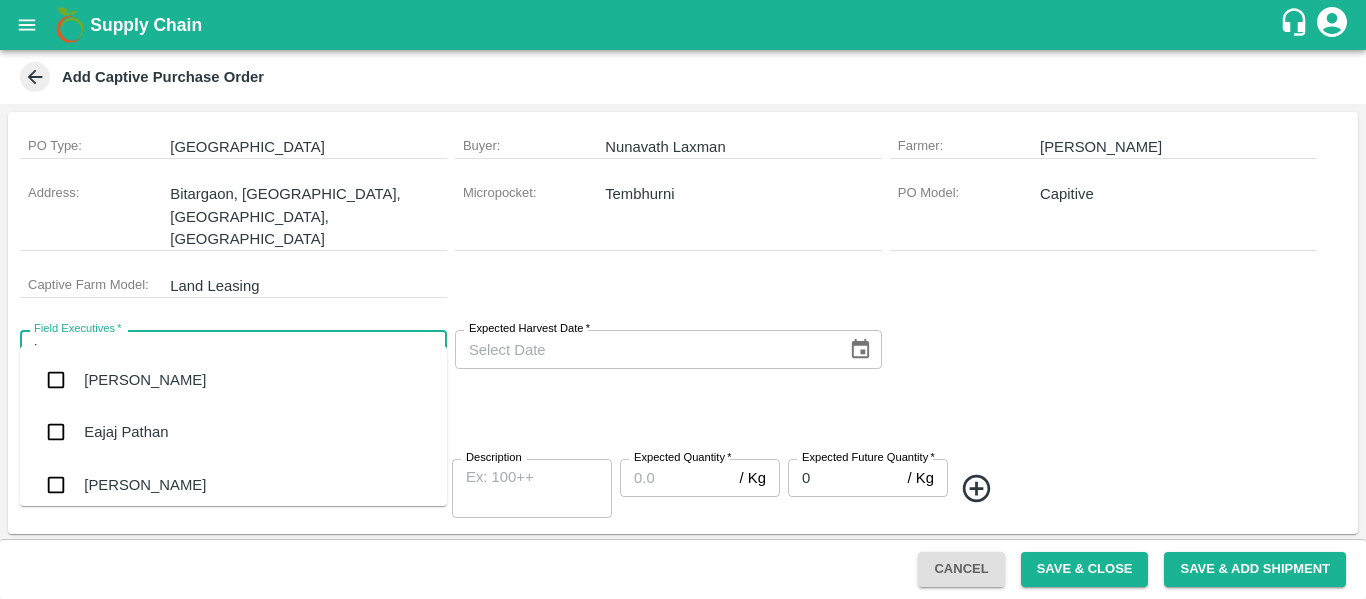 type on "jay" 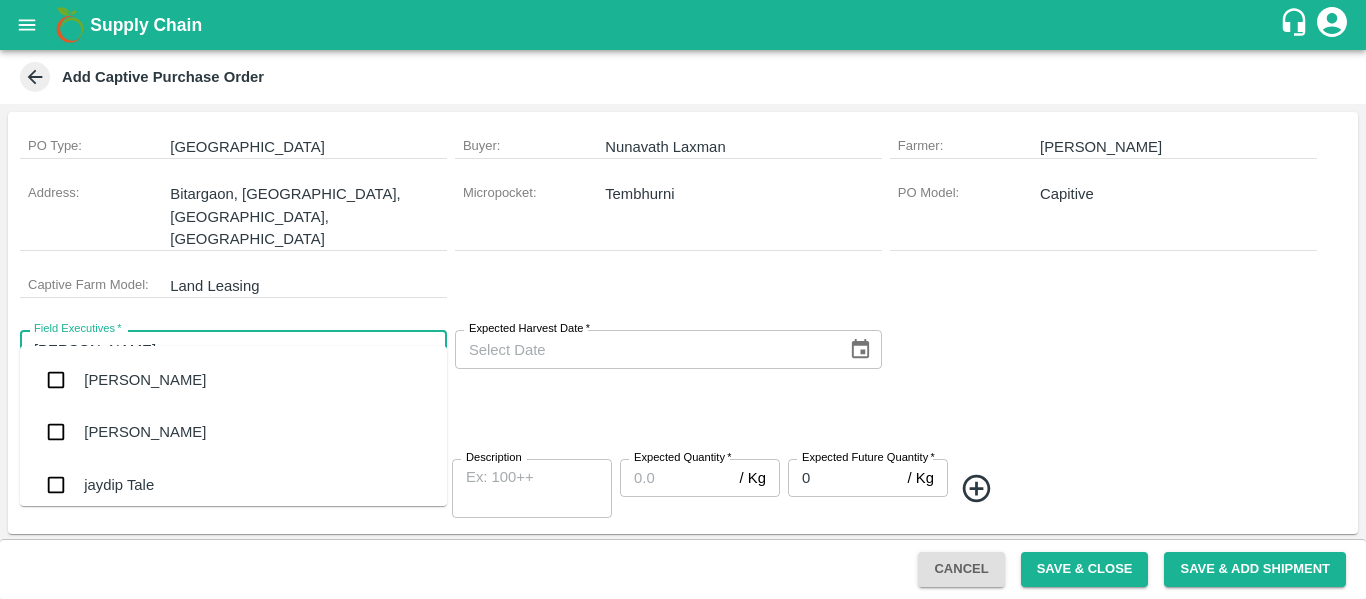 click on "jaydip Tale" at bounding box center [119, 485] 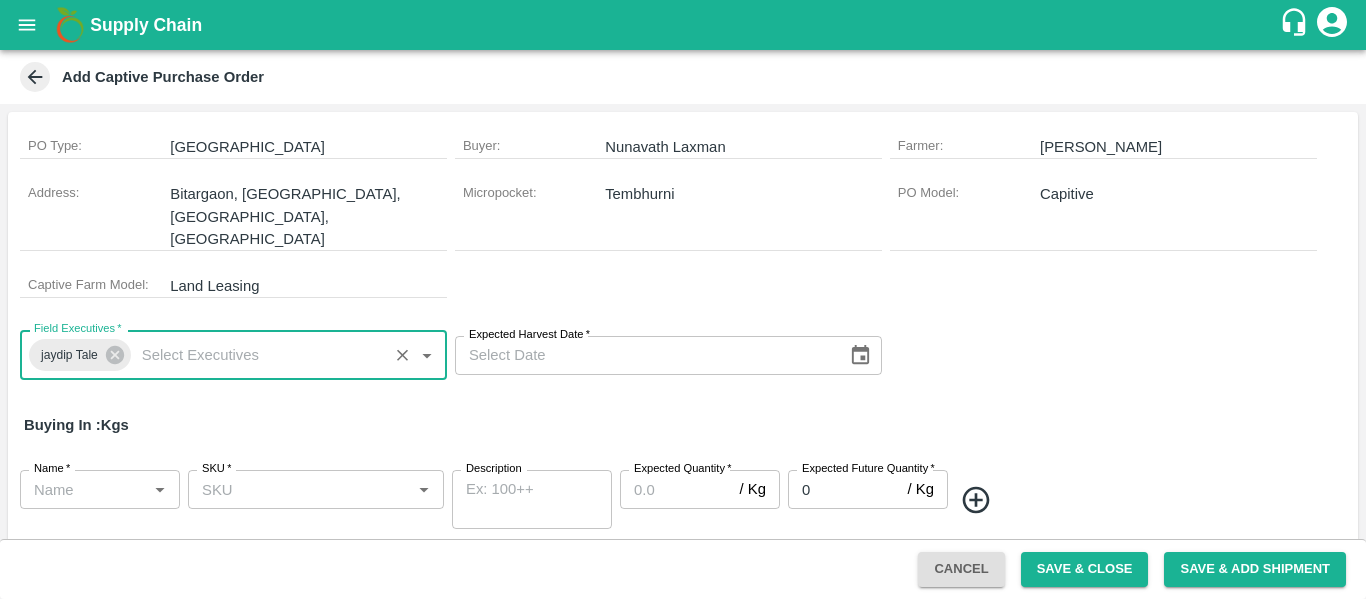 type on "DD/MM/YYYY" 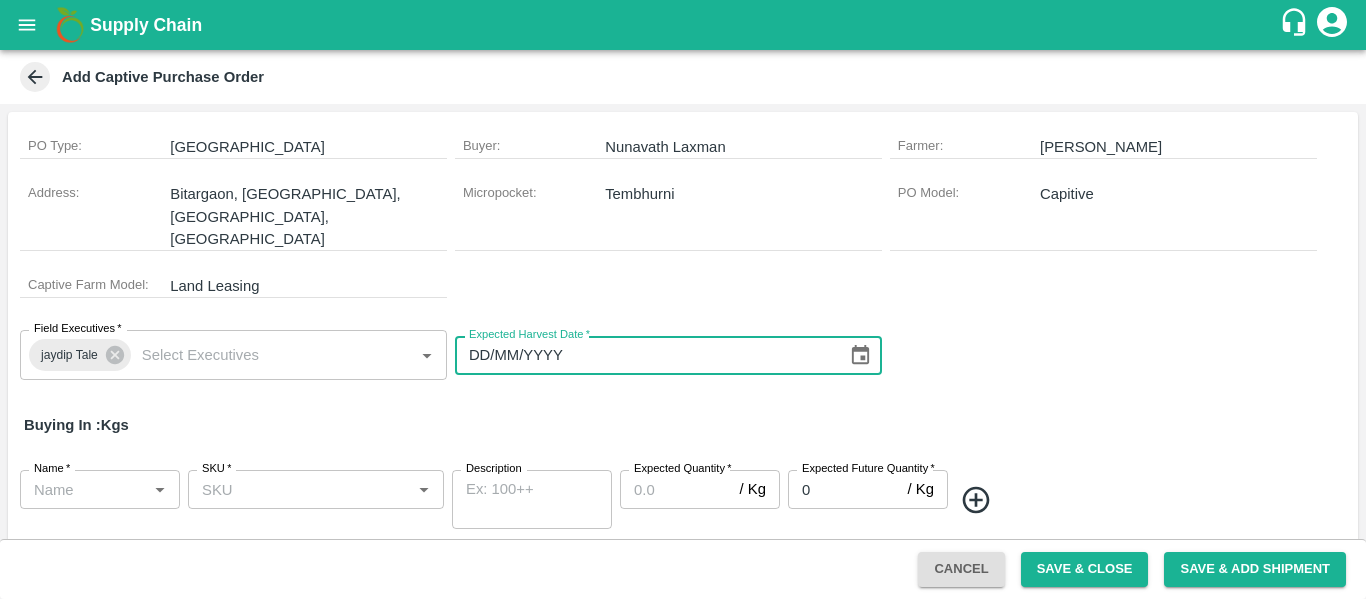 click on "DD/MM/YYYY" at bounding box center [644, 355] 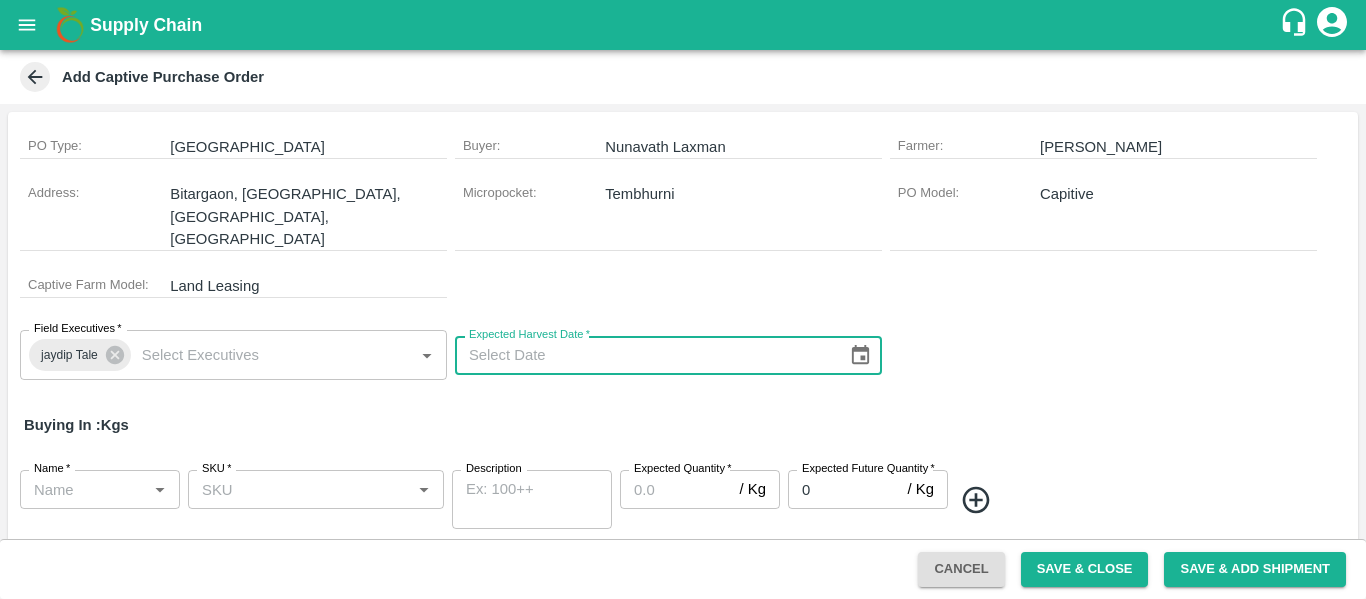 click 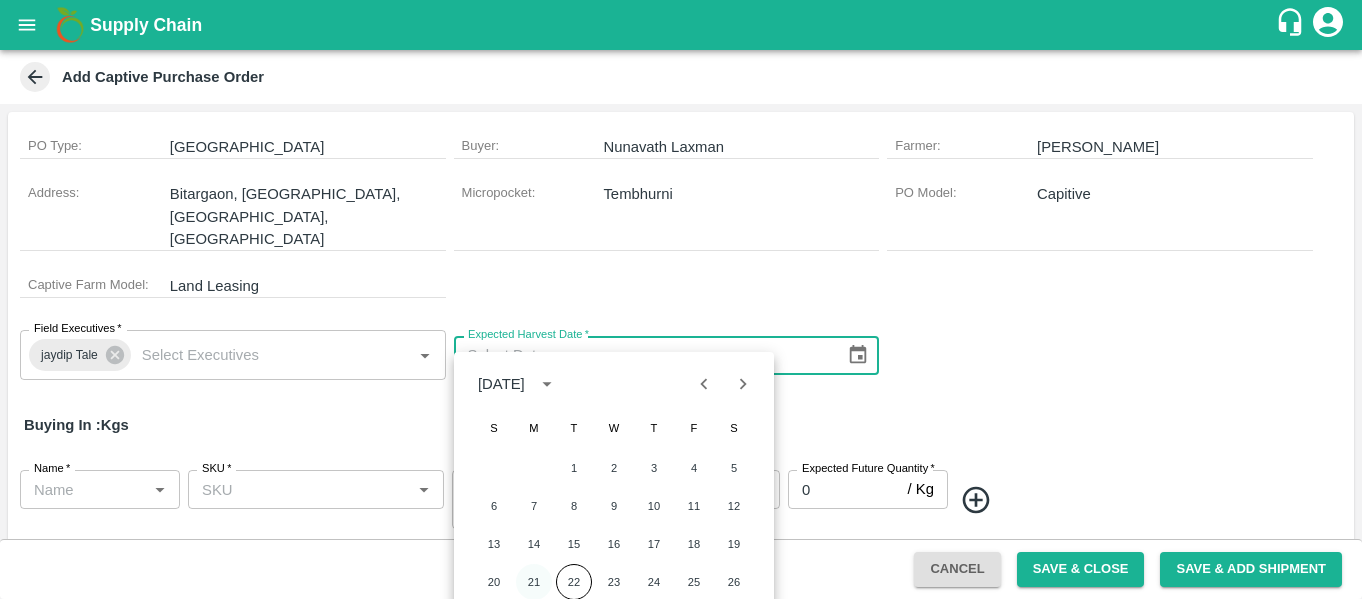 click on "21" at bounding box center [534, 582] 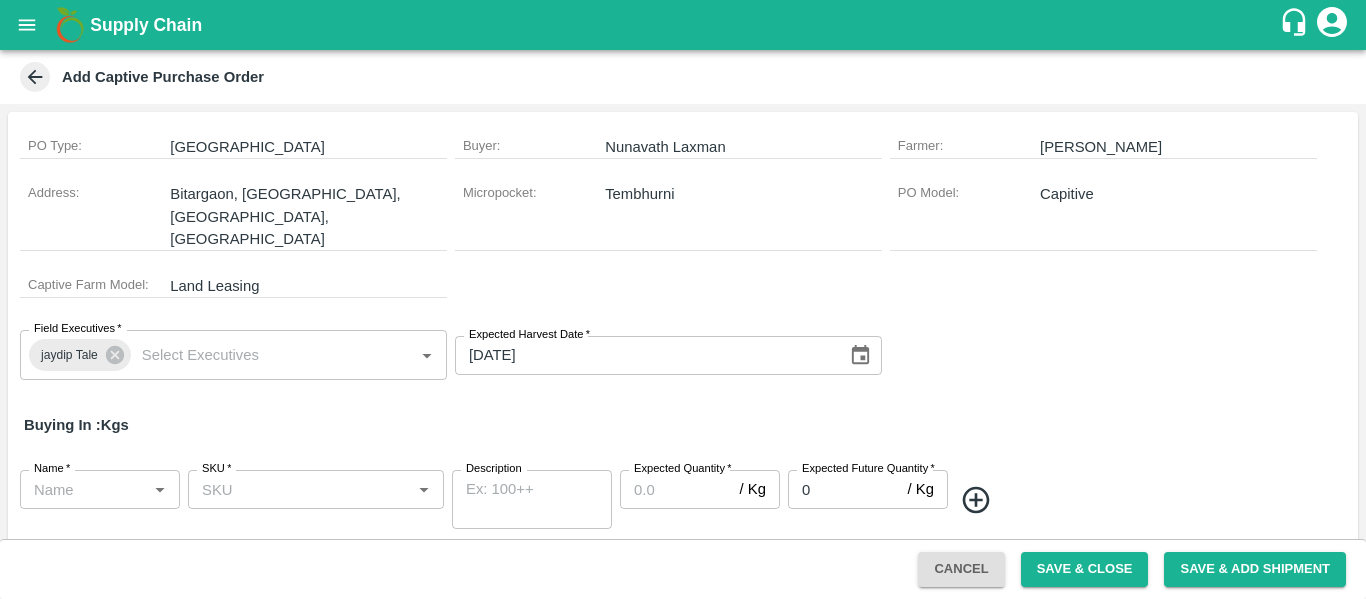 click on "Buying In :  Kgs" at bounding box center (683, 425) 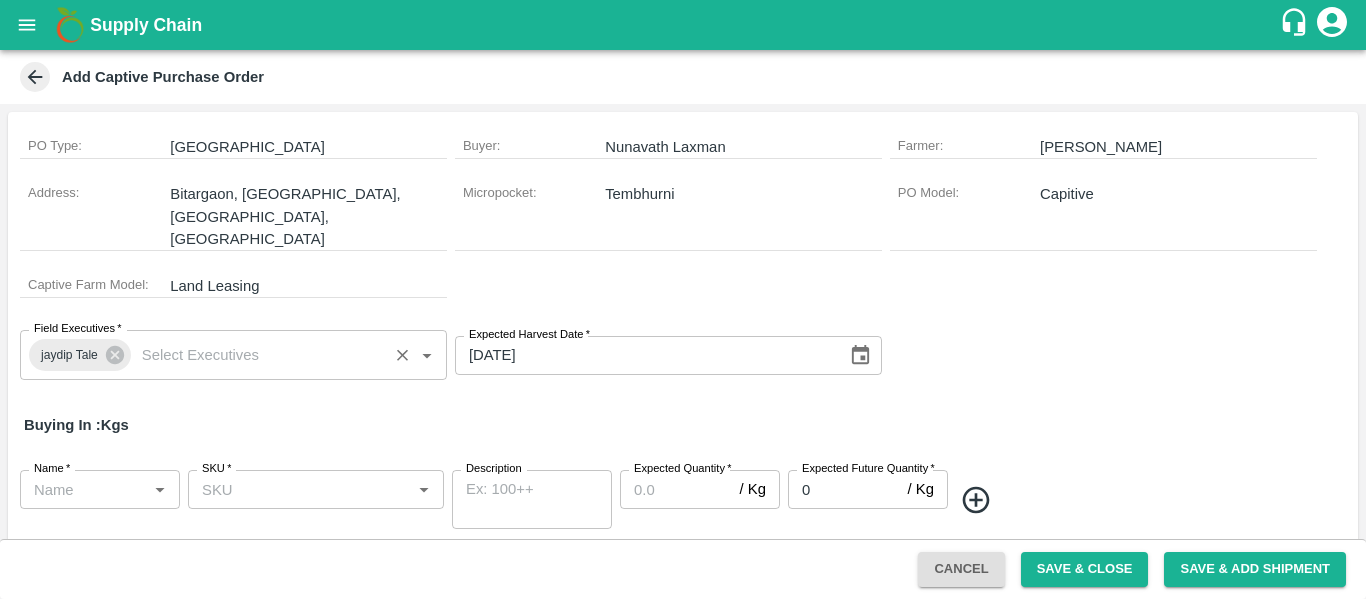 click on "jaydip Tale Field Executives   *" at bounding box center (233, 355) 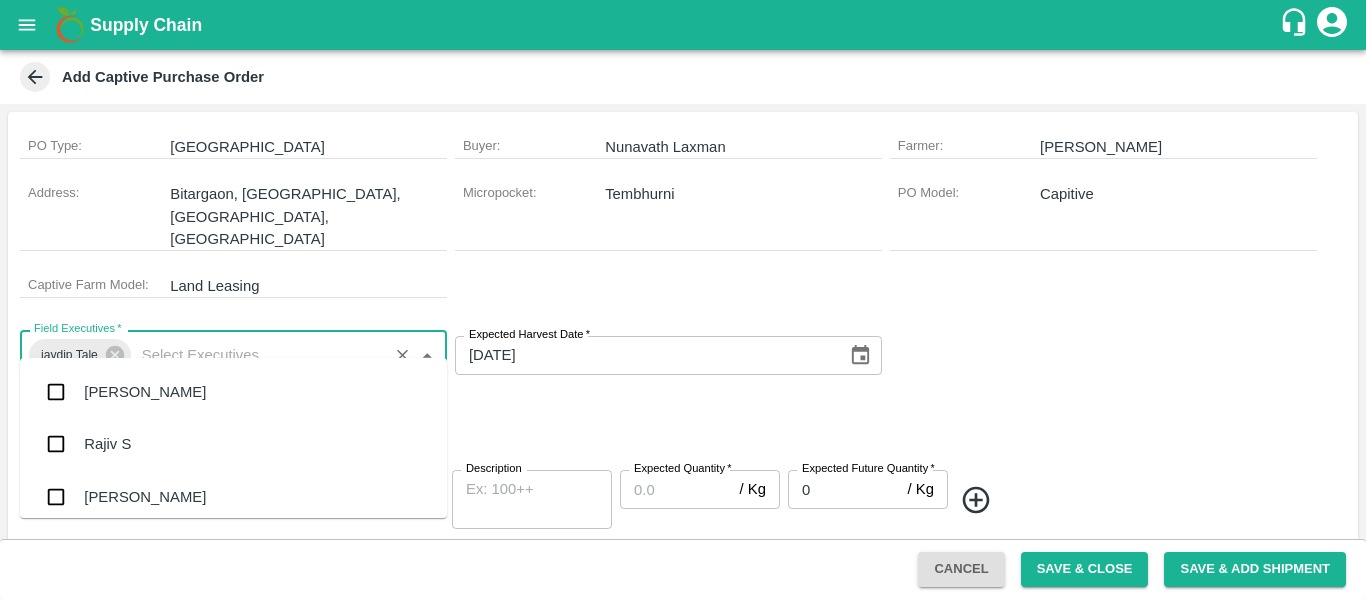 scroll, scrollTop: 4396, scrollLeft: 0, axis: vertical 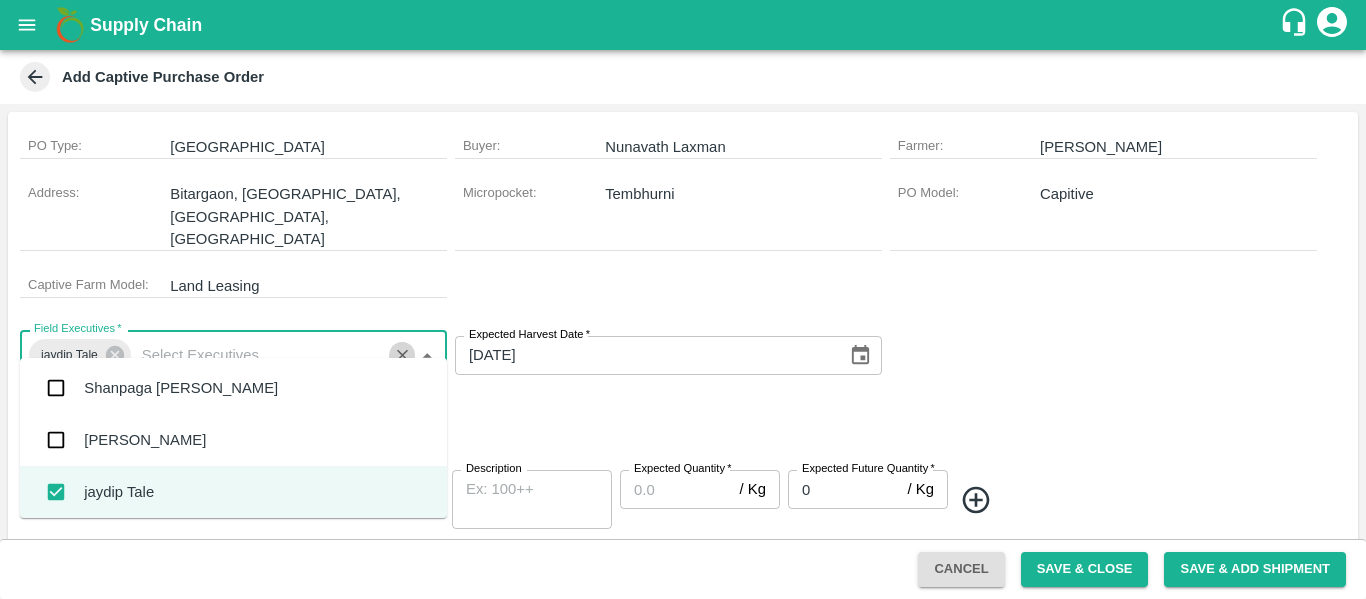 click 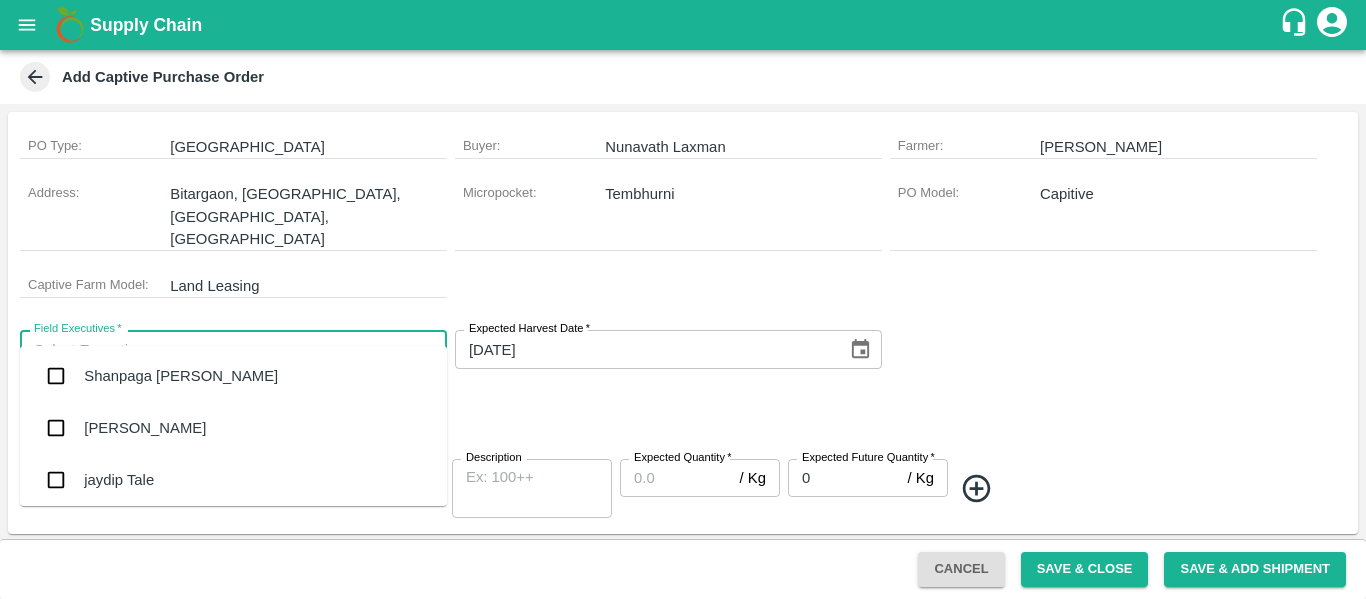 click on "Field Executives   *" at bounding box center [217, 349] 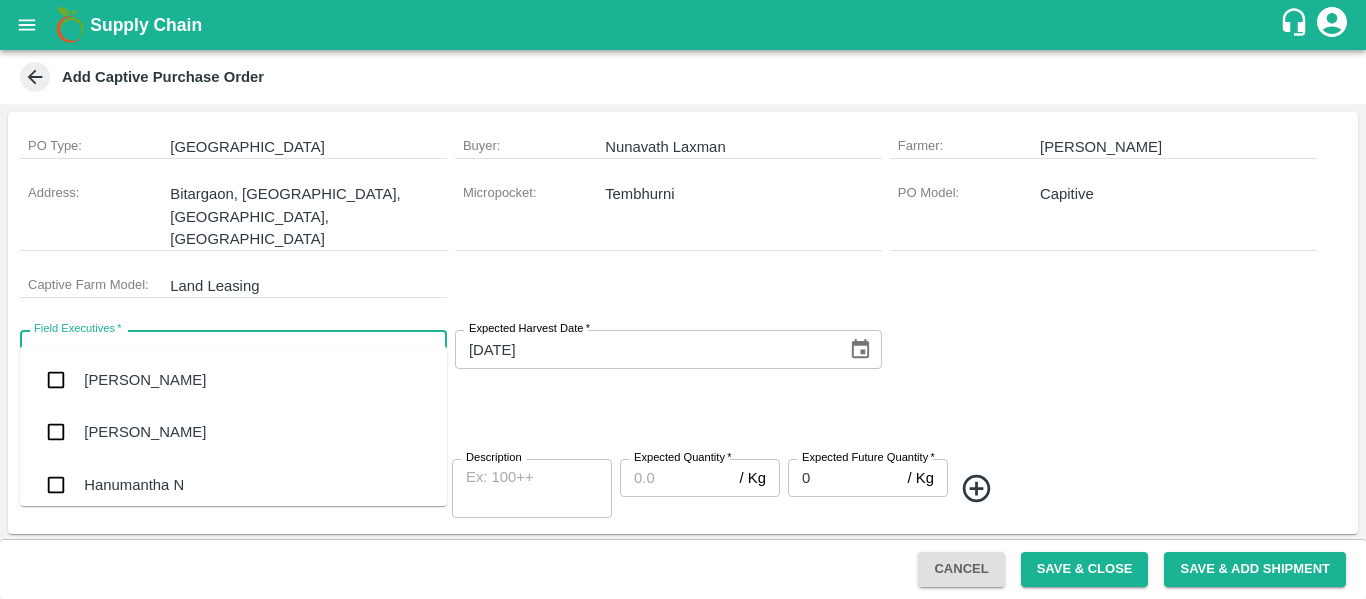 type on "nun" 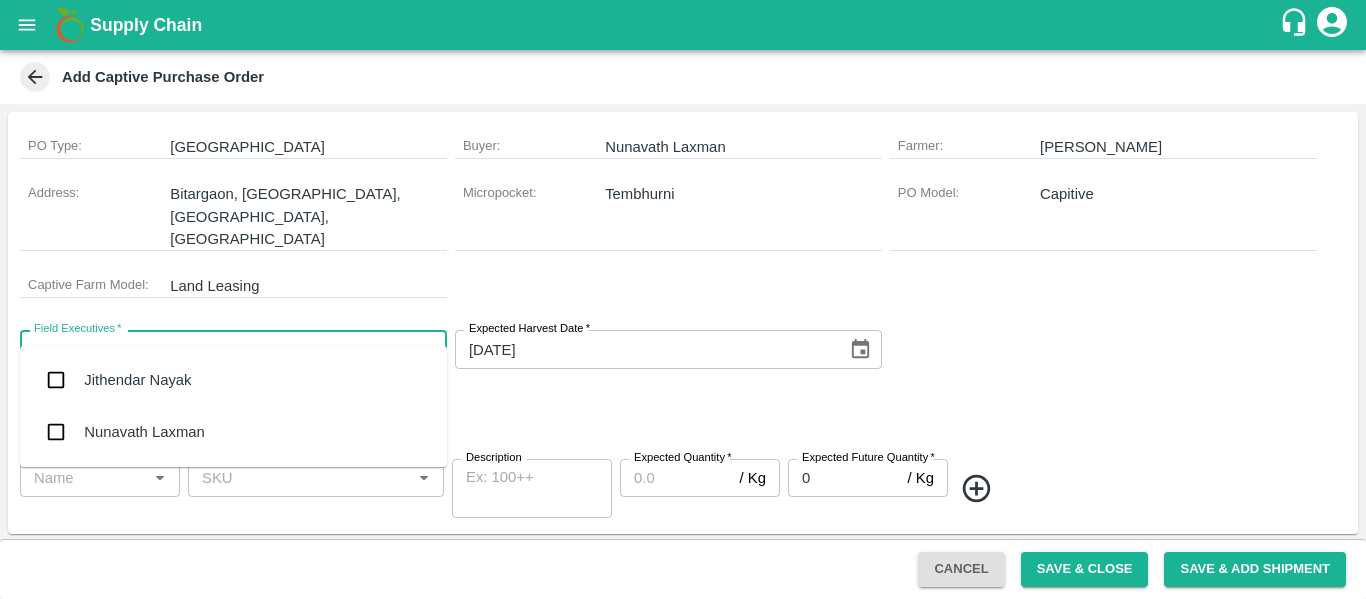 click on "Nunavath Laxman" at bounding box center [233, 432] 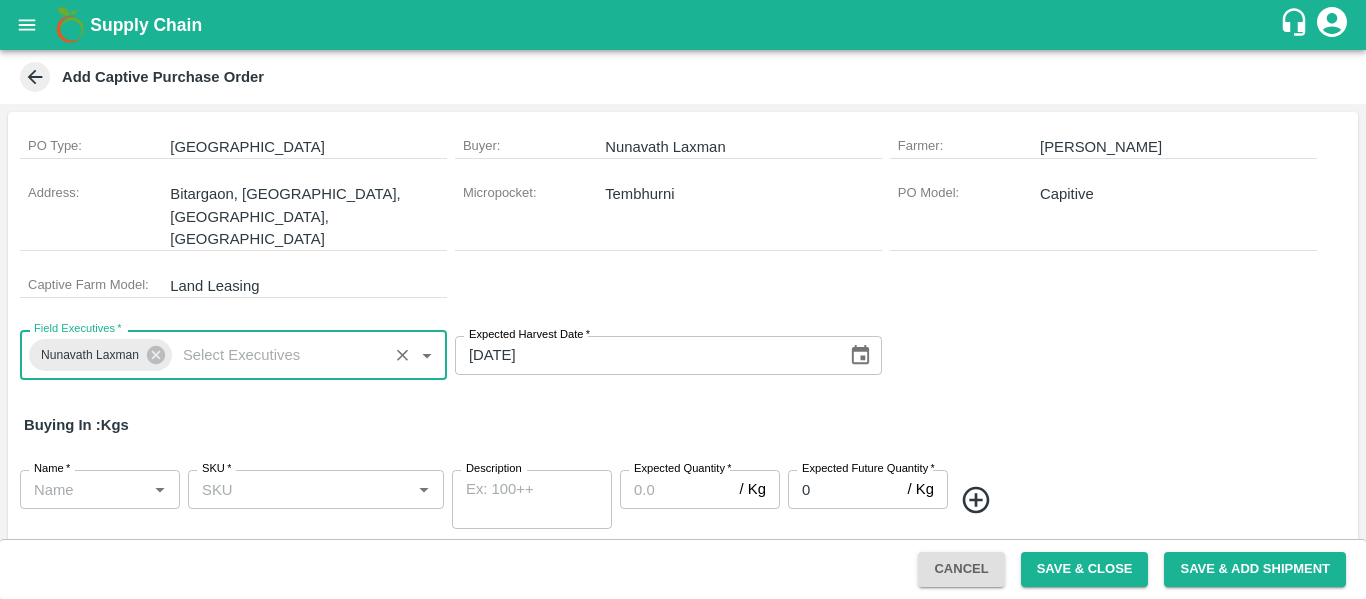 click on "Name   *" at bounding box center (83, 489) 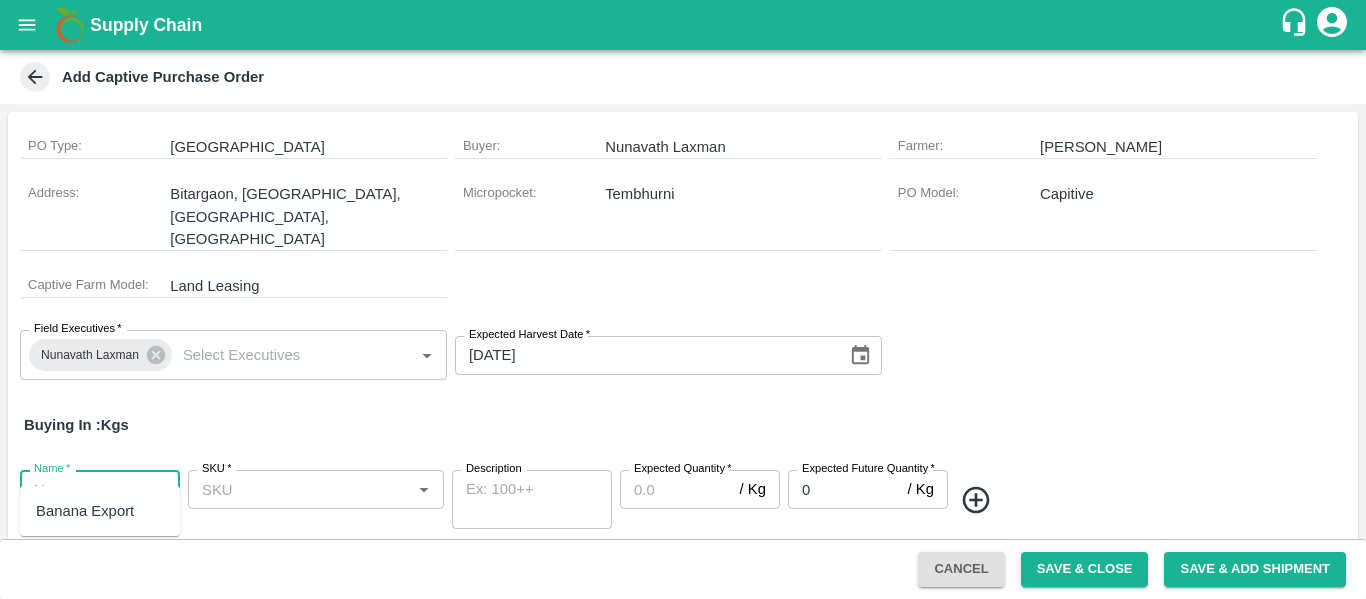 click on "Banana Export" at bounding box center (85, 511) 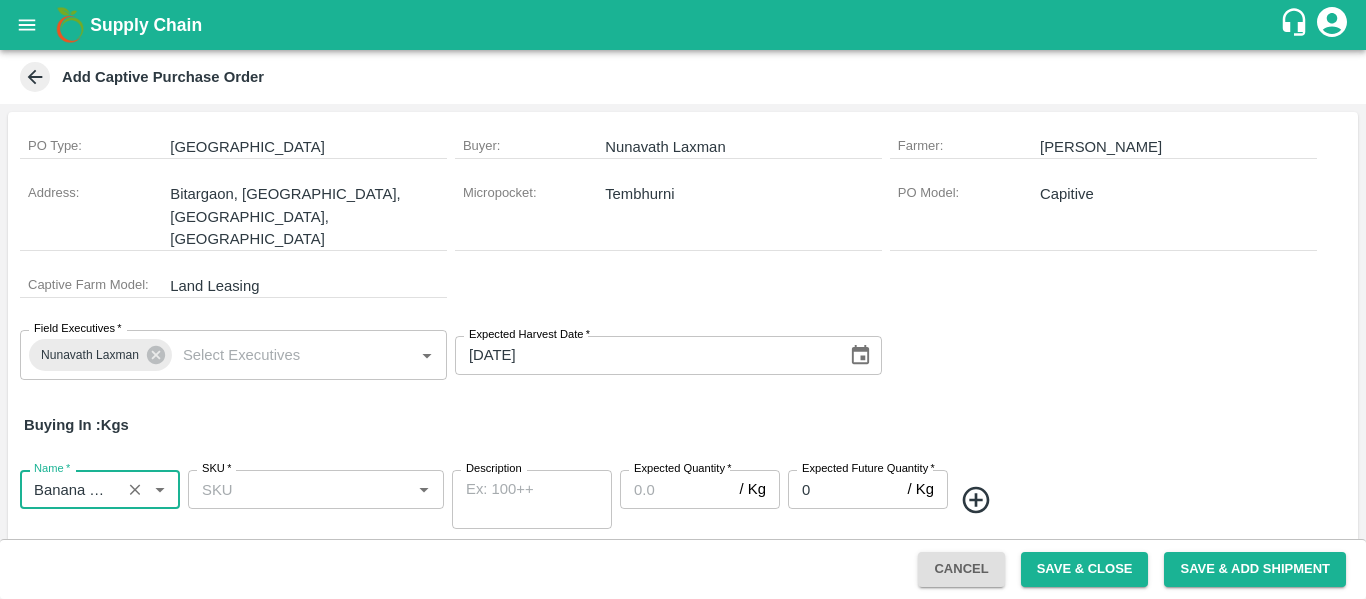 click on "SKU   *" at bounding box center [299, 489] 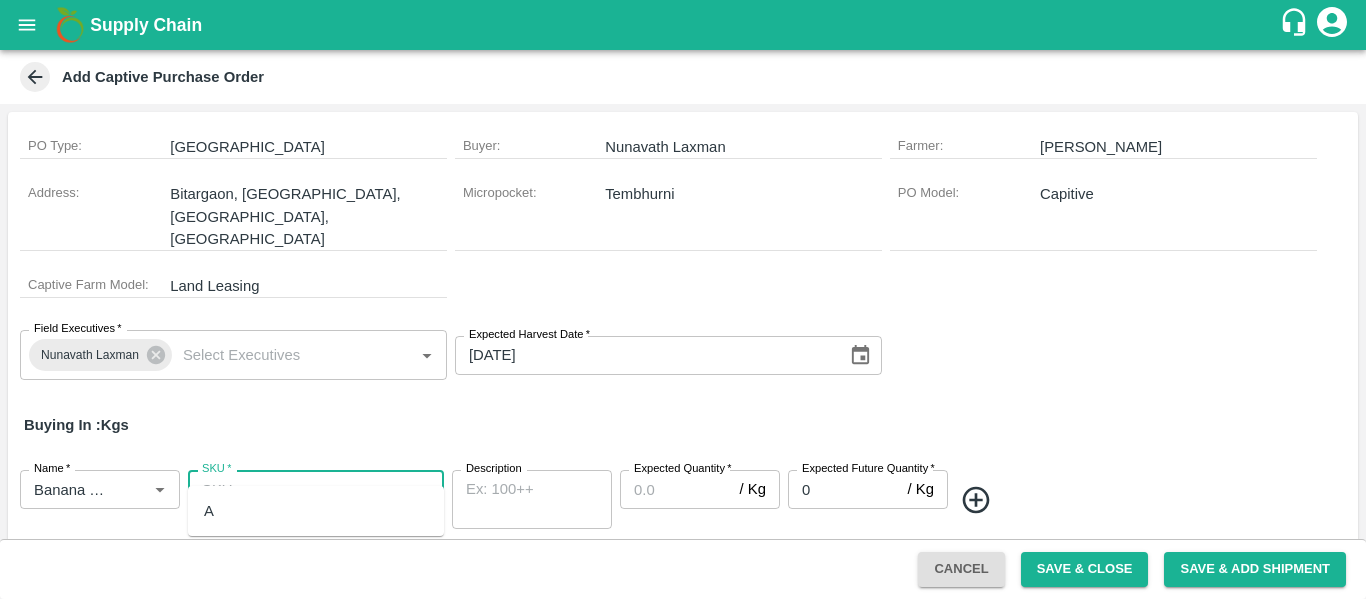 click on "Buying In :  Kgs" at bounding box center [683, 425] 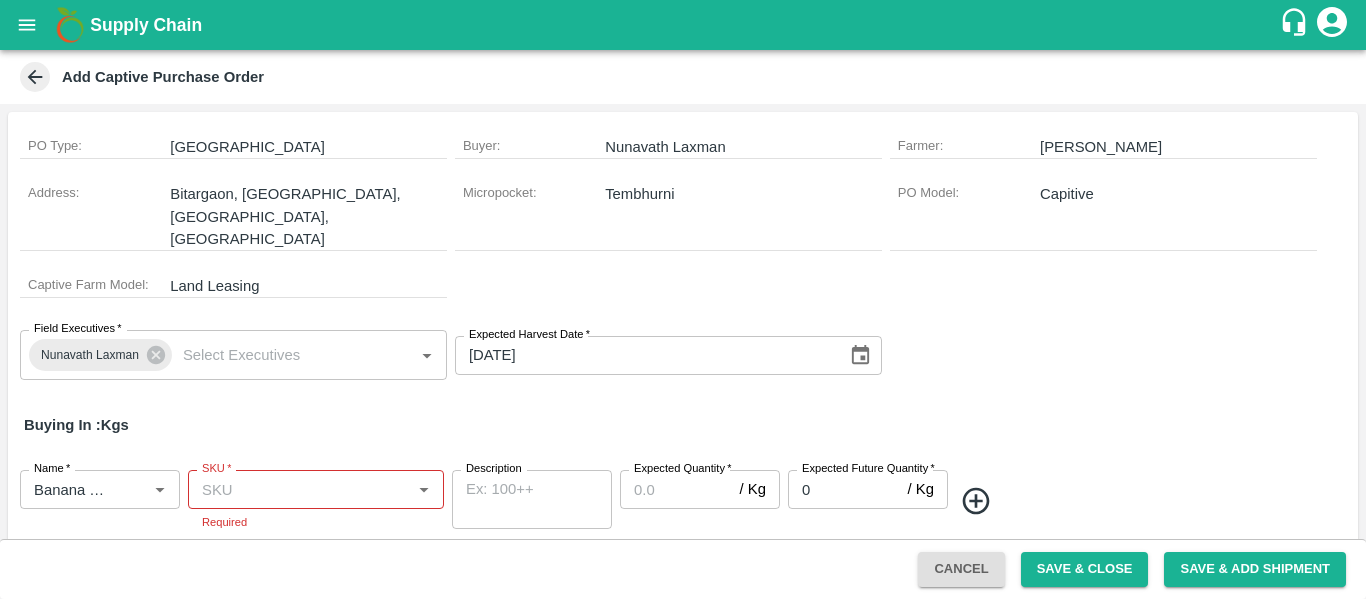 click on "SKU   *" at bounding box center (299, 489) 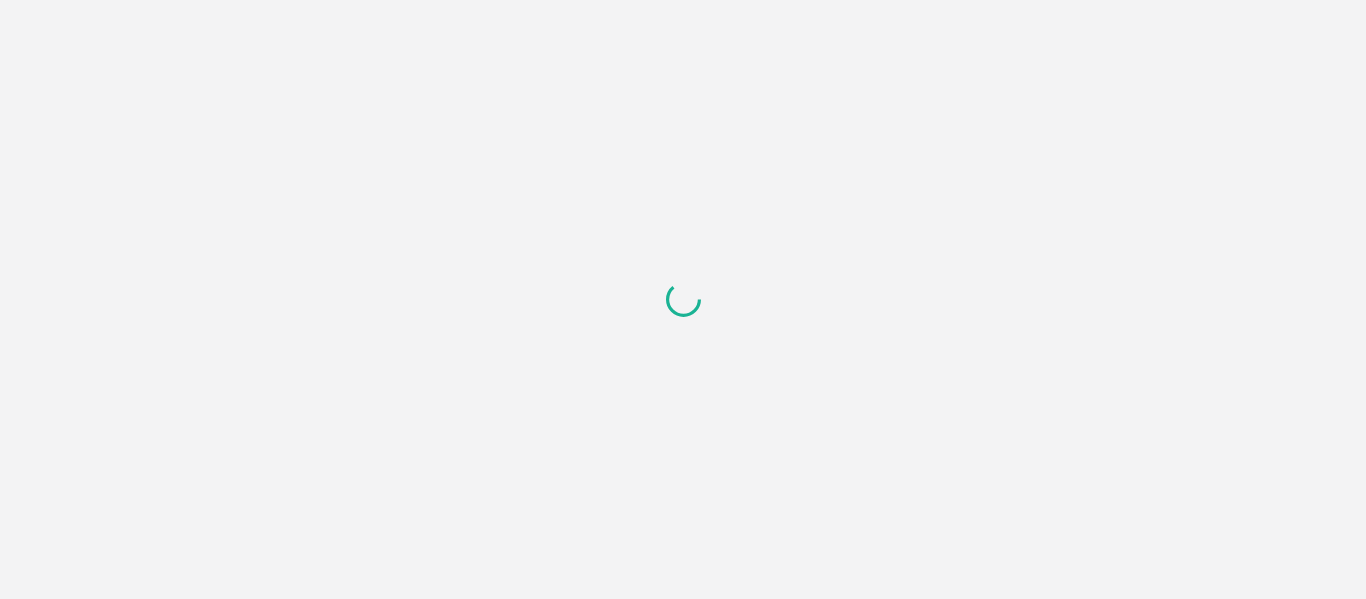scroll, scrollTop: 0, scrollLeft: 0, axis: both 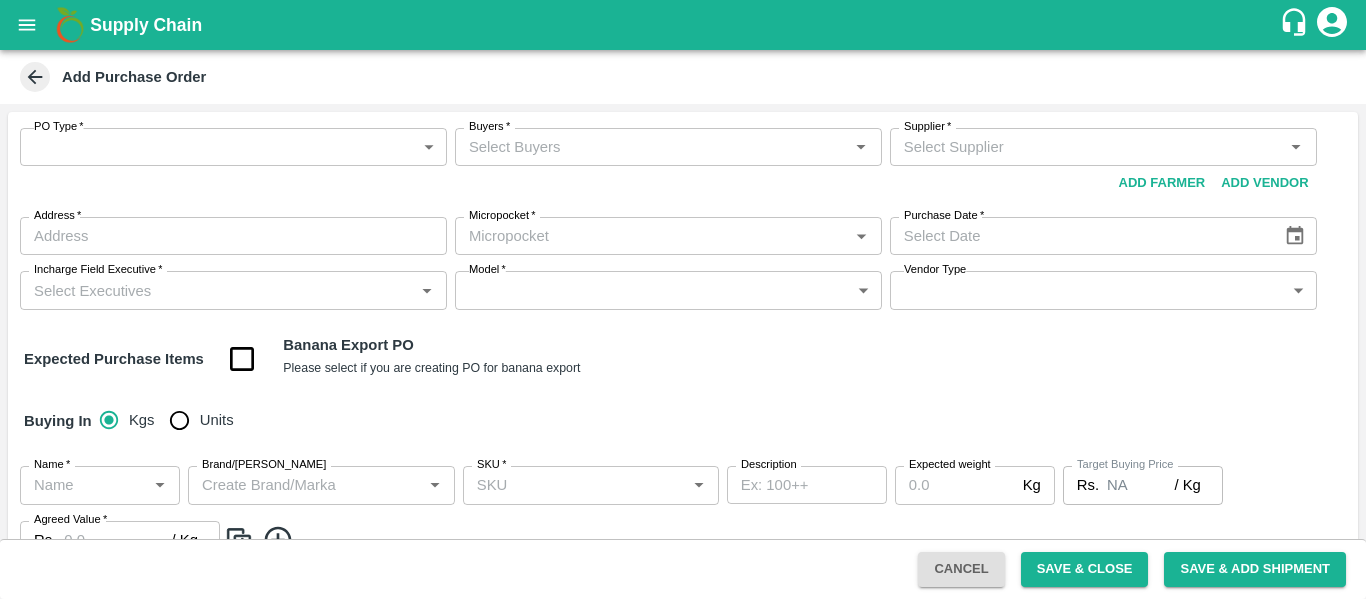 click at bounding box center (242, 359) 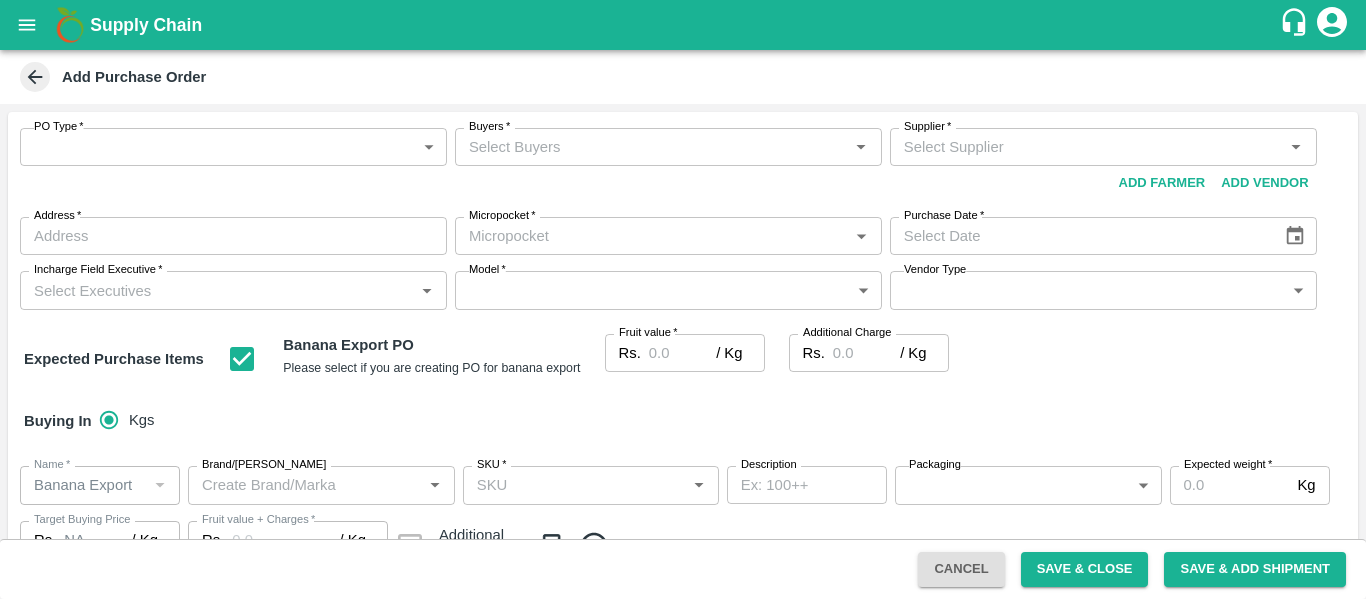 click on "Fruit value   *" at bounding box center [682, 353] 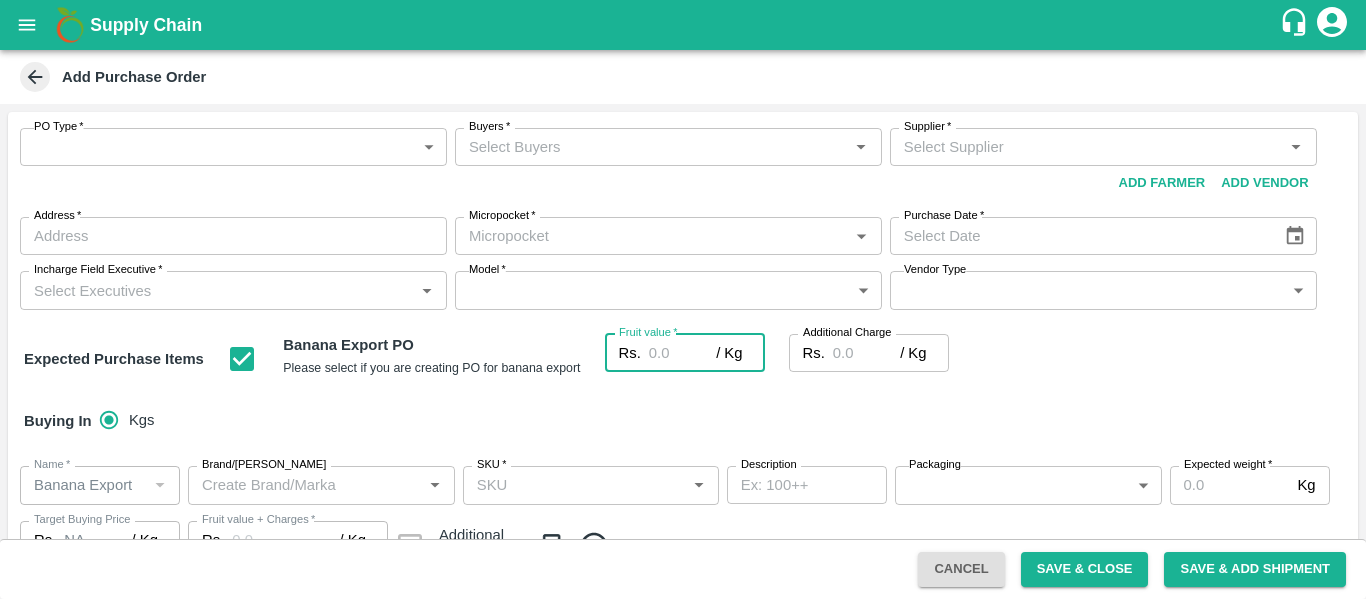 click on "Additional Charge" at bounding box center (866, 353) 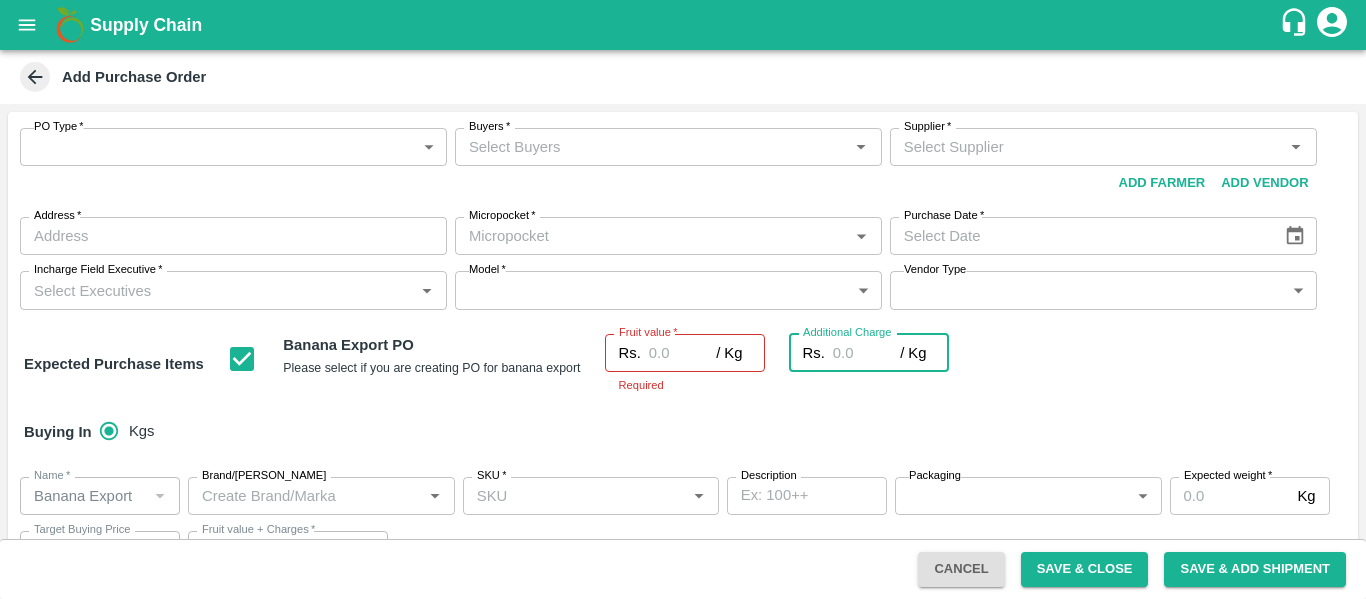 click on "Expected Purchase Items Banana Export PO Please select if you are creating PO for banana export Fruit value   * Rs. / Kg Fruit value Required Additional Charge Rs. / Kg Additional Charge" at bounding box center (683, 364) 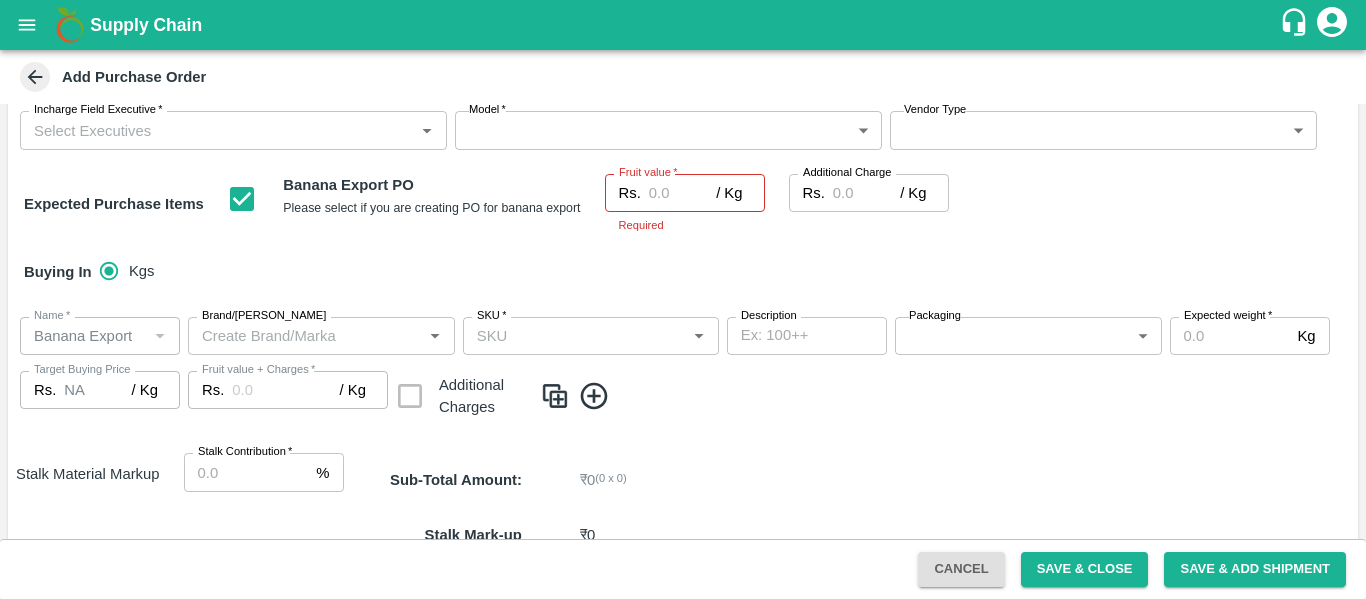 scroll, scrollTop: 159, scrollLeft: 0, axis: vertical 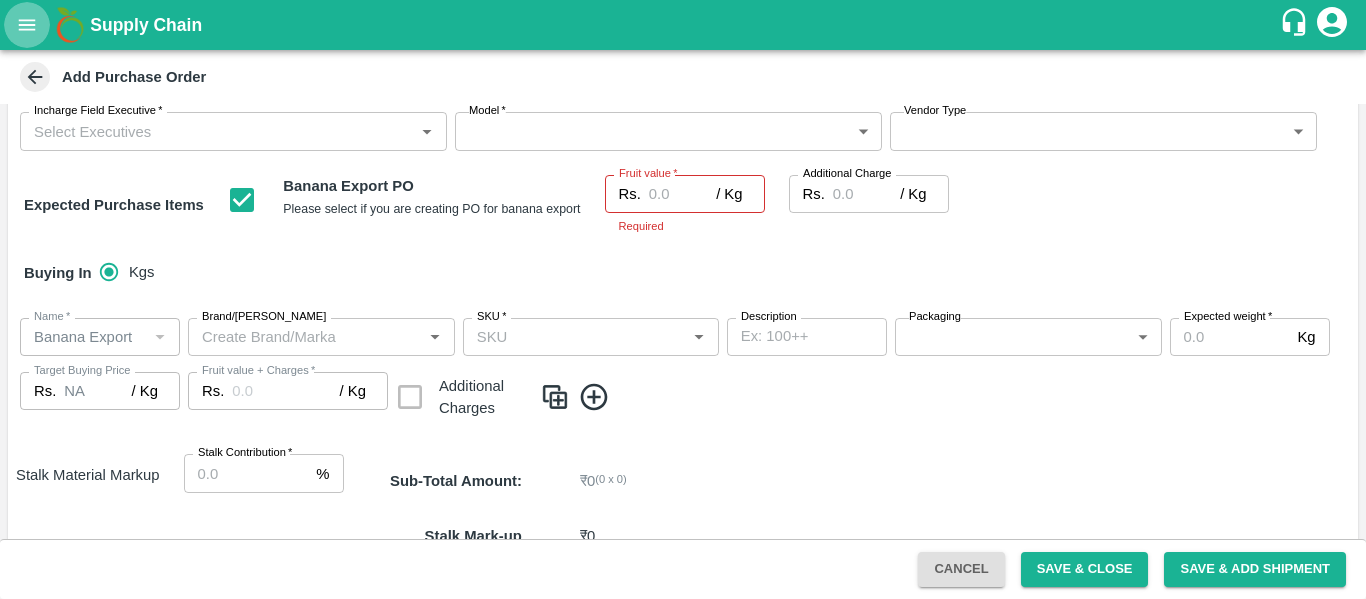 click at bounding box center (27, 25) 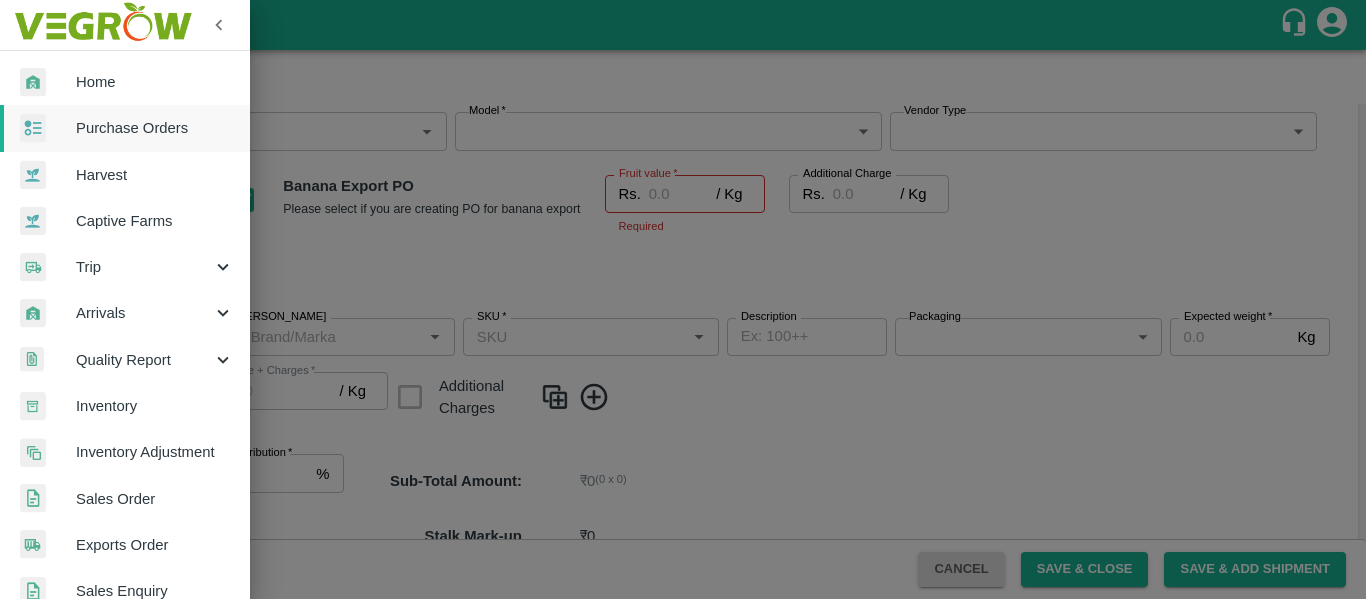 click on "Purchase Orders" at bounding box center [155, 128] 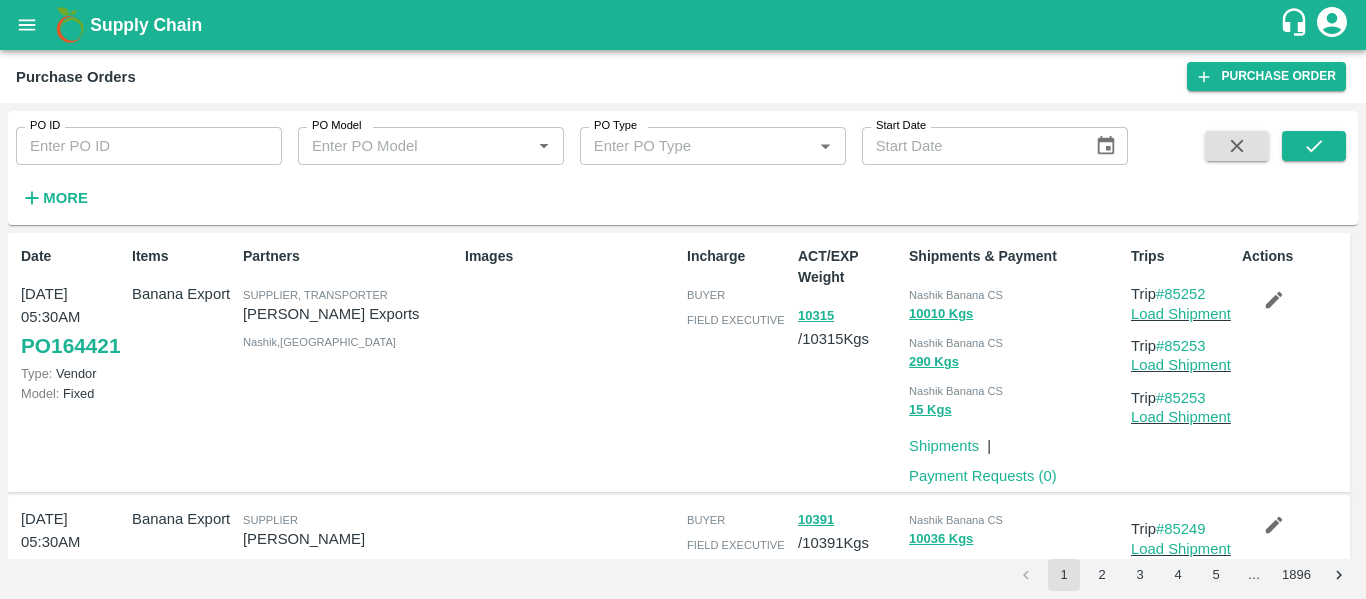 click on "PO ID" at bounding box center (149, 146) 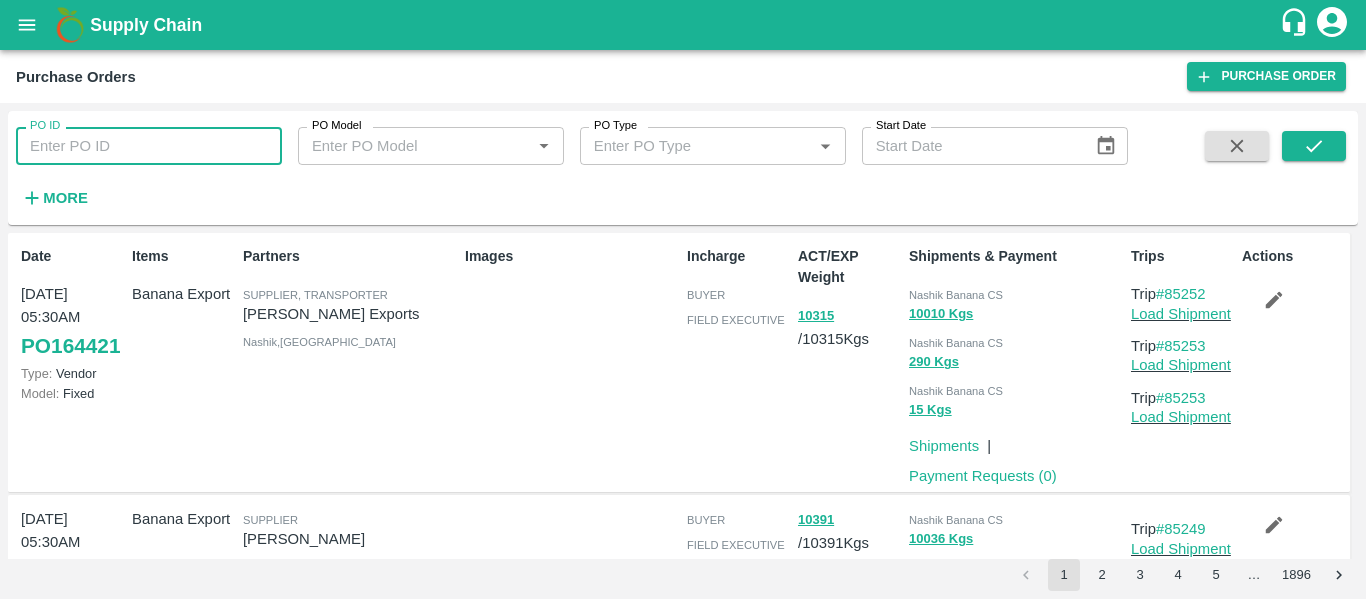 paste on "164046" 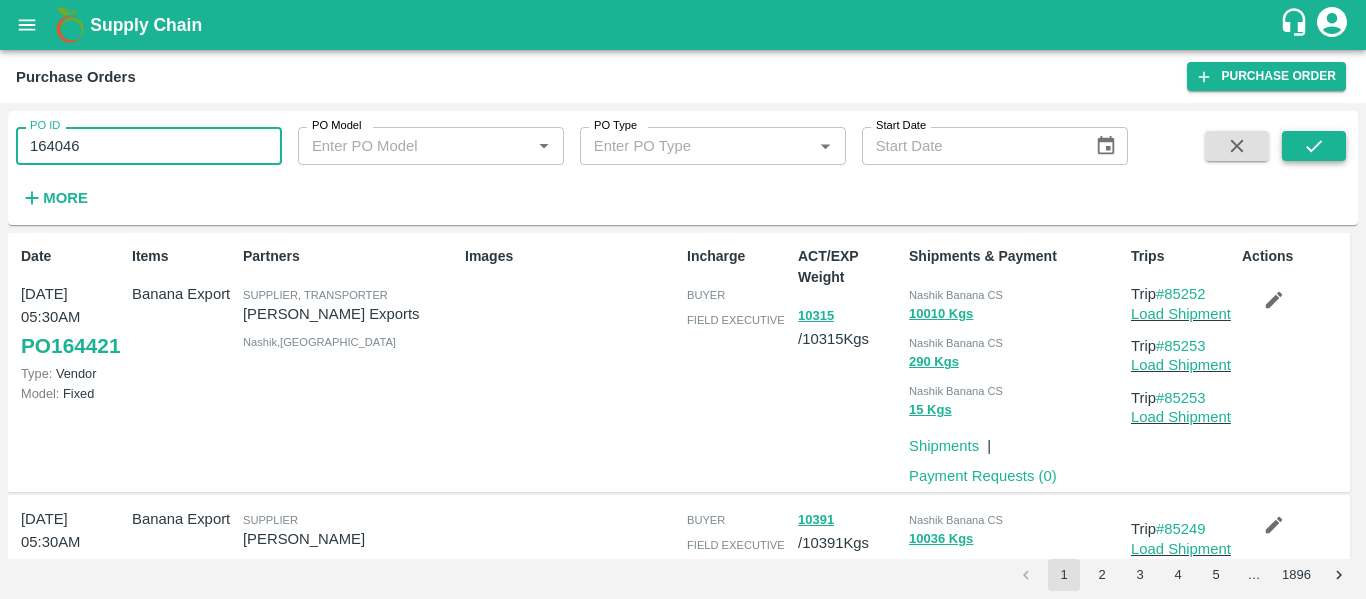 type on "164046" 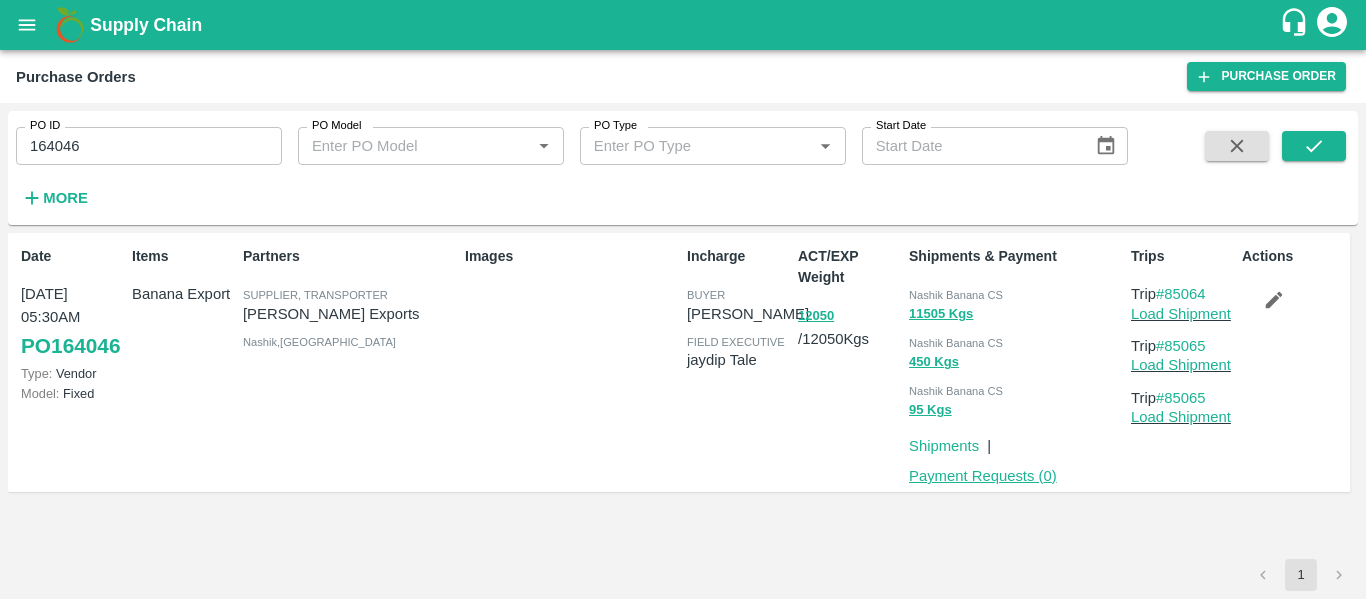 click on "Payment Requests ( 0 )" at bounding box center [983, 476] 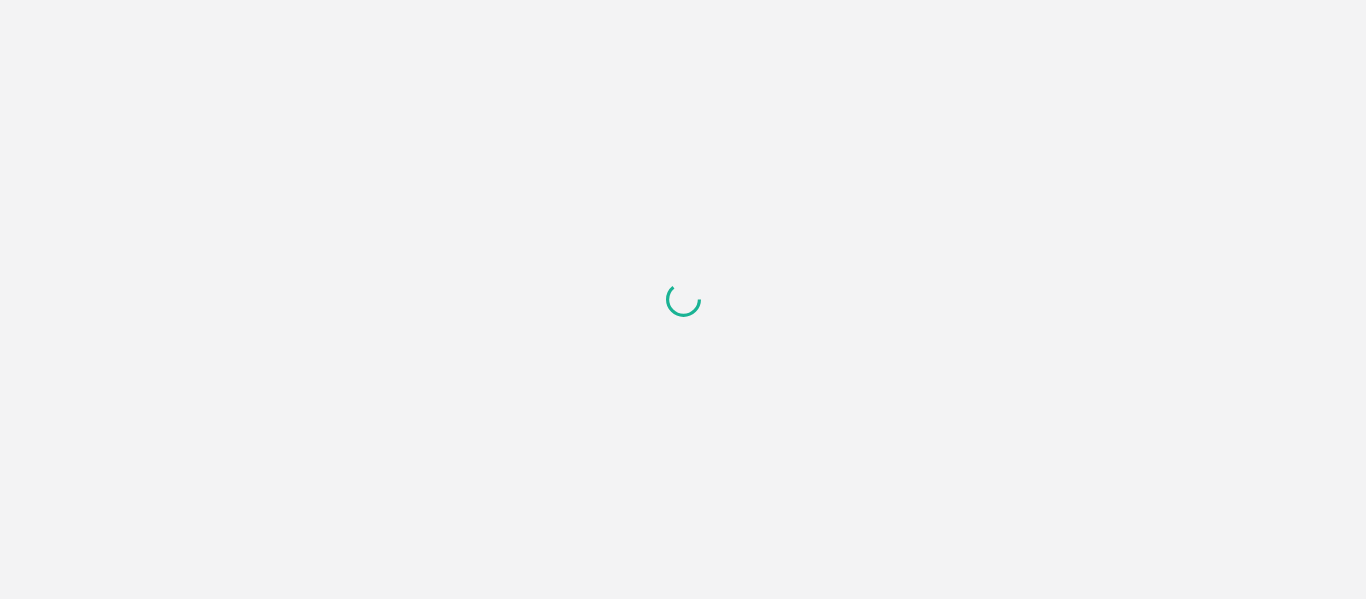 scroll, scrollTop: 0, scrollLeft: 0, axis: both 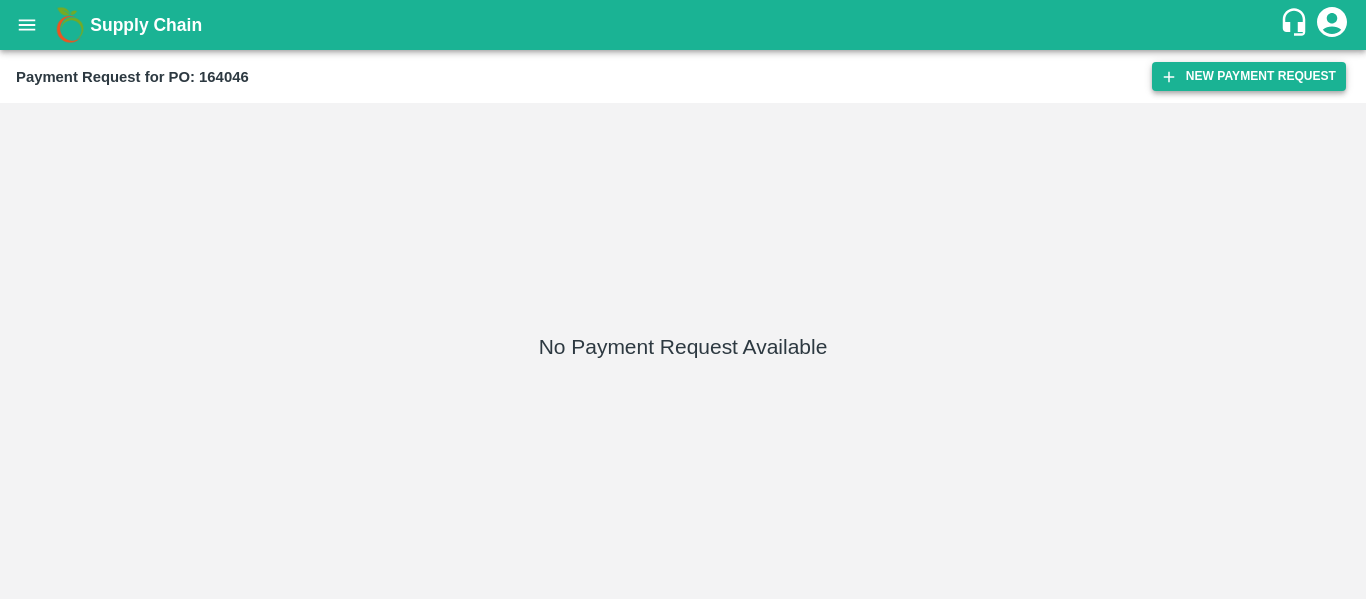 click on "New Payment Request" at bounding box center (1249, 76) 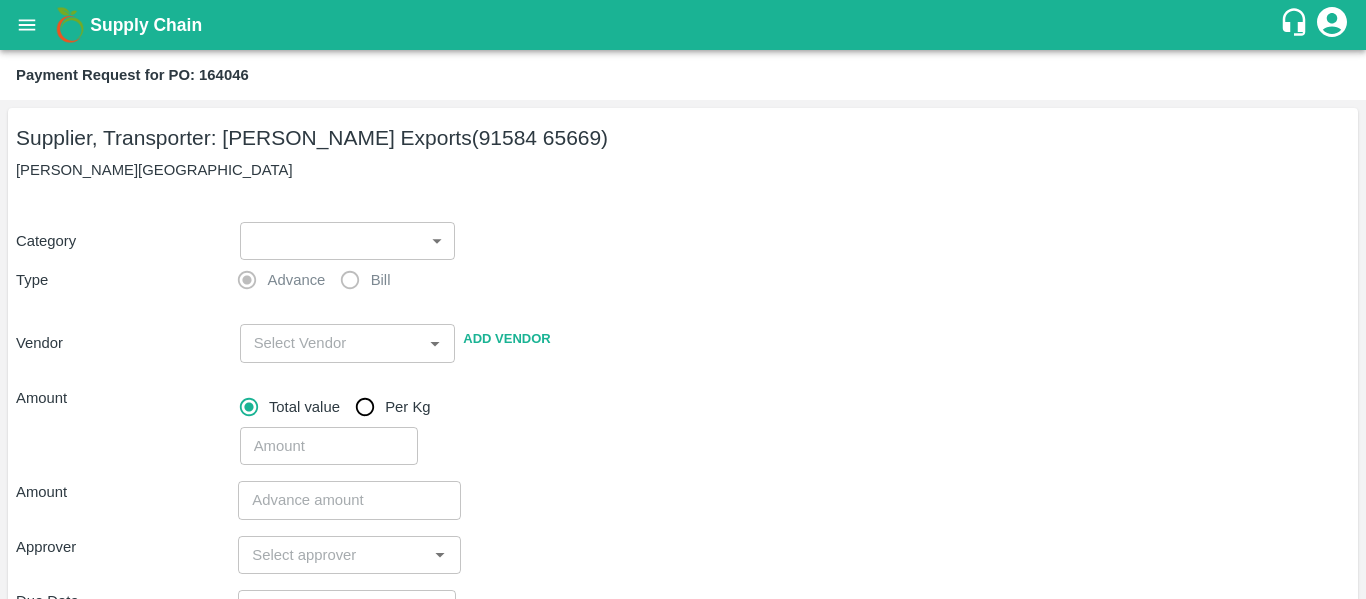 click on "Bill" at bounding box center (360, 280) 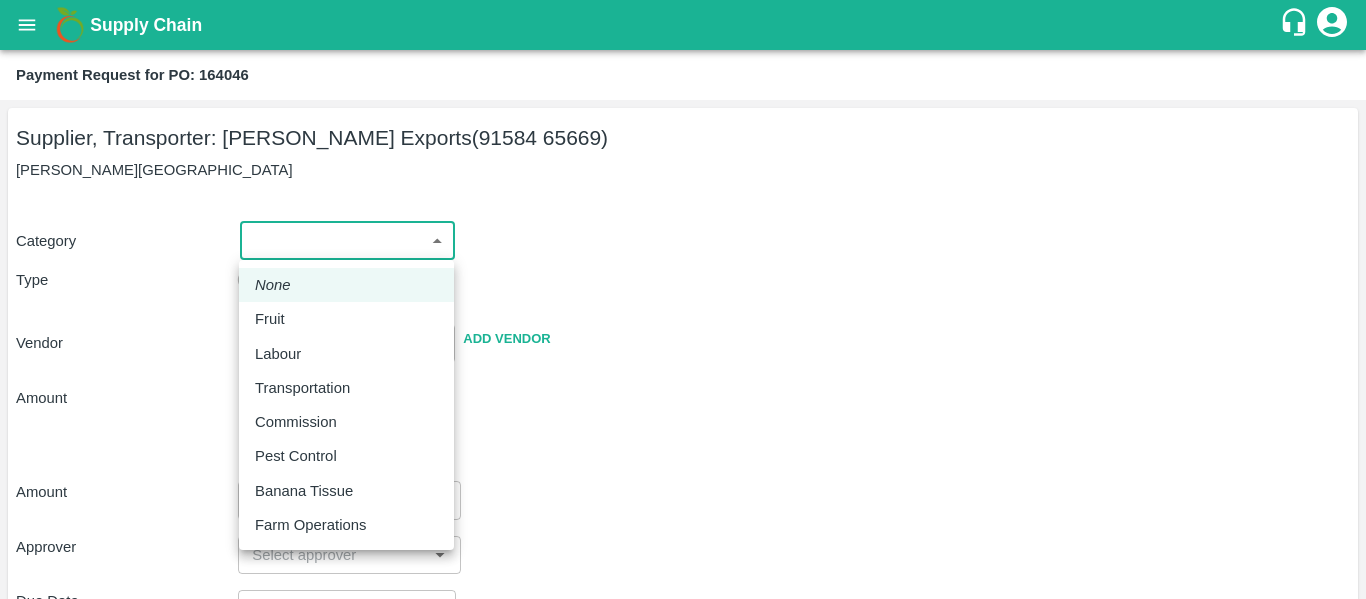 click on "Supply Chain Payment Request for PO: 164046 Supplier, Transporter:    [PERSON_NAME] Exports  (91584 65669) [GEOGRAPHIC_DATA], [GEOGRAPHIC_DATA] Category ​ ​ Type Advance Bill Vendor ​ Add Vendor Amount Total value Per Kg ​ Amount ​ Approver ​ Due Date ​  Priority  Low  High Comment x ​ Attach bill Cancel Save Tembhurni PH Nashik CC Shahada Banana Export PH Savda Banana Export PH Nashik Banana CS Nikhil Subhash Mangvade Logout None Fruit Labour Transportation Commission Pest Control Banana Tissue Farm Operations" at bounding box center [683, 299] 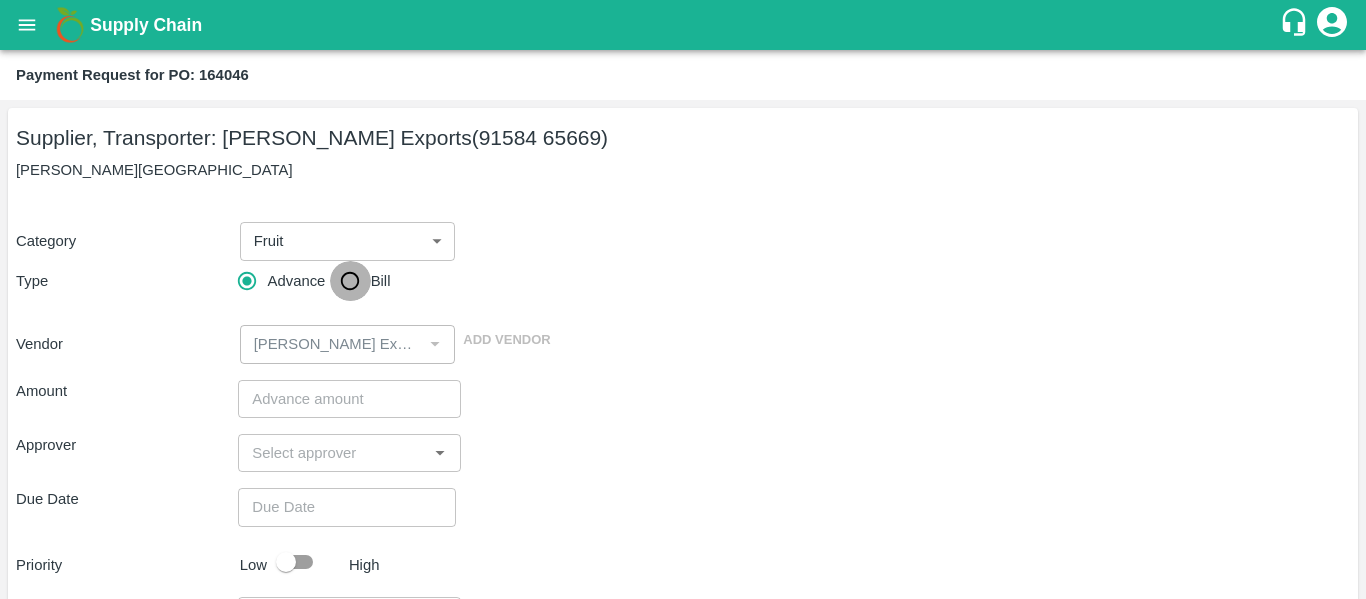 click on "Bill" at bounding box center (350, 281) 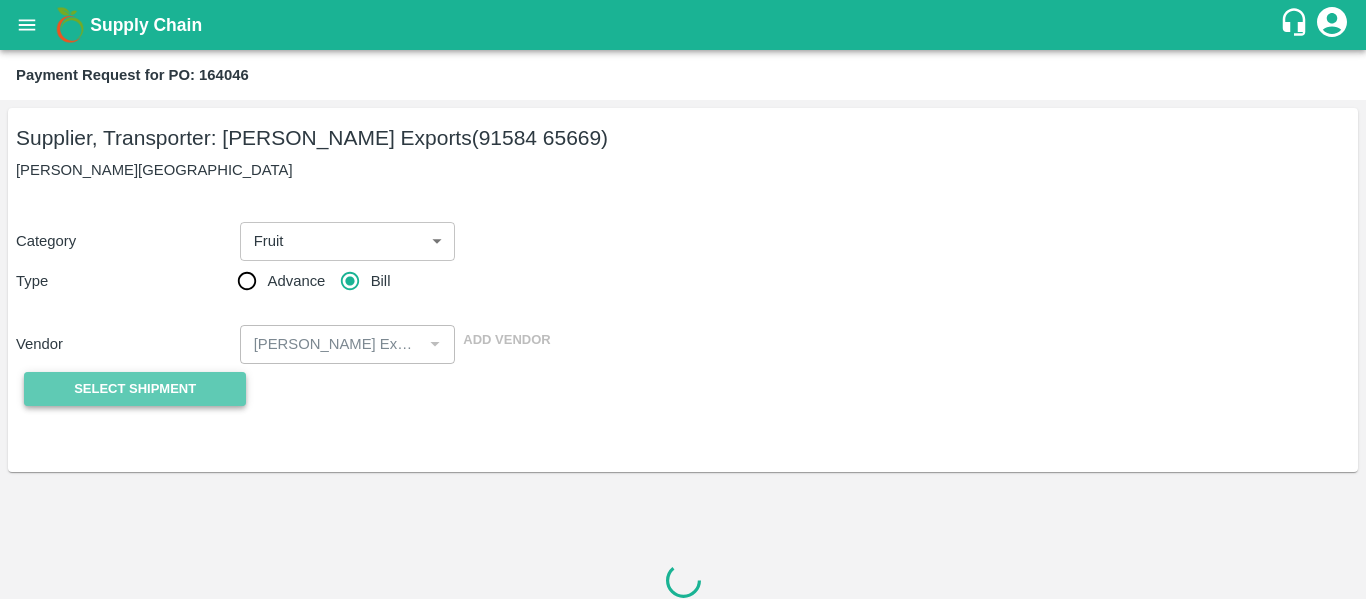 click on "Select Shipment" at bounding box center [135, 389] 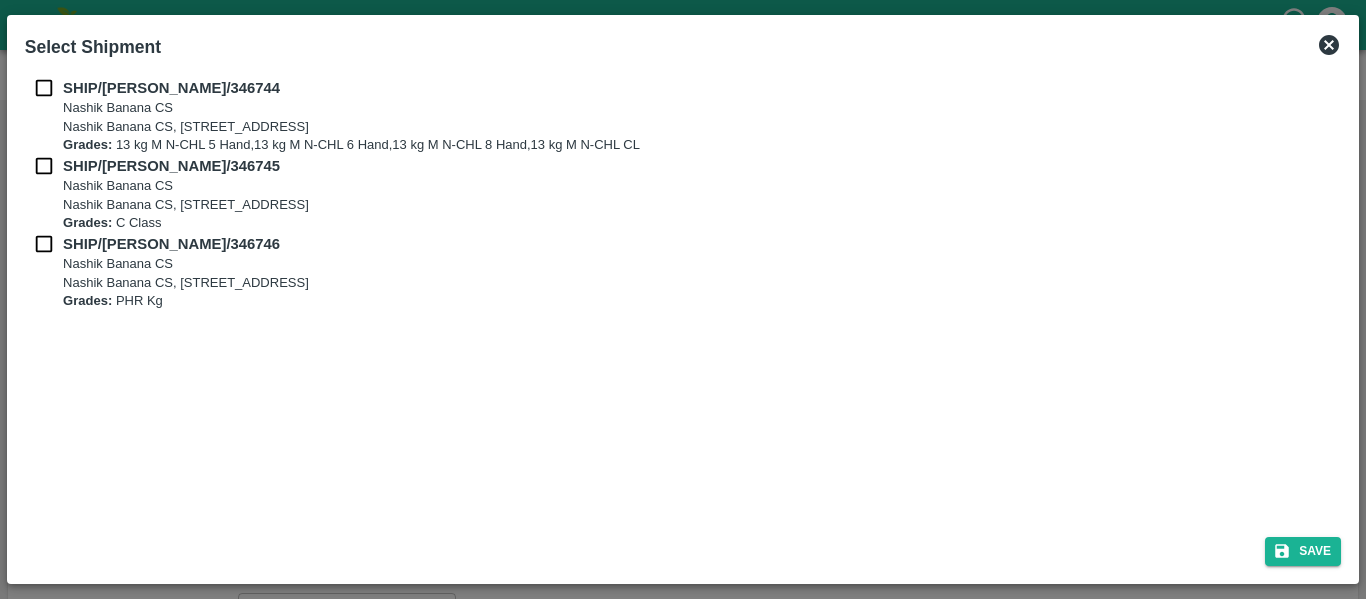 click at bounding box center (44, 88) 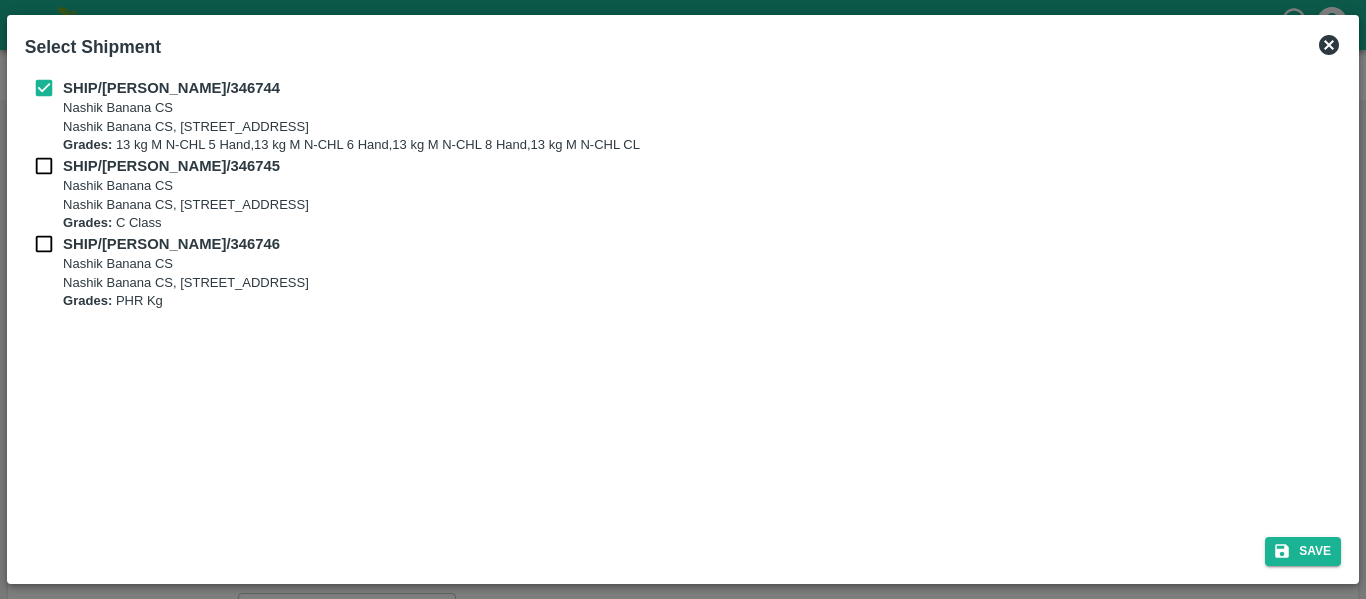 click on "SHIP/[PERSON_NAME]/346745" at bounding box center [171, 166] 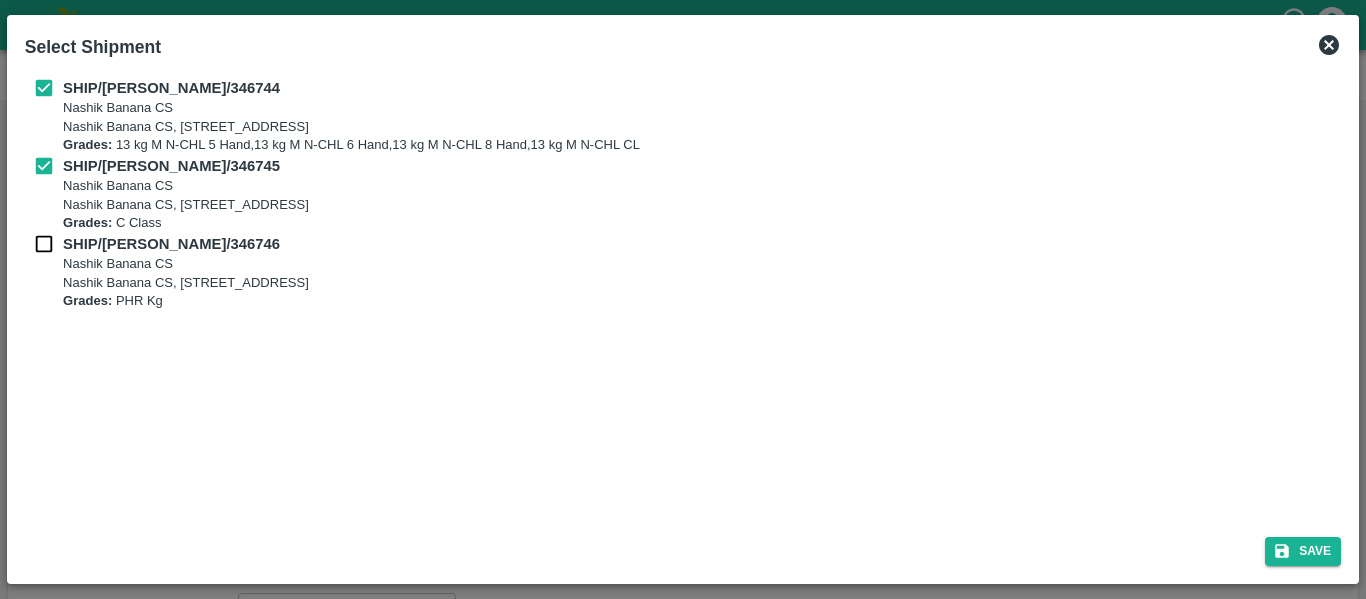 click on "Grades:" at bounding box center [87, 222] 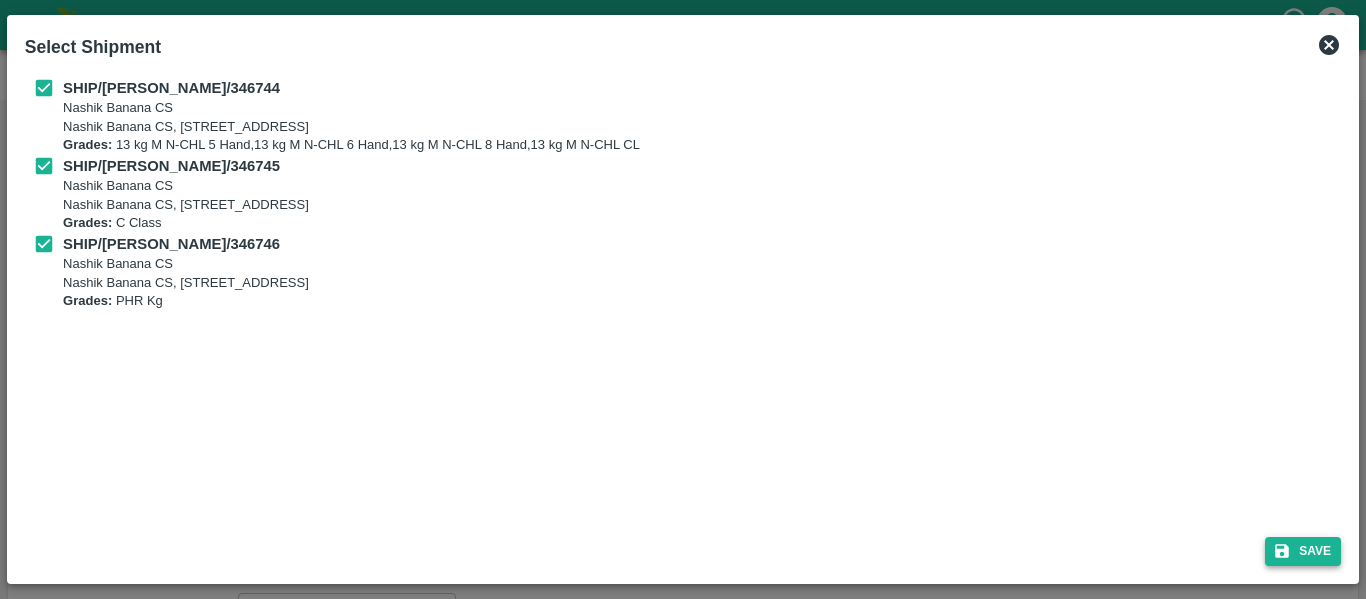 click on "Save" at bounding box center (1303, 551) 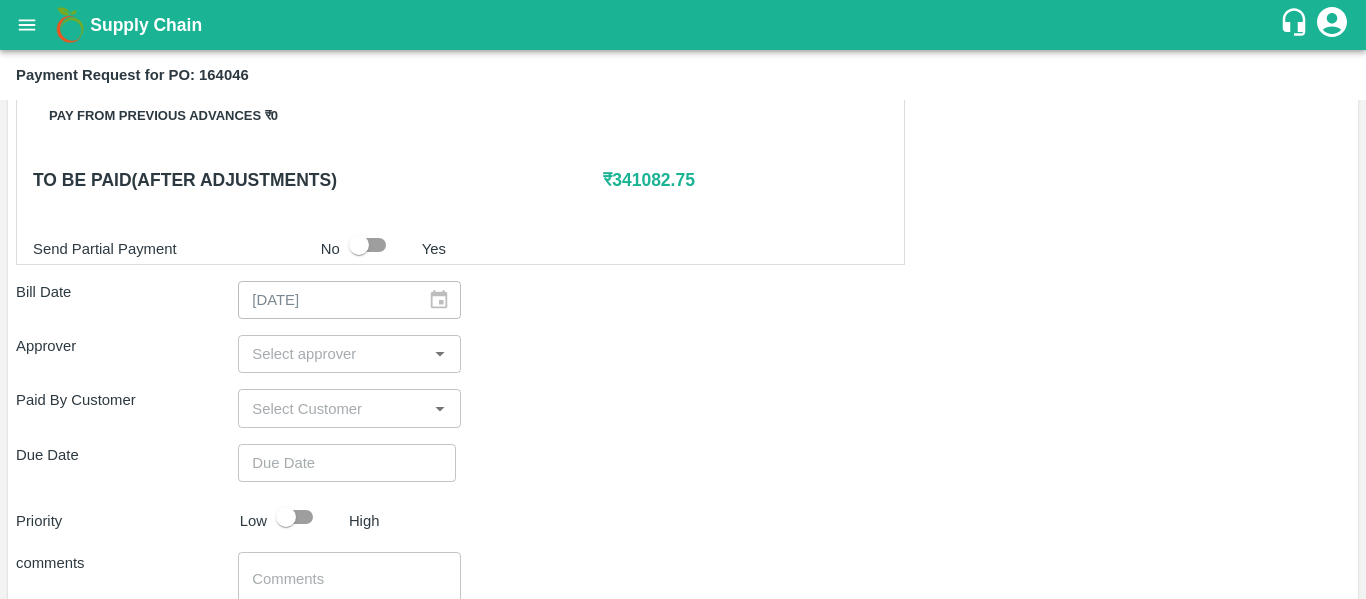 scroll, scrollTop: 918, scrollLeft: 0, axis: vertical 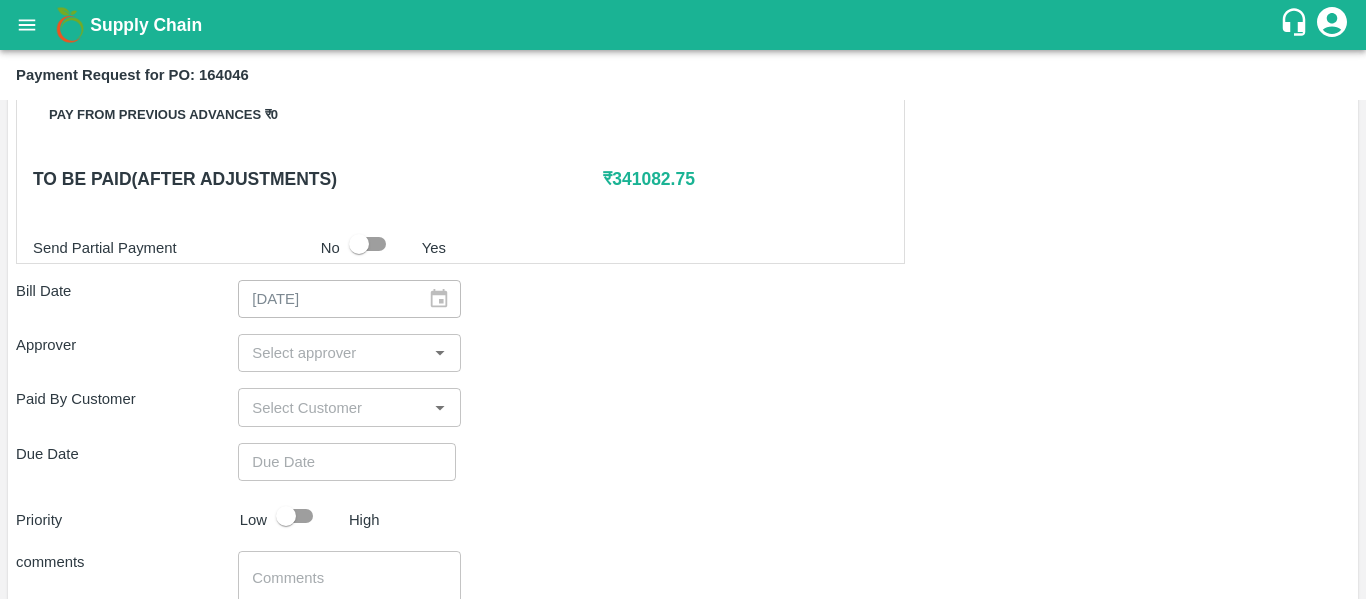 click on "​" at bounding box center [349, 353] 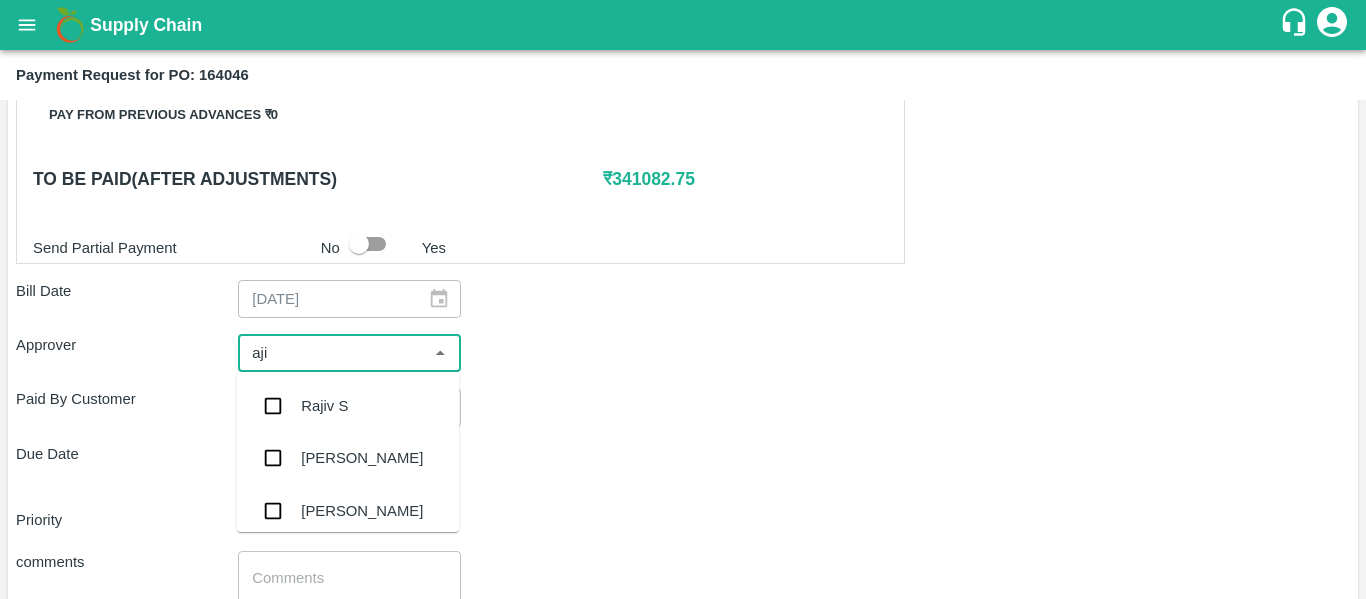 type on "ajit" 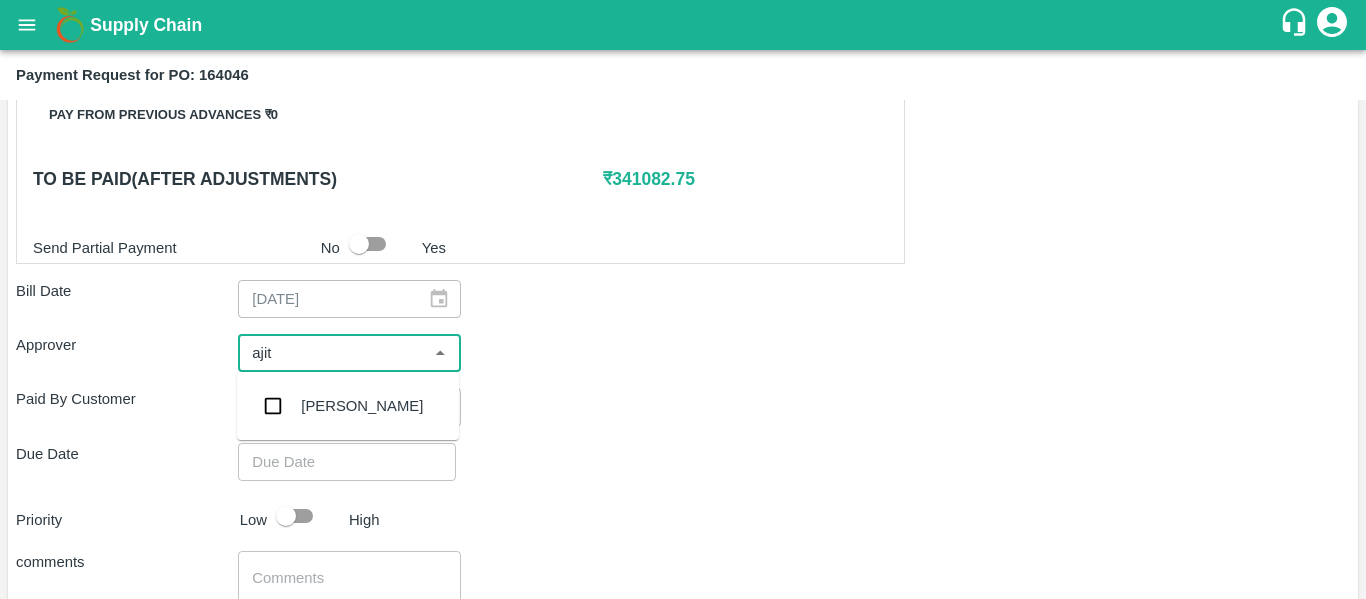 click on "Ajit Otari" at bounding box center [348, 406] 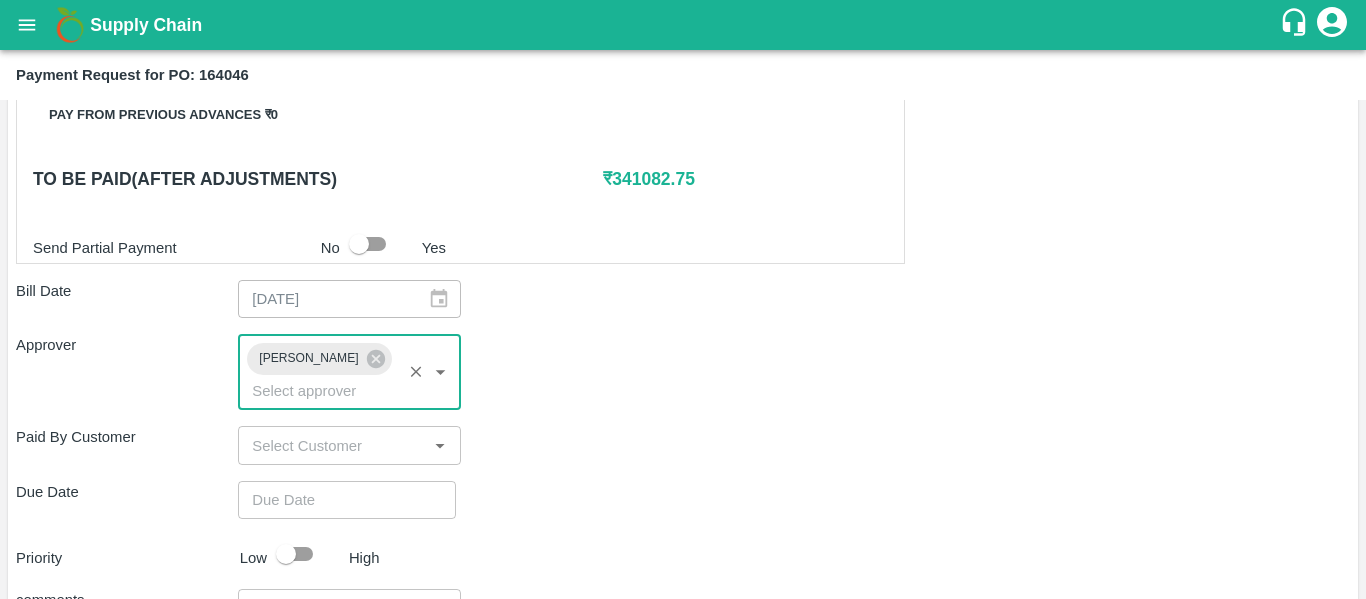 type on "DD/MM/YYYY hh:mm aa" 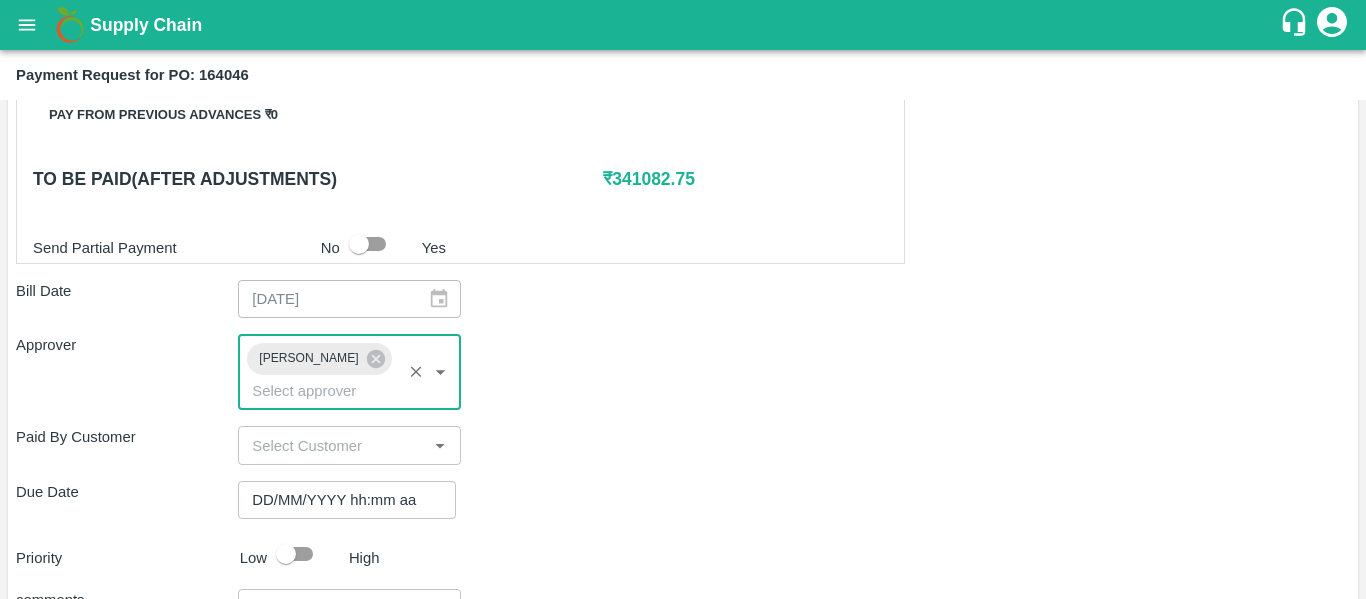 click on "DD/MM/YYYY hh:mm aa" at bounding box center (340, 500) 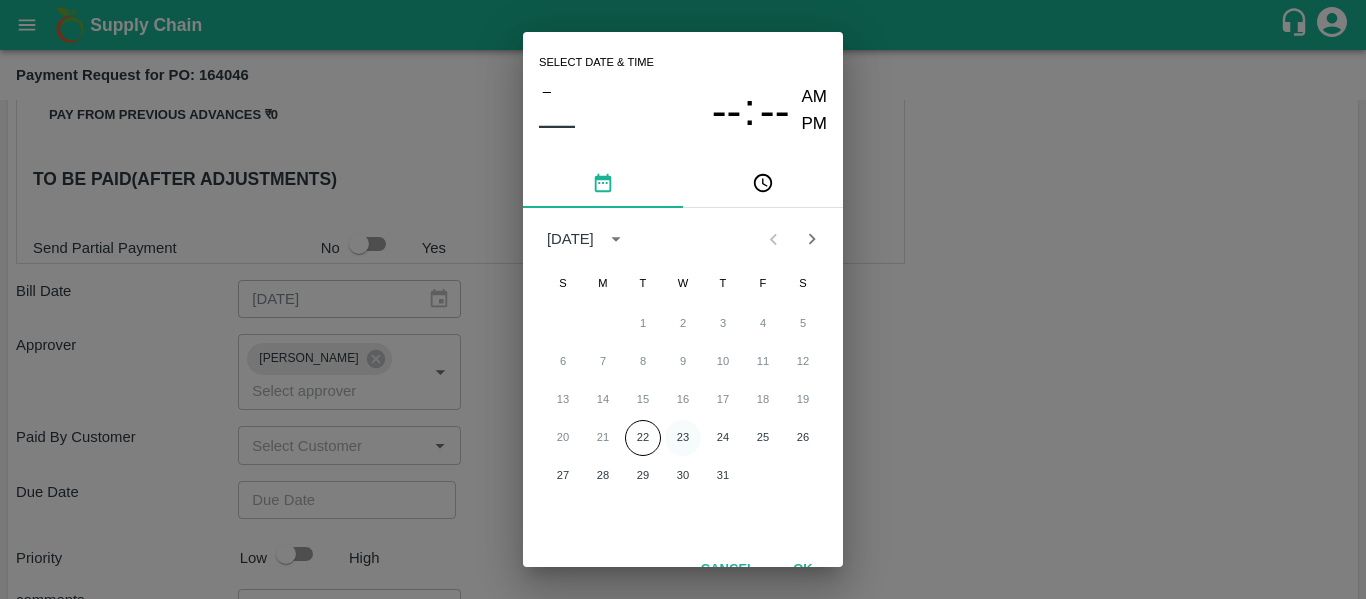 click on "23" at bounding box center (683, 438) 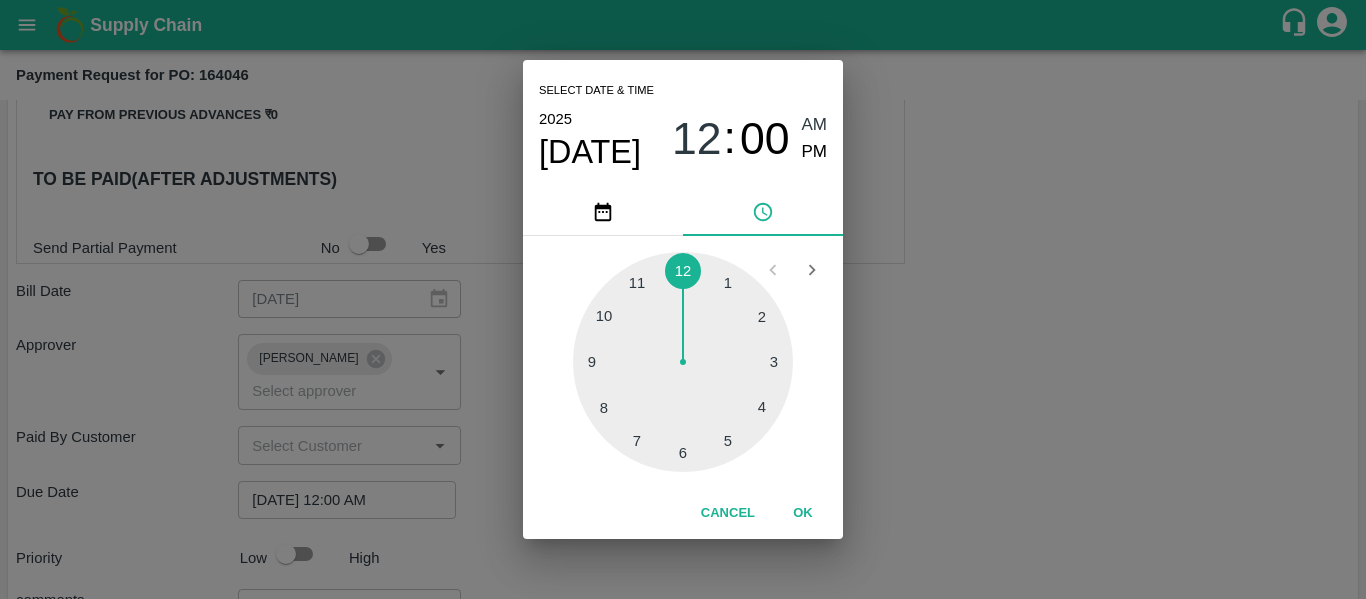 click on "Select date & time [DATE] 12 : 00 AM PM 1 2 3 4 5 6 7 8 9 10 11 12 Cancel OK" at bounding box center [683, 299] 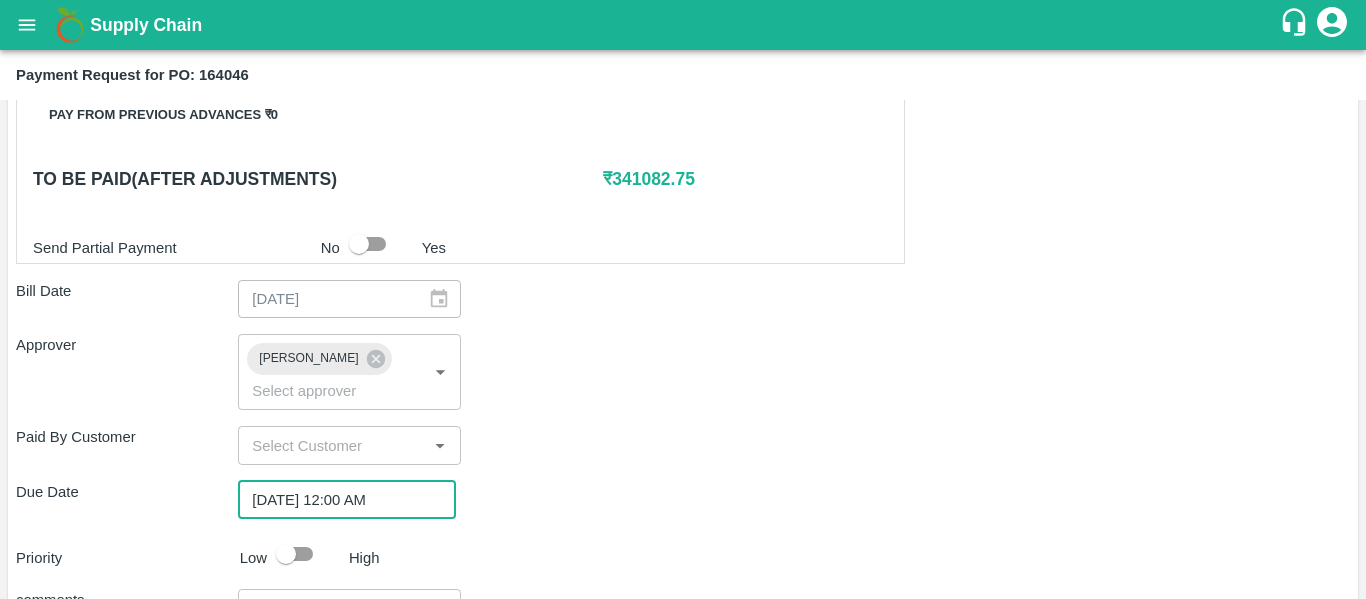 click at bounding box center (286, 554) 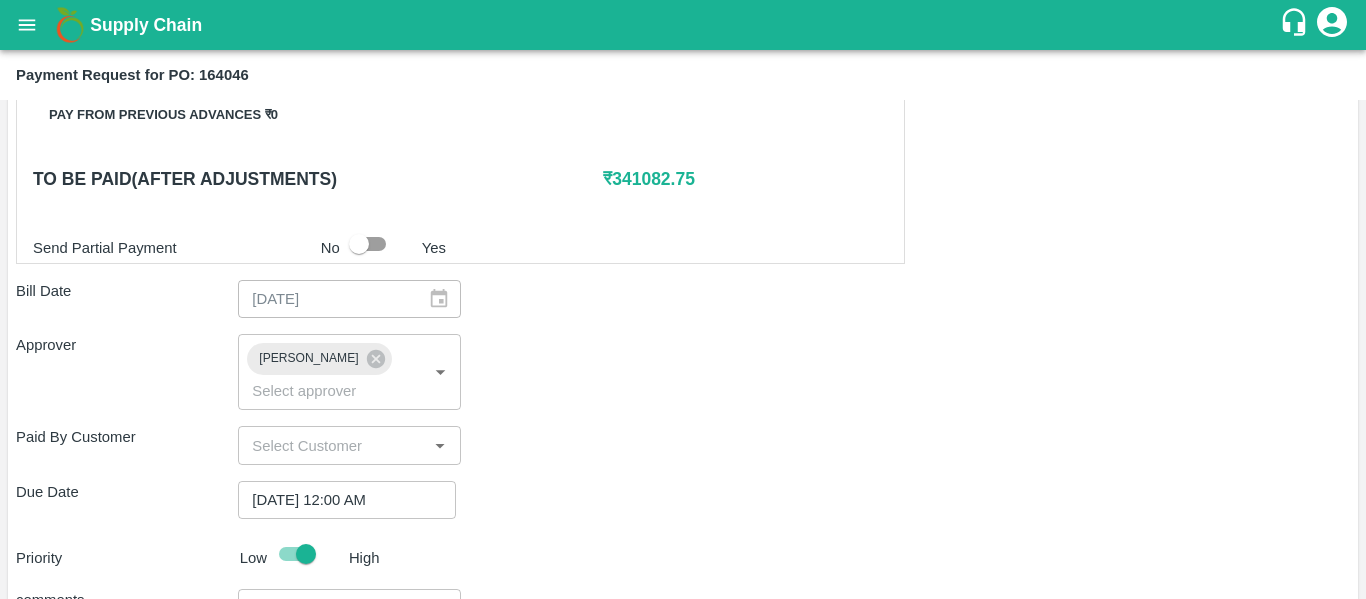 scroll, scrollTop: 1082, scrollLeft: 0, axis: vertical 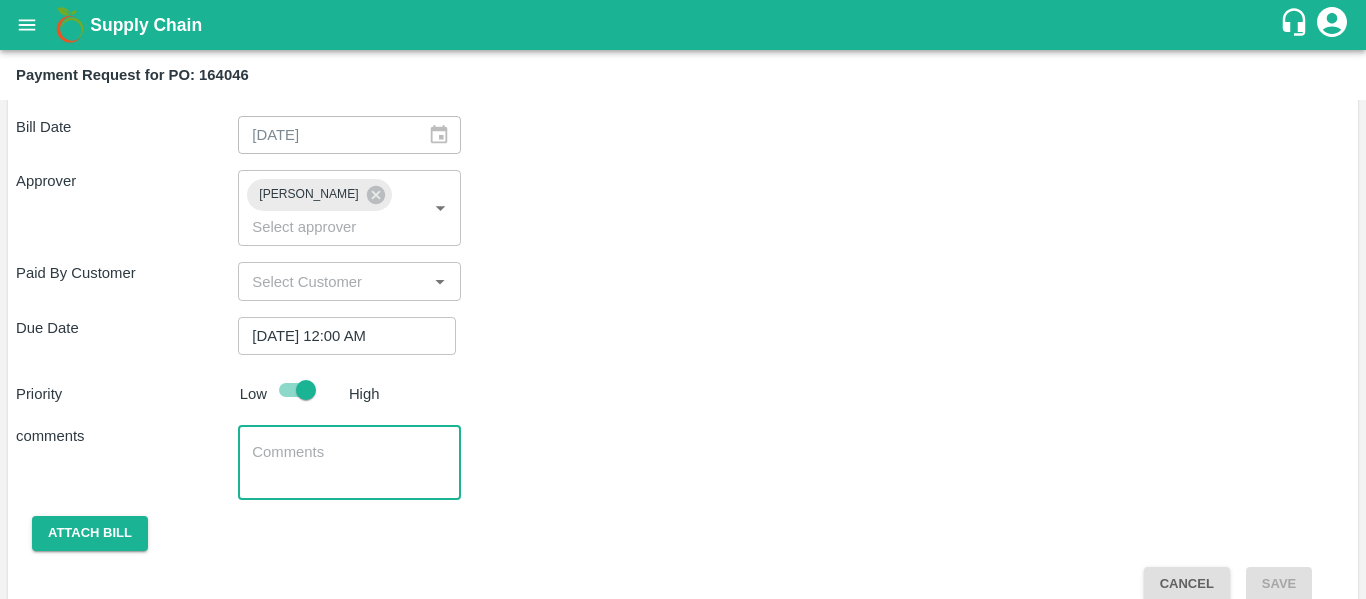 click at bounding box center (349, 463) 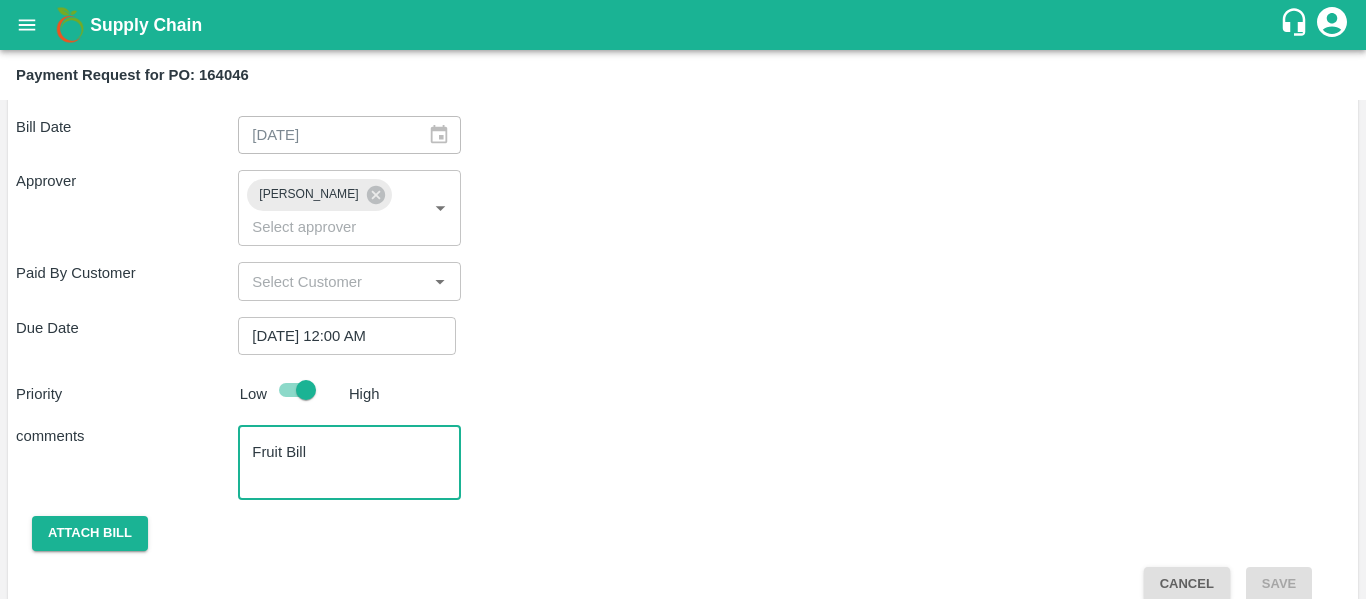type on "Fruit Bill" 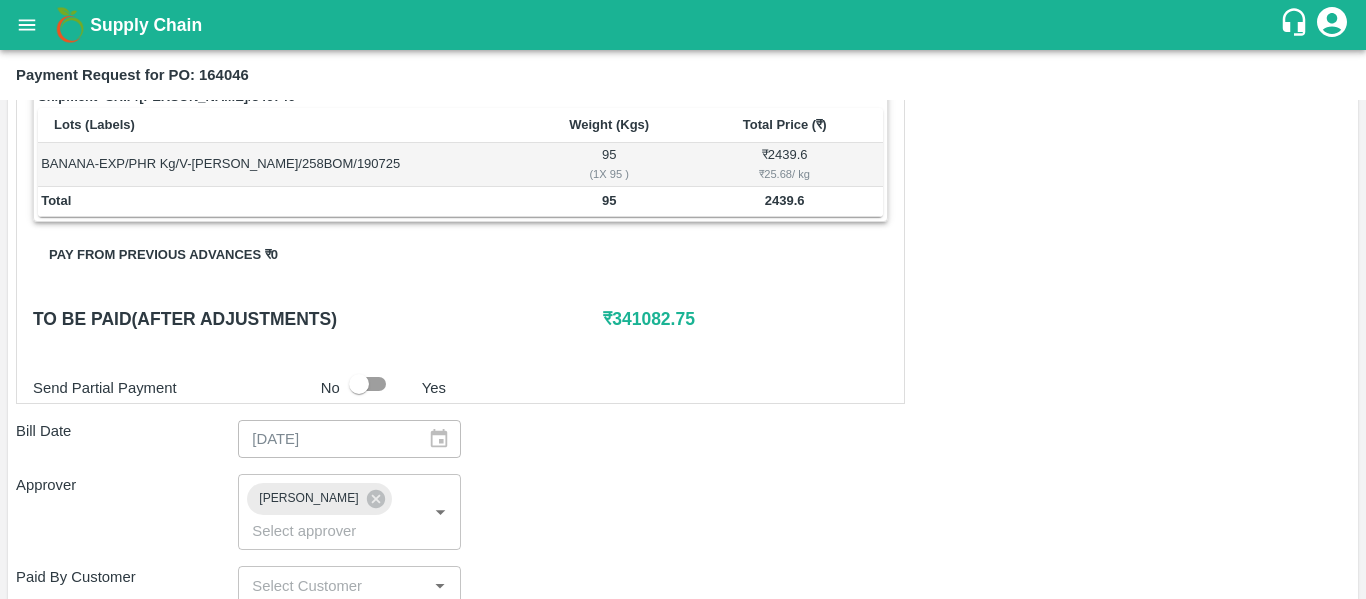 scroll, scrollTop: 777, scrollLeft: 0, axis: vertical 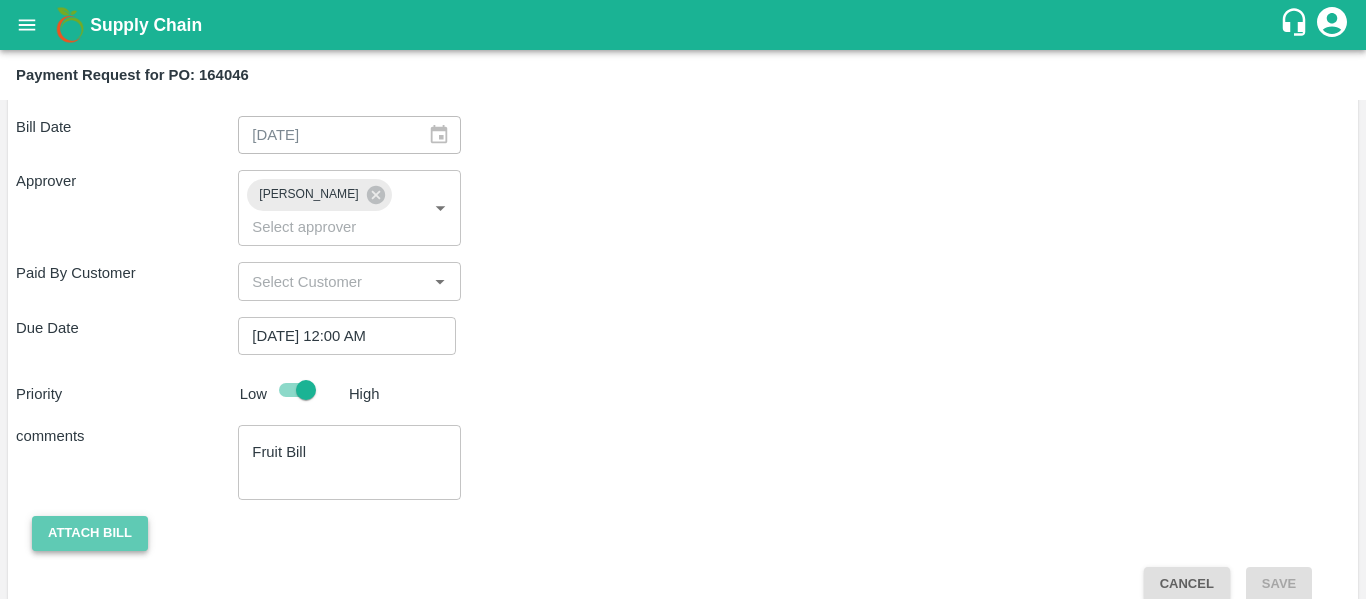 click on "Attach bill" at bounding box center [90, 533] 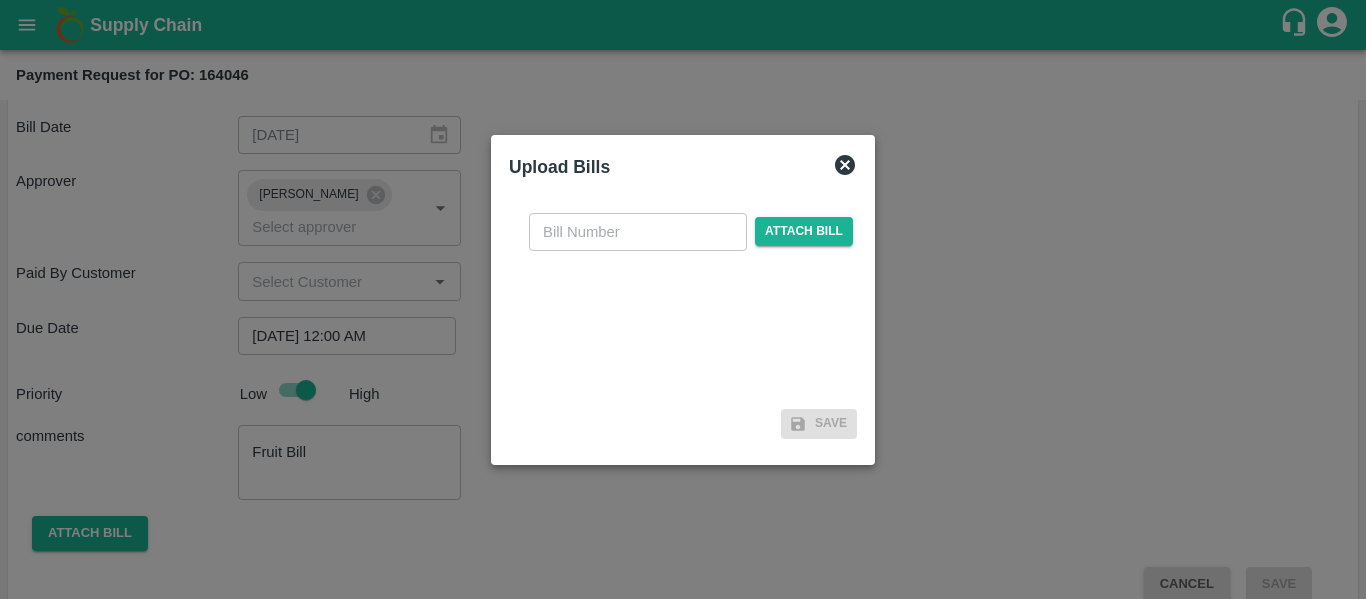 click at bounding box center [638, 232] 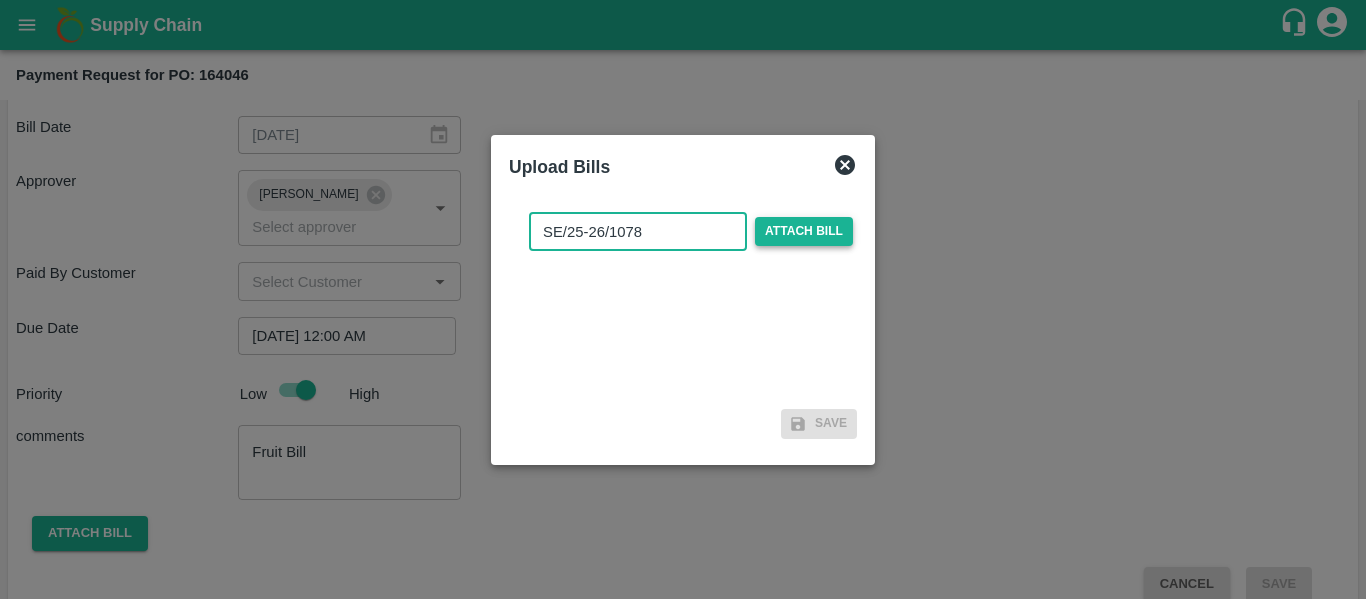 type on "SE/25-26/1078" 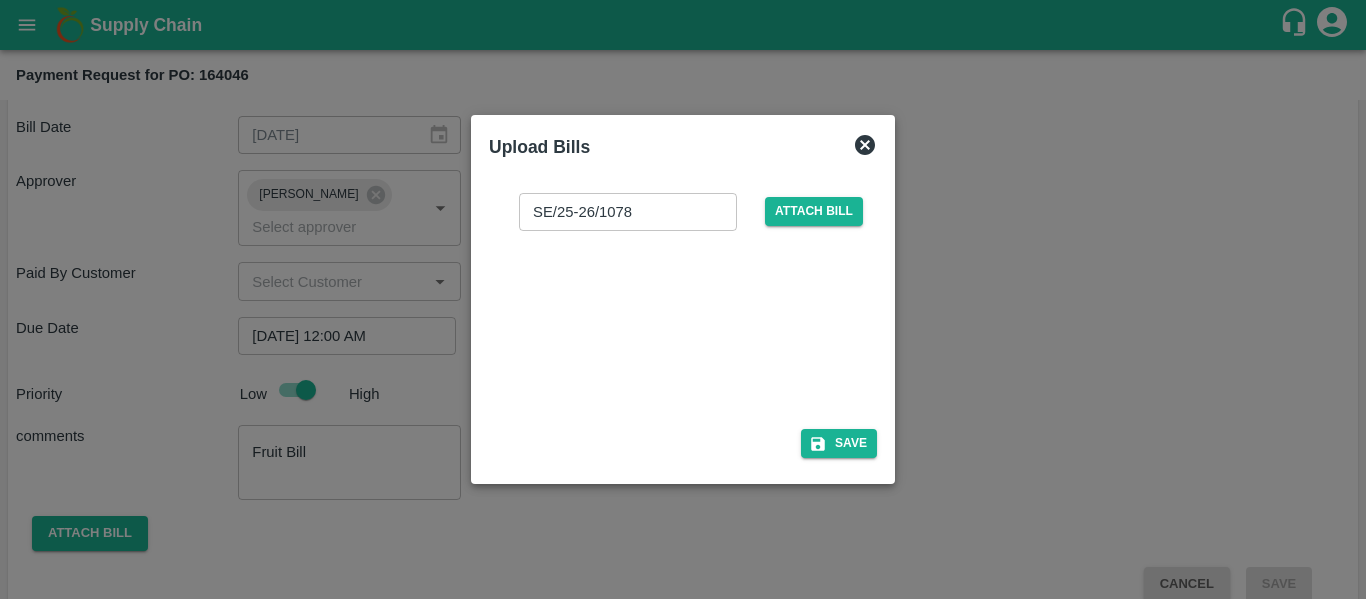click at bounding box center (679, 324) 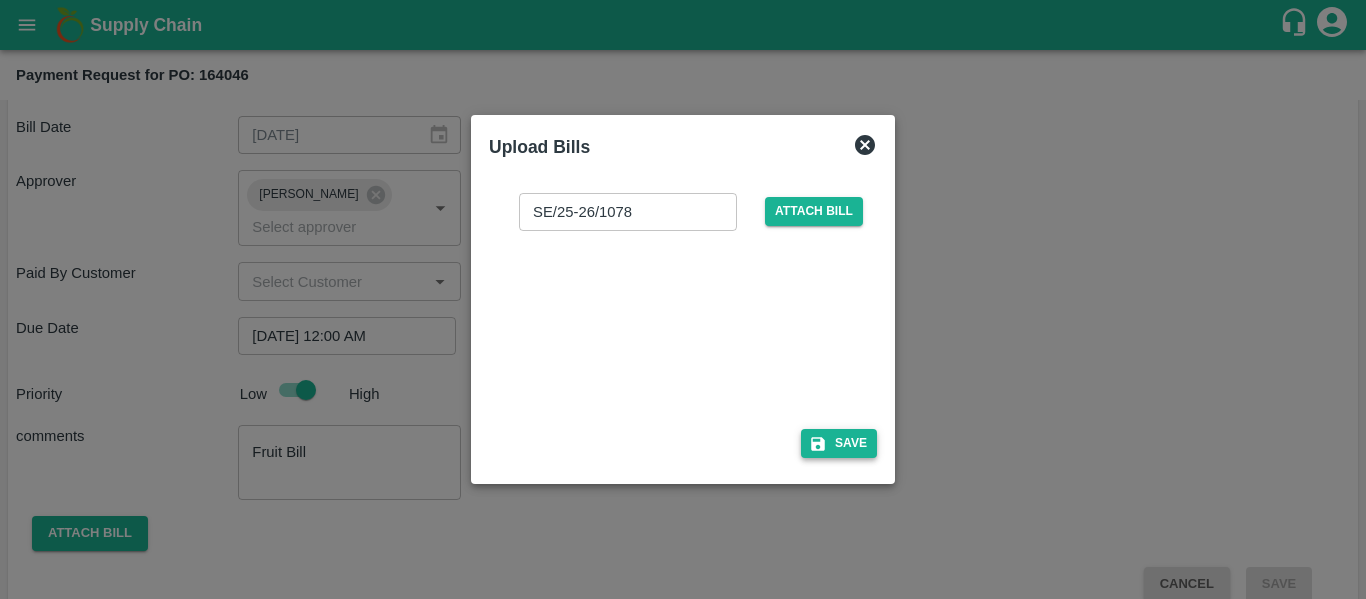 click on "Save" at bounding box center (839, 443) 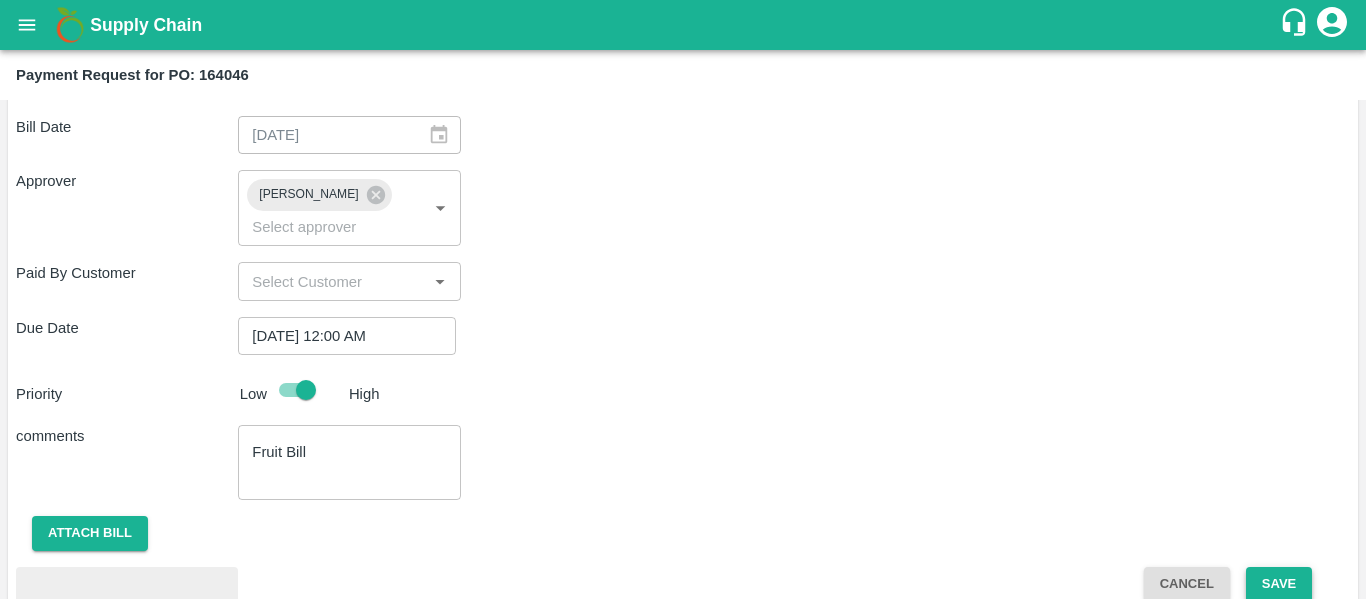 click on "Save" at bounding box center (1279, 584) 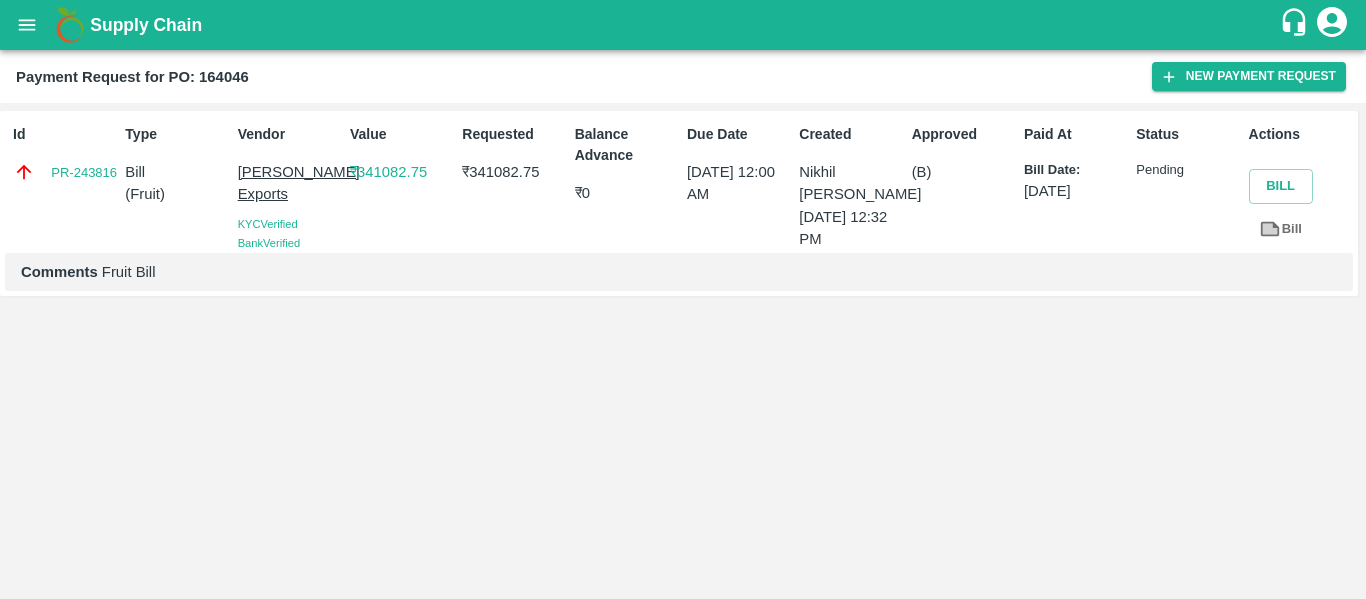 click at bounding box center [27, 25] 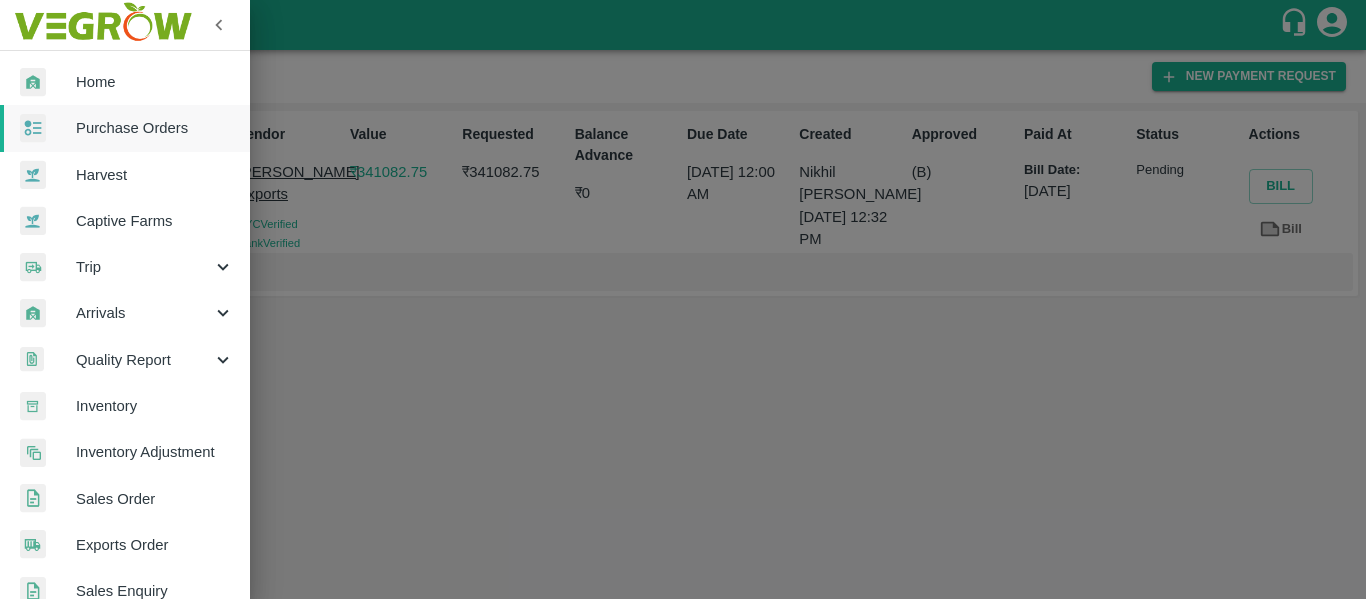 click on "Purchase Orders" at bounding box center [155, 128] 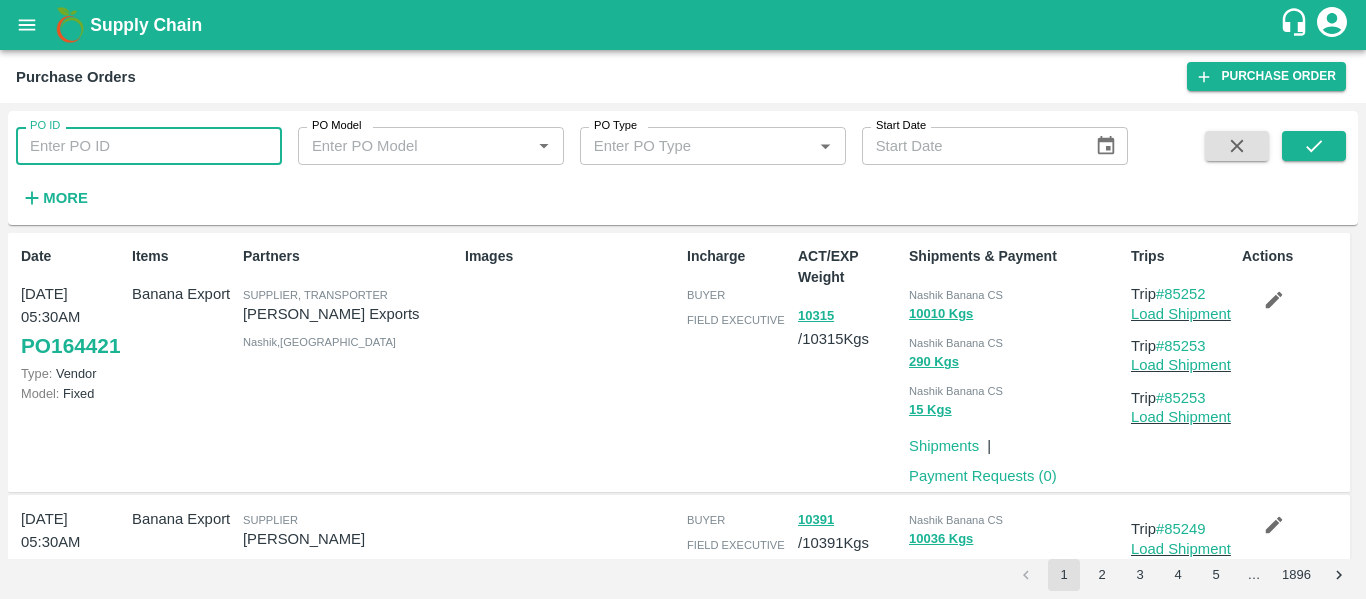 click on "PO ID" at bounding box center (149, 146) 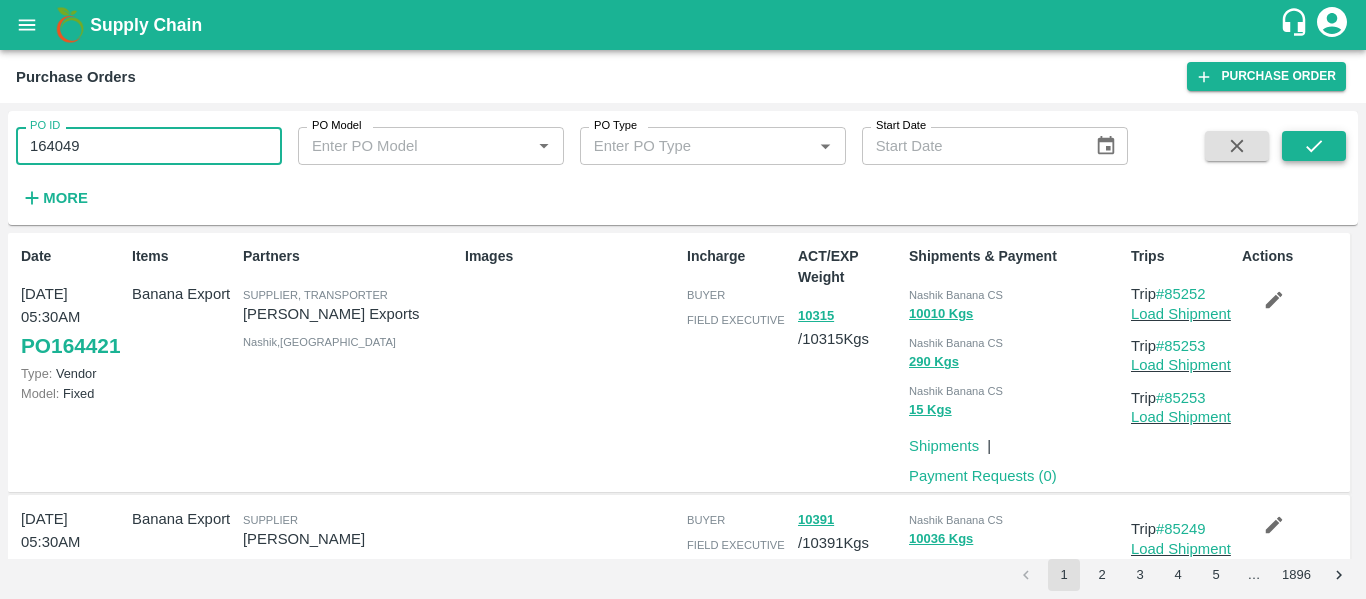 type on "164049" 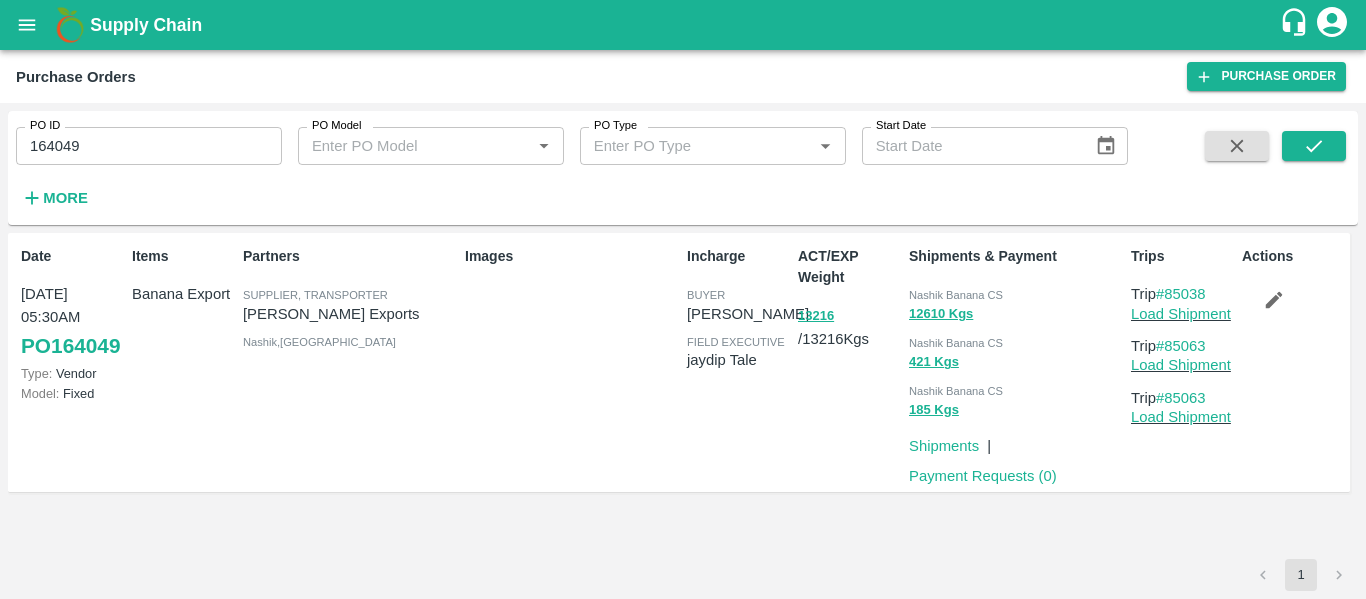 click on "Payment Requests ( 0 )" at bounding box center (983, 476) 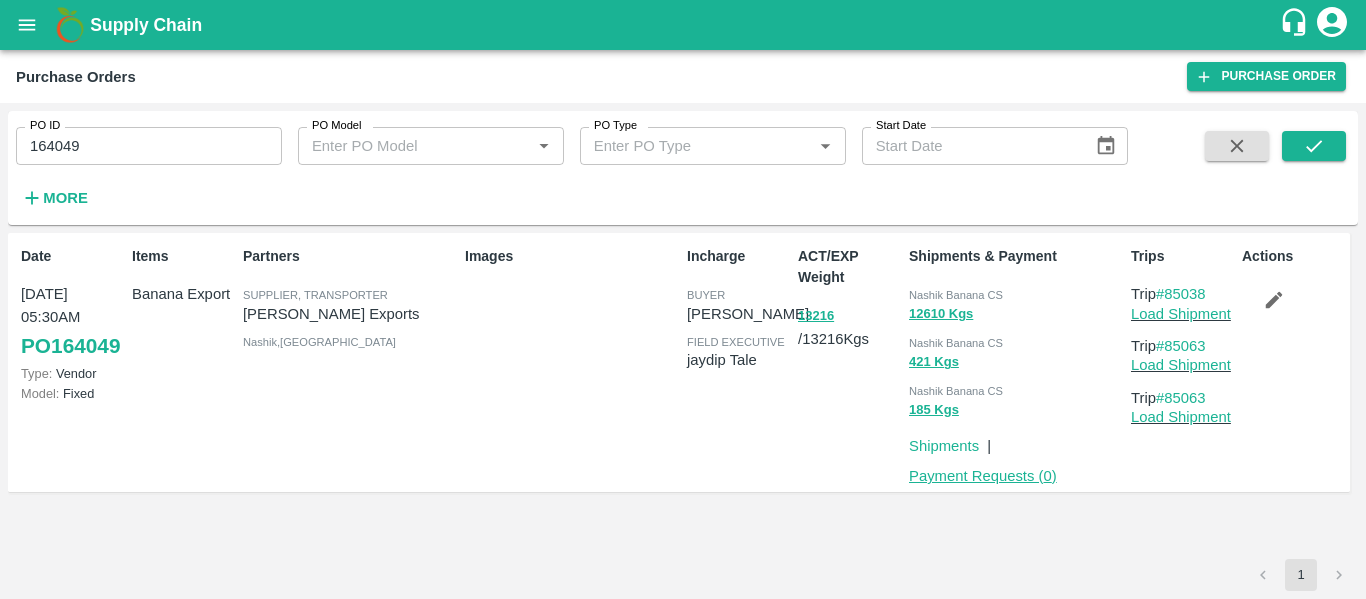 click on "Payment Requests ( 0 )" at bounding box center (983, 476) 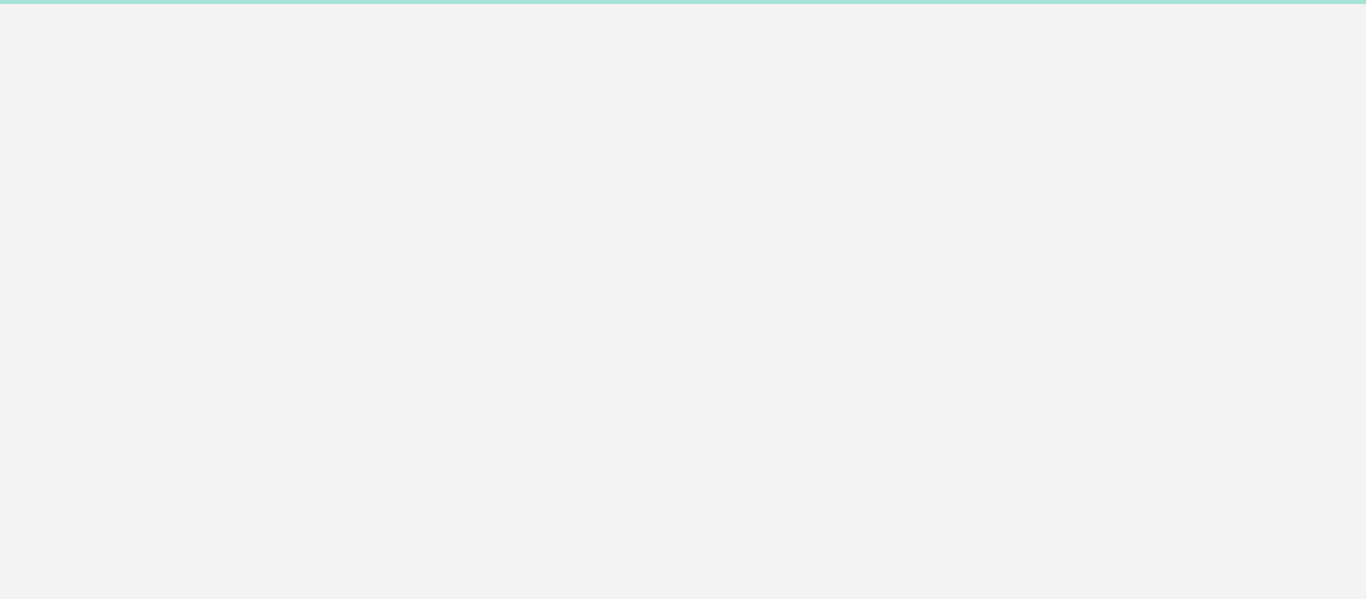 scroll, scrollTop: 0, scrollLeft: 0, axis: both 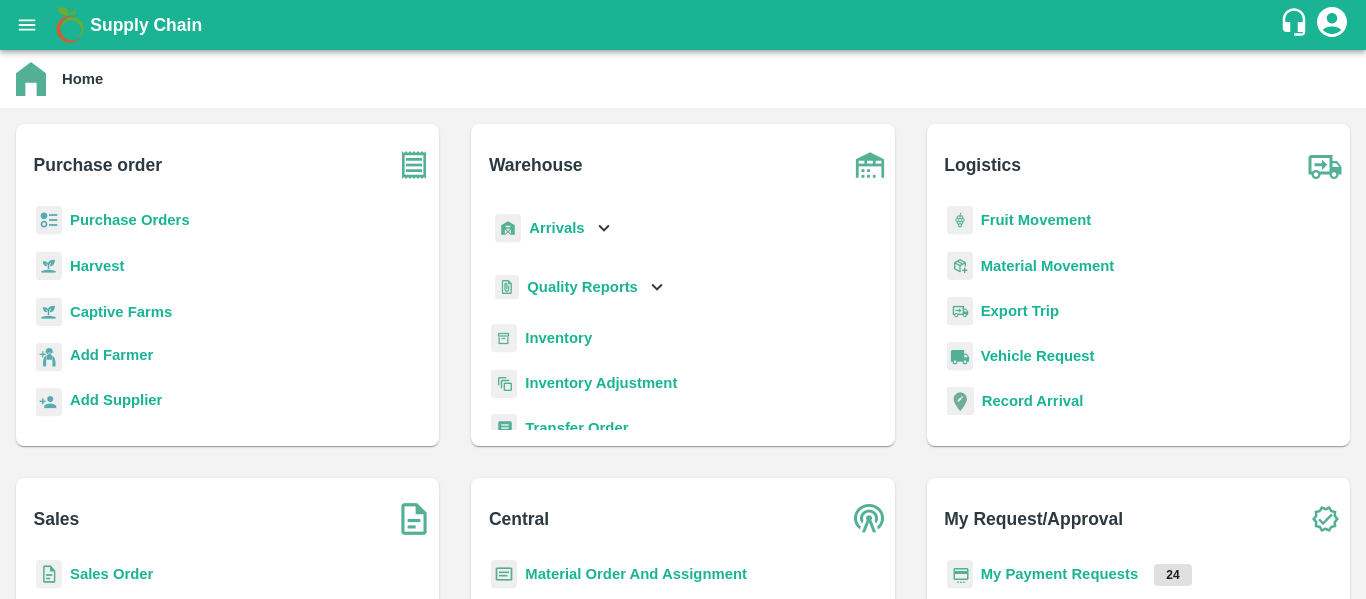 click on "Captive Farms" at bounding box center (121, 312) 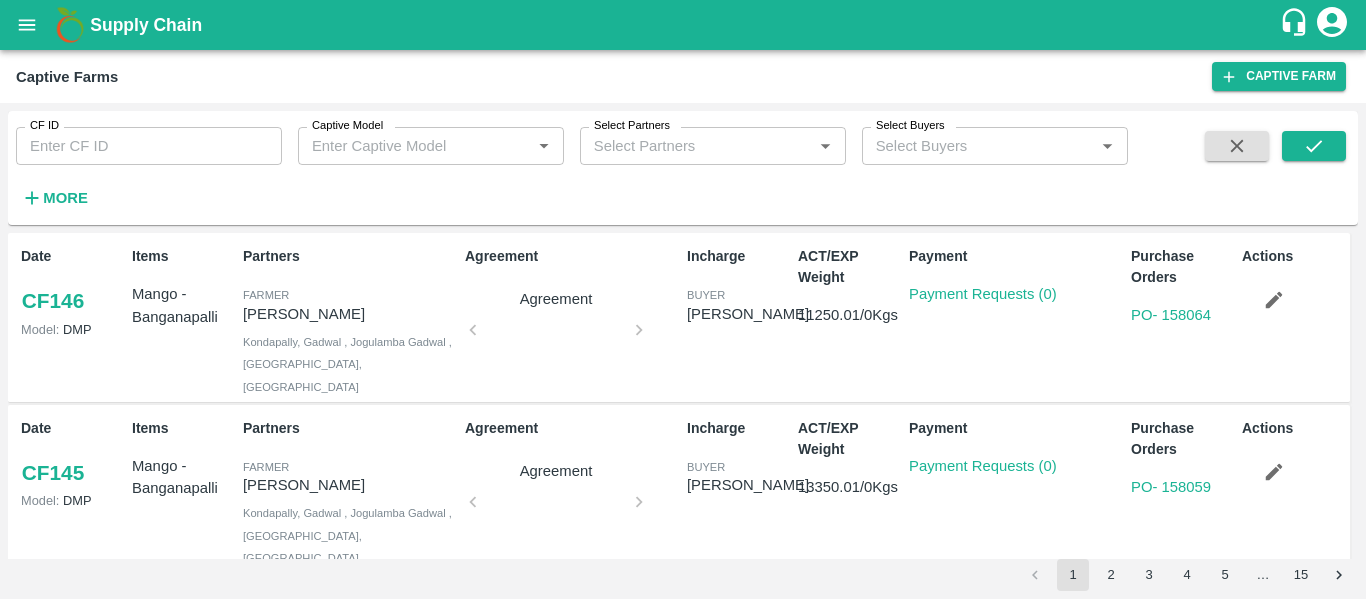 click on "Captive Model" at bounding box center [414, 146] 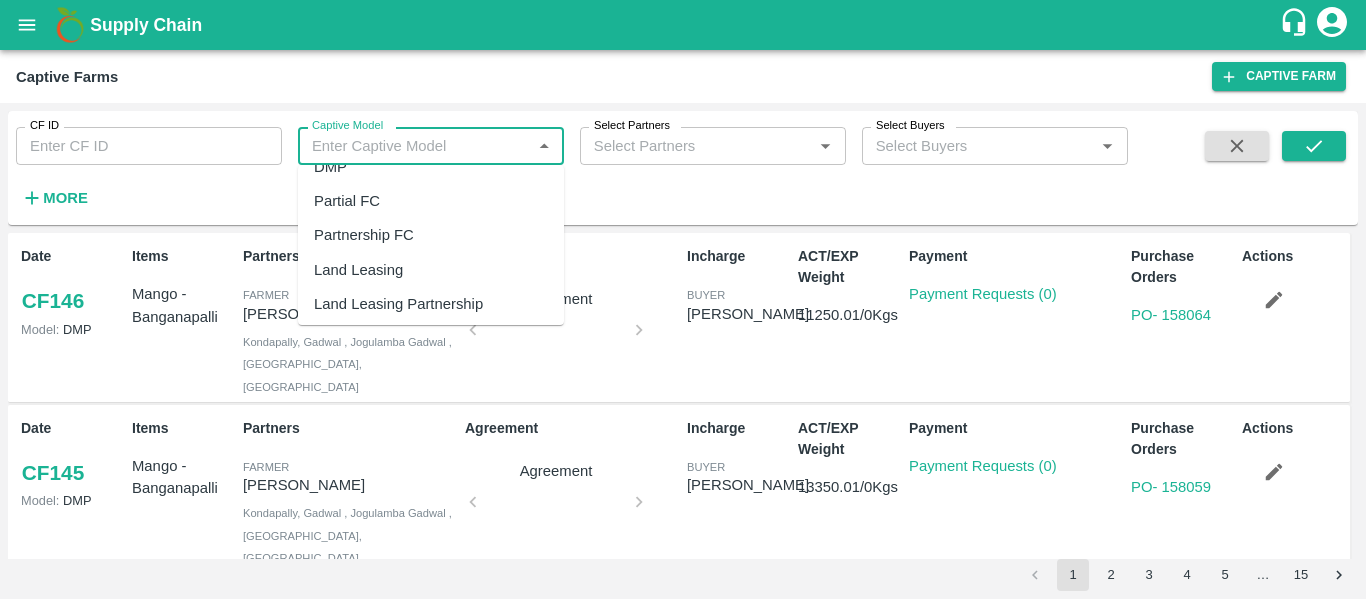 scroll, scrollTop: 130, scrollLeft: 0, axis: vertical 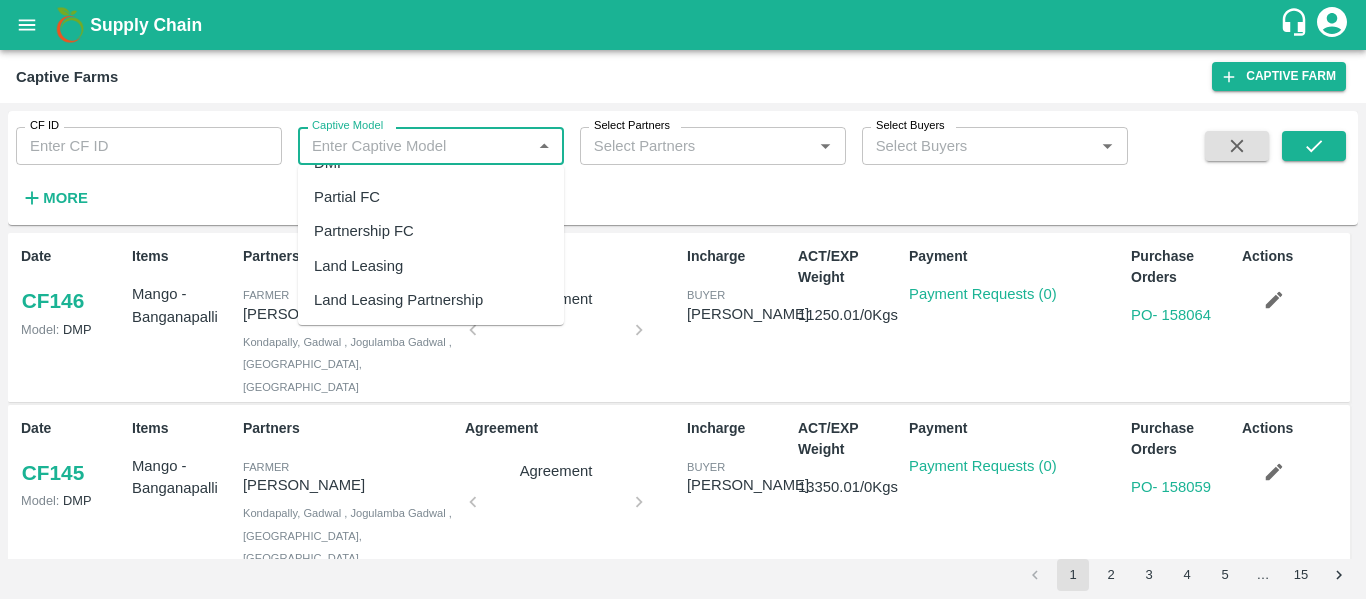 click on "Land Leasing" at bounding box center [358, 266] 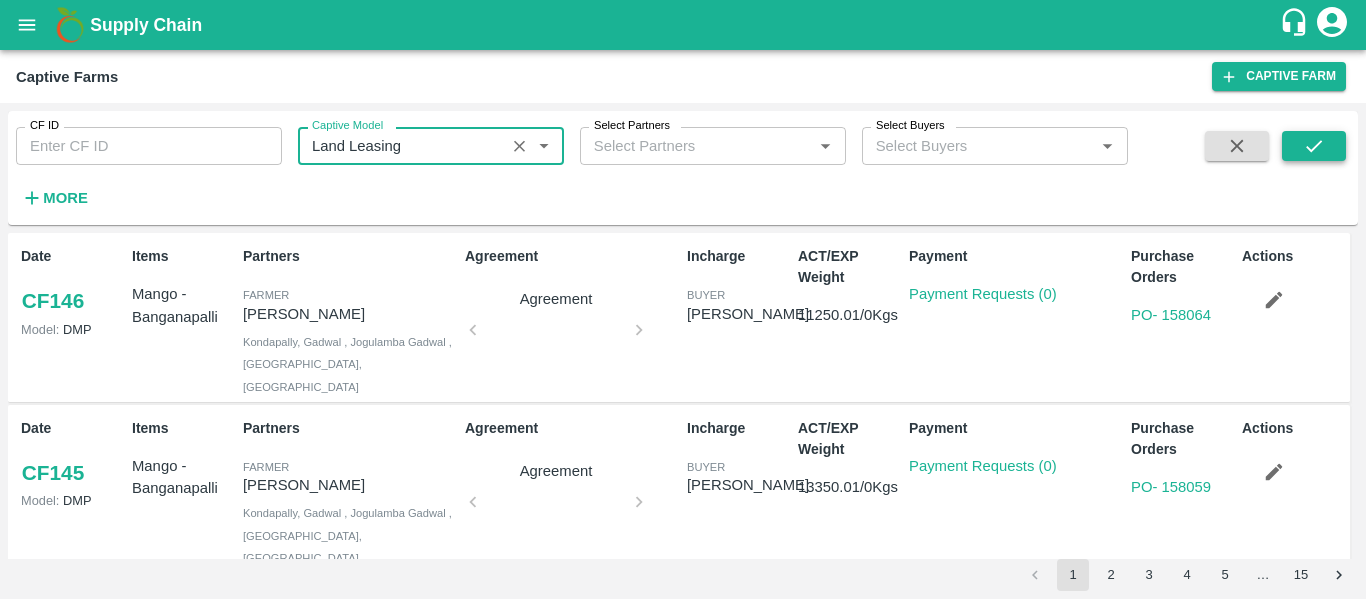 click 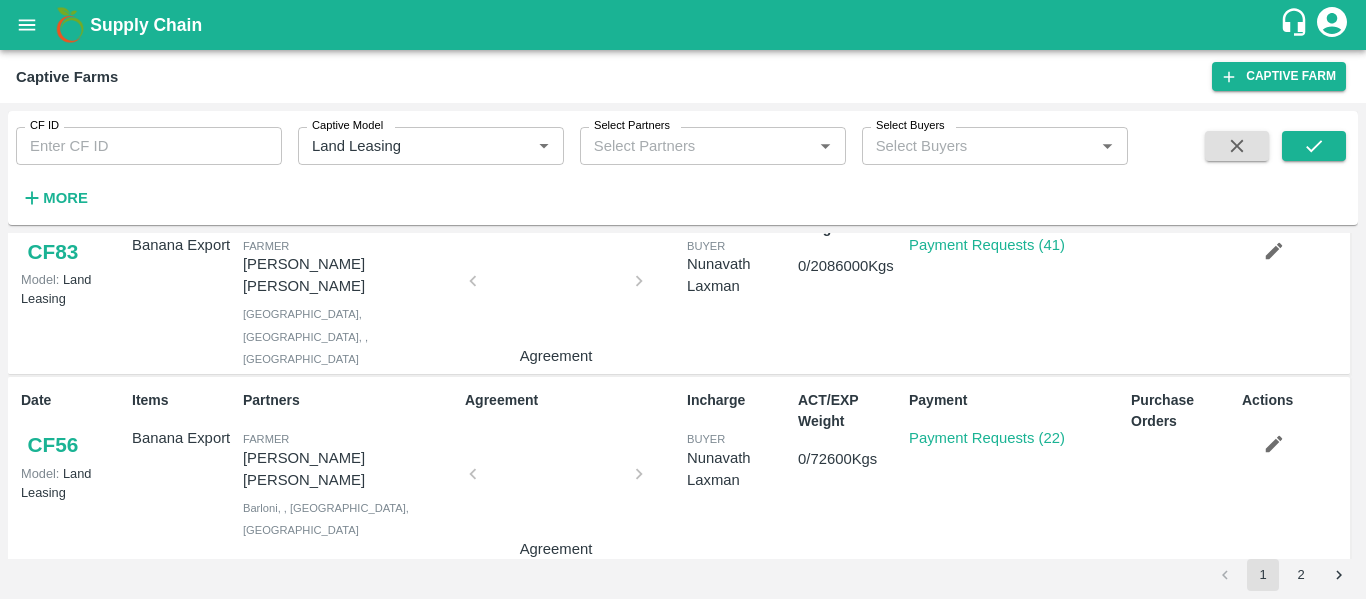 scroll, scrollTop: 1604, scrollLeft: 0, axis: vertical 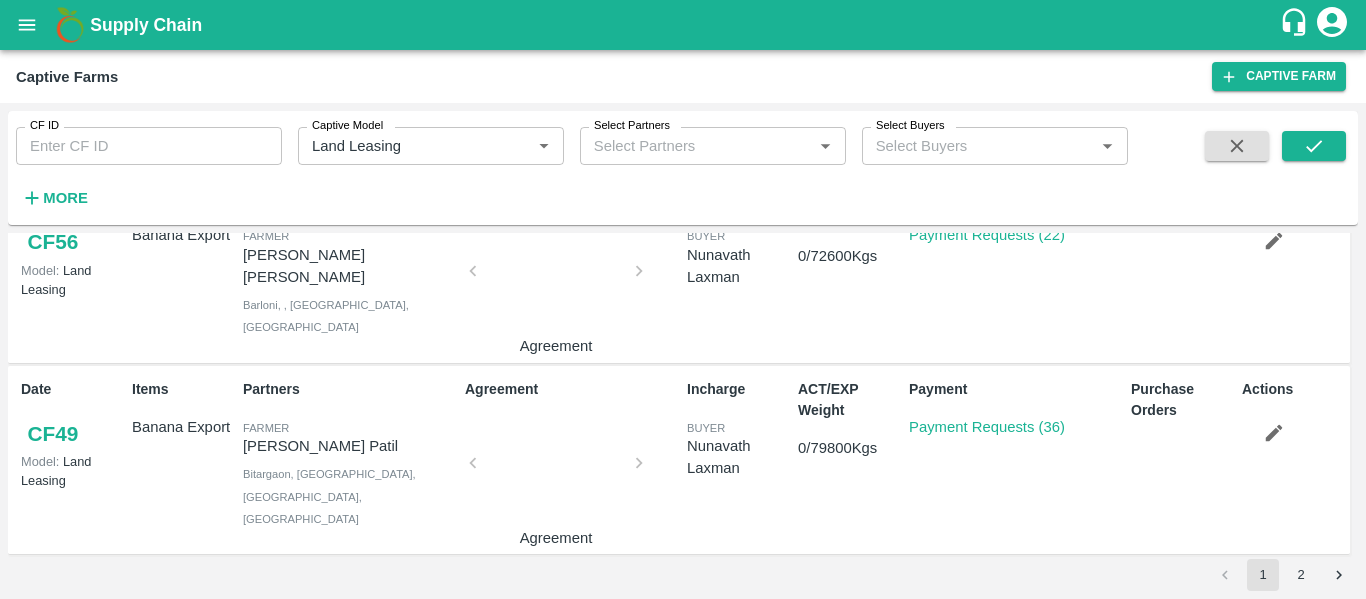 click on "2" at bounding box center [1301, 575] 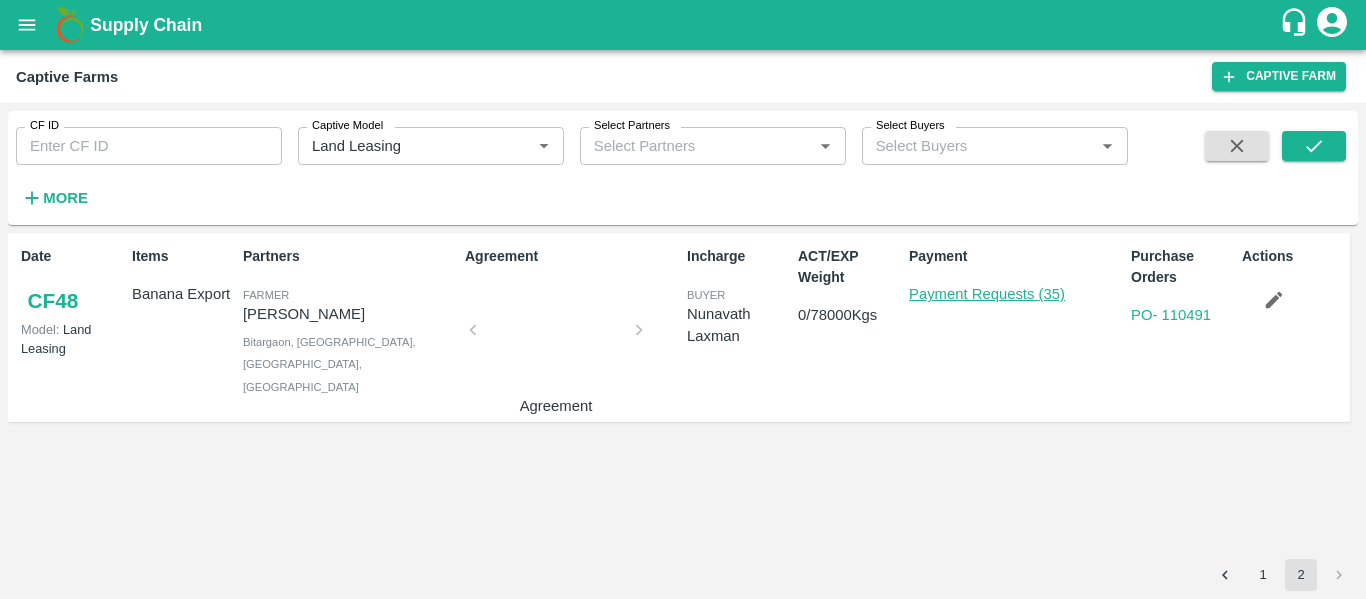 click on "Payment Requests   (35)" at bounding box center [987, 294] 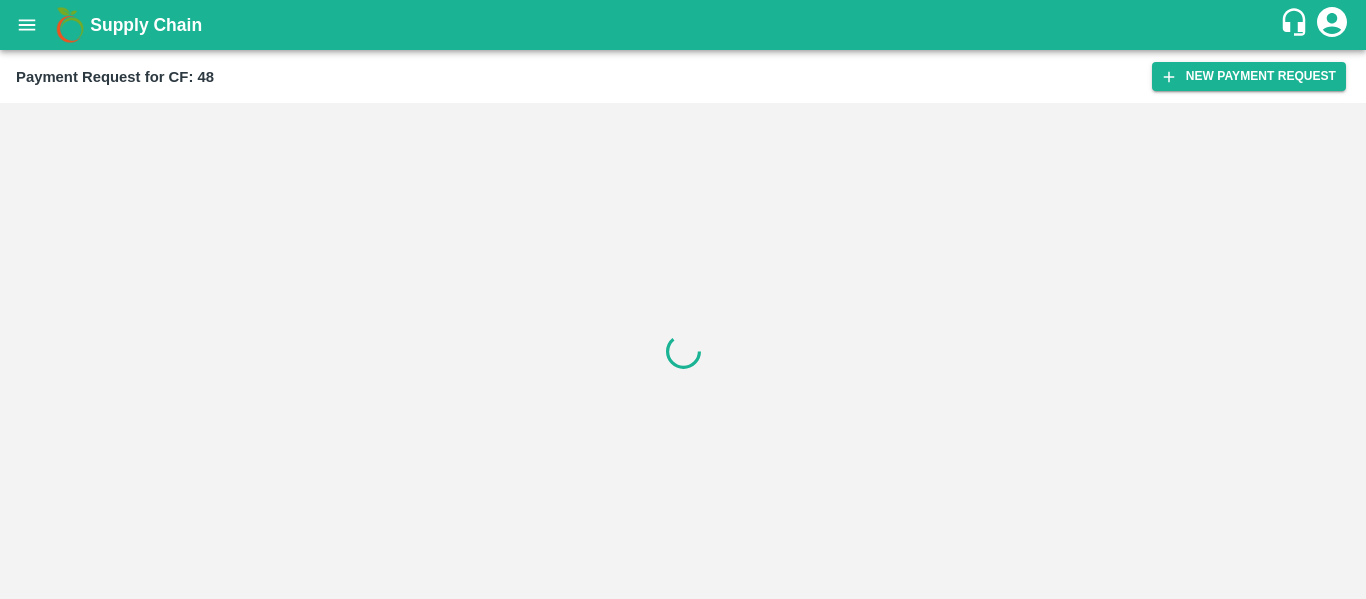 scroll, scrollTop: 0, scrollLeft: 0, axis: both 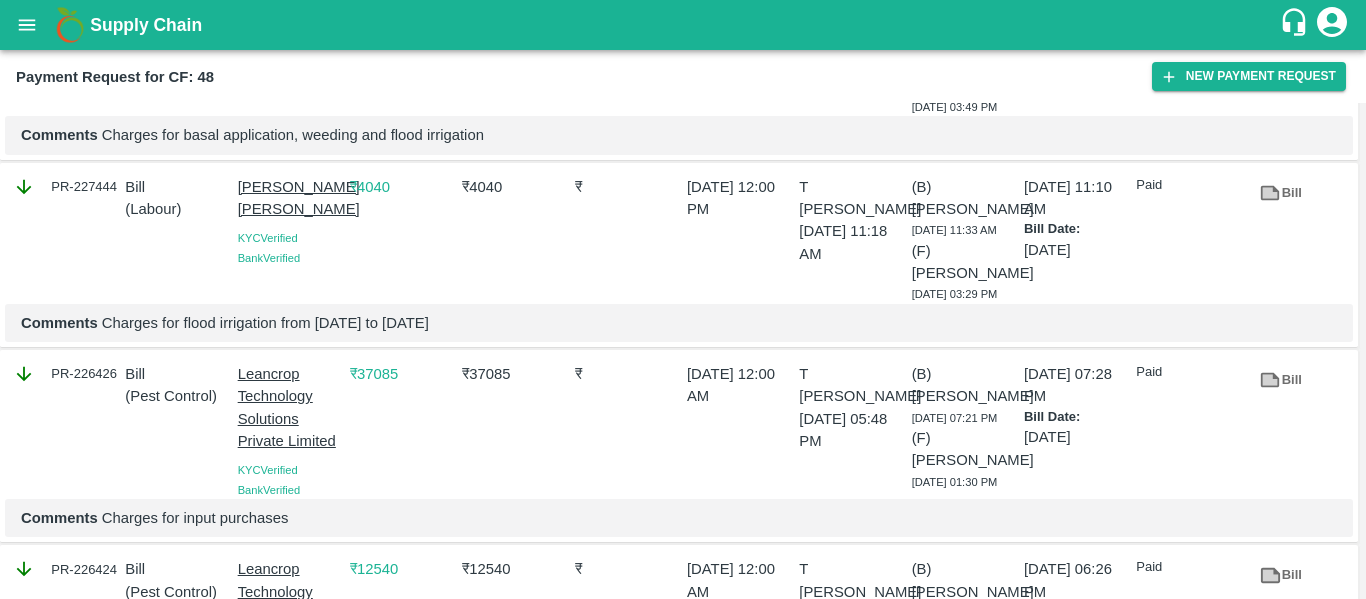 click 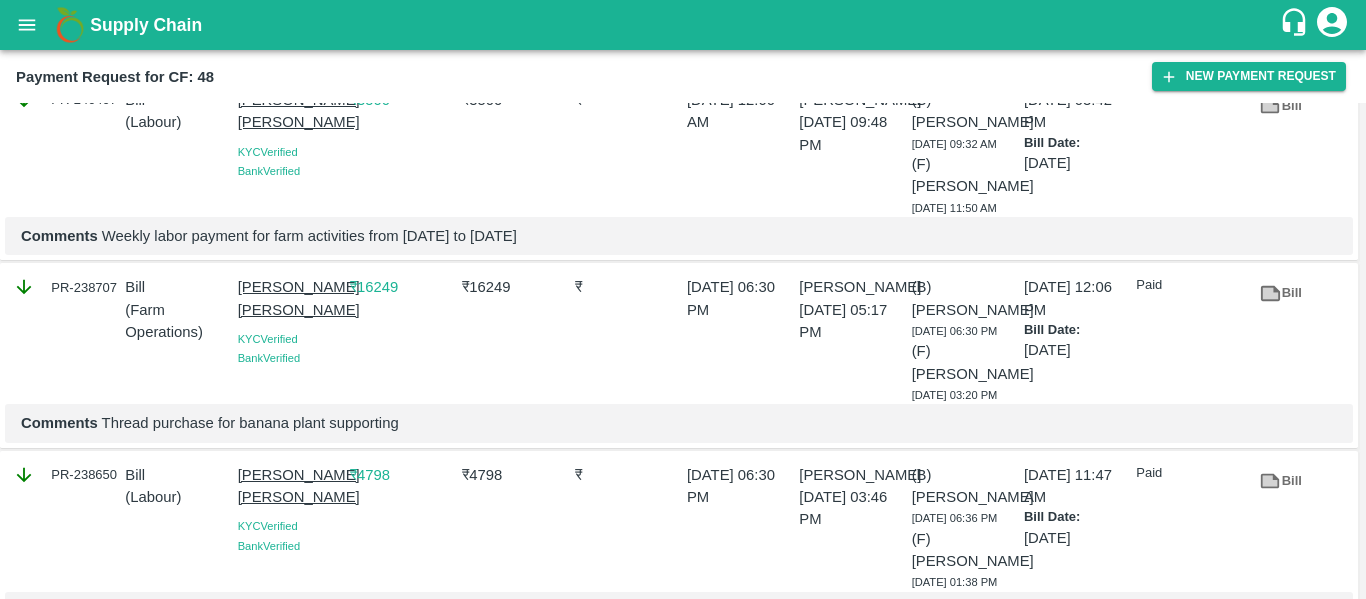 scroll, scrollTop: 0, scrollLeft: 0, axis: both 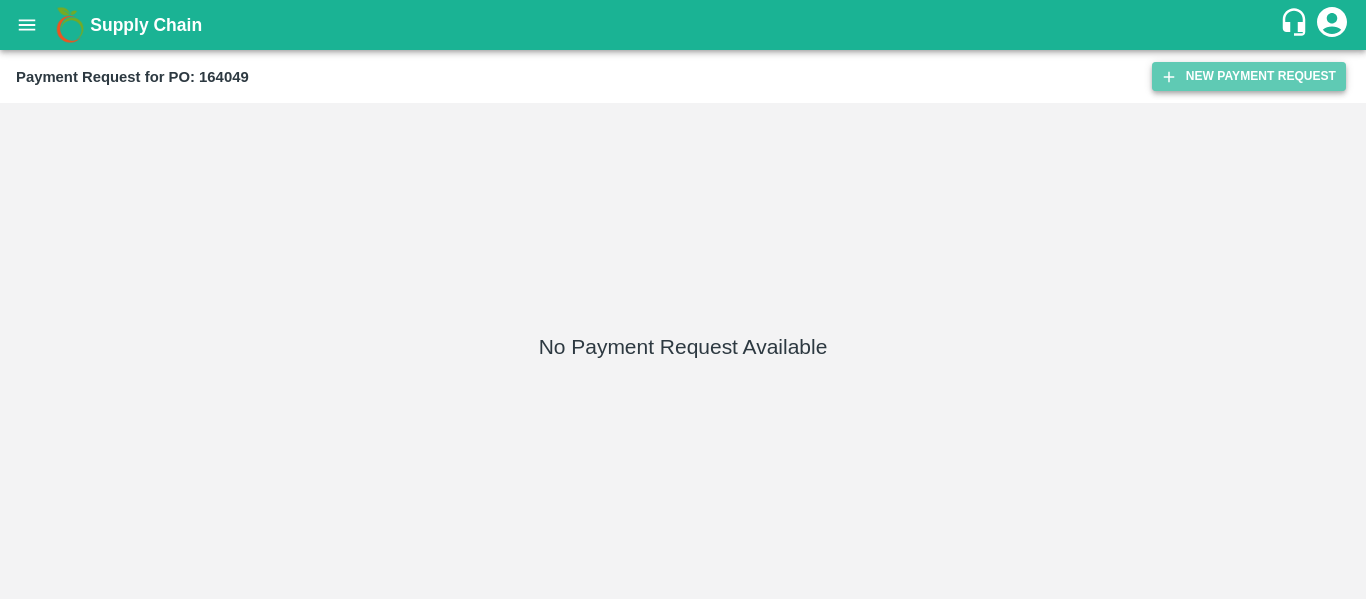 click on "New Payment Request" at bounding box center [1249, 76] 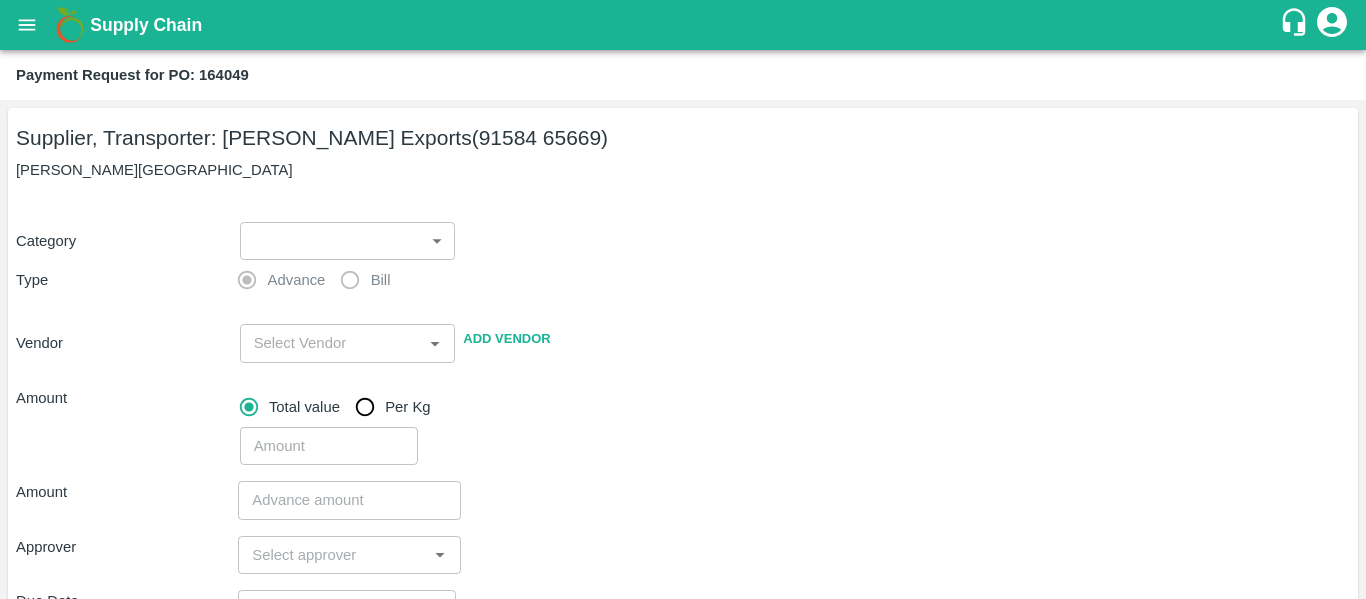 click on "Supply Chain Payment Request for PO: 164049 Supplier, Transporter:    Shreyansh Exports  (91584 65669) Nashik, Nashik Category ​ ​ Type Advance Bill Vendor ​ Add Vendor Amount Total value Per Kg ​ Amount ​ Approver ​ Due Date ​  Priority  Low  High Comment x ​ Attach bill Cancel Save Tembhurni PH Nashik CC Shahada Banana Export PH Savda Banana Export PH Nashik Banana CS Nikhil Subhash Mangvade Logout" at bounding box center (683, 299) 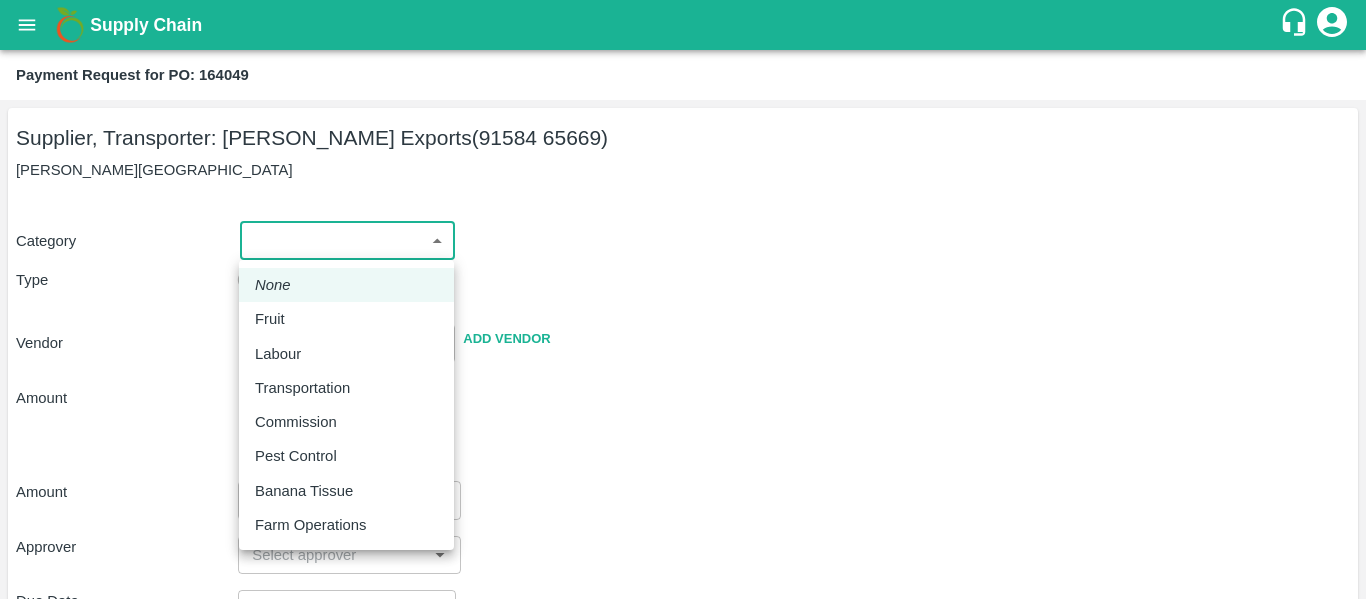 click on "Fruit" at bounding box center (346, 319) 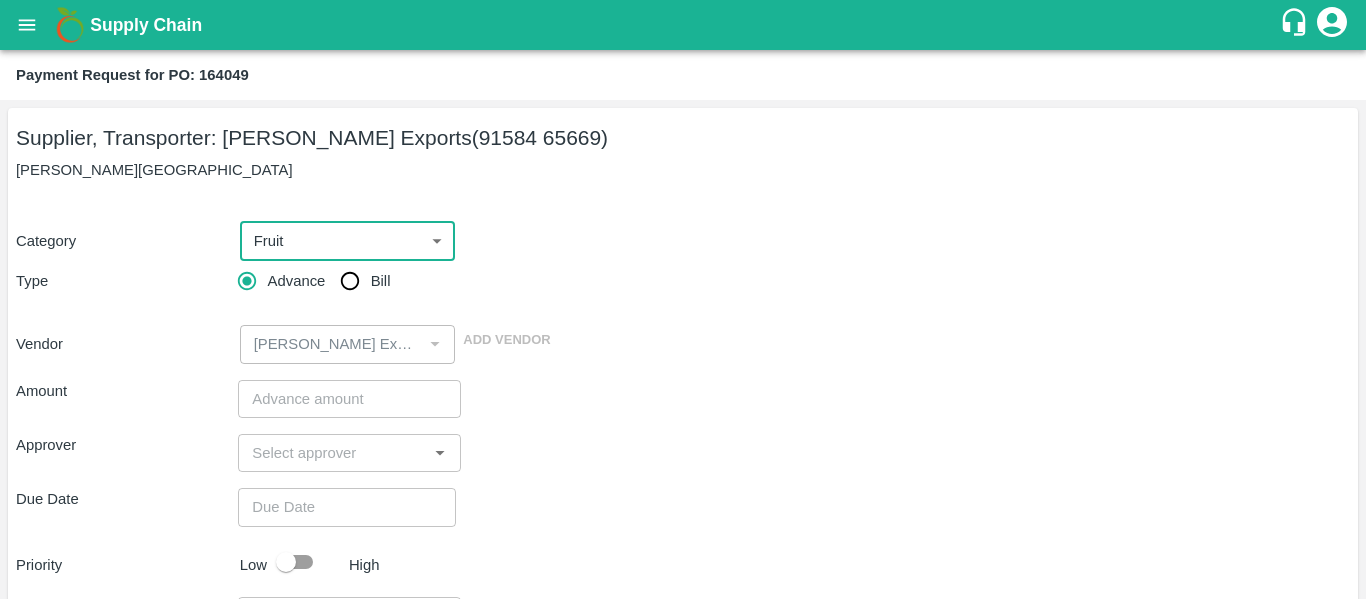 click on "Bill" at bounding box center (350, 281) 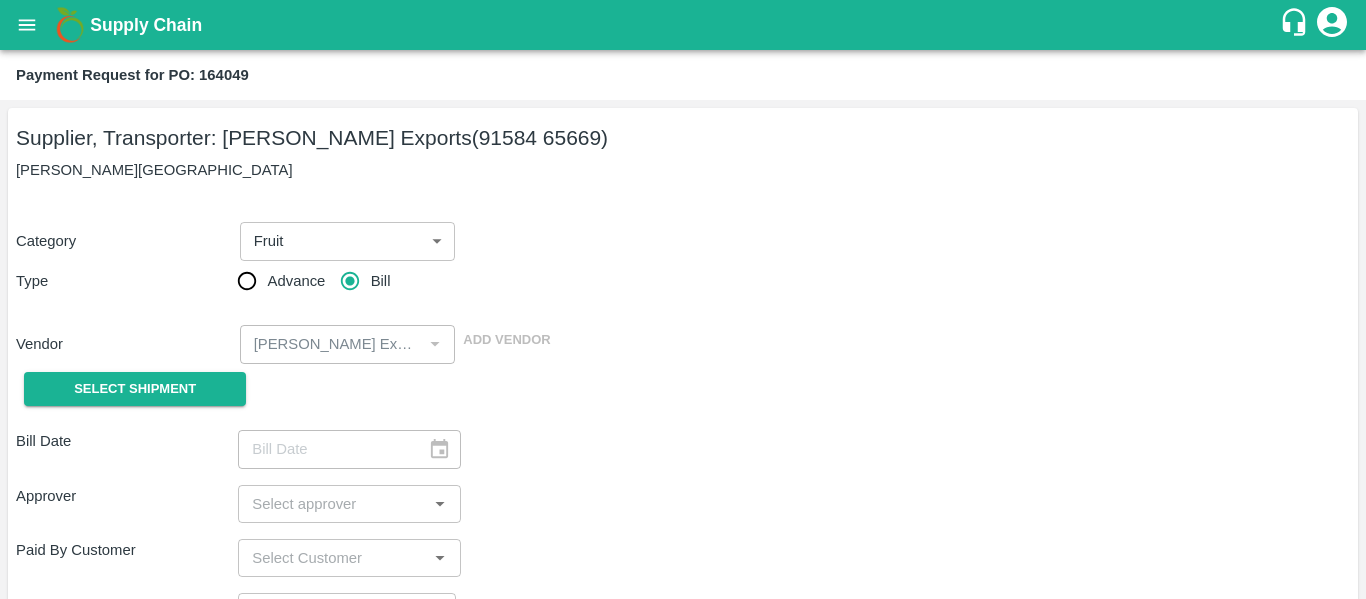 click on "Bill Date ​ Approver ​ Paid By Customer ​ Due Date ​  Priority  Low  High comments x ​ Attach bill Cancel Save" at bounding box center [683, 646] 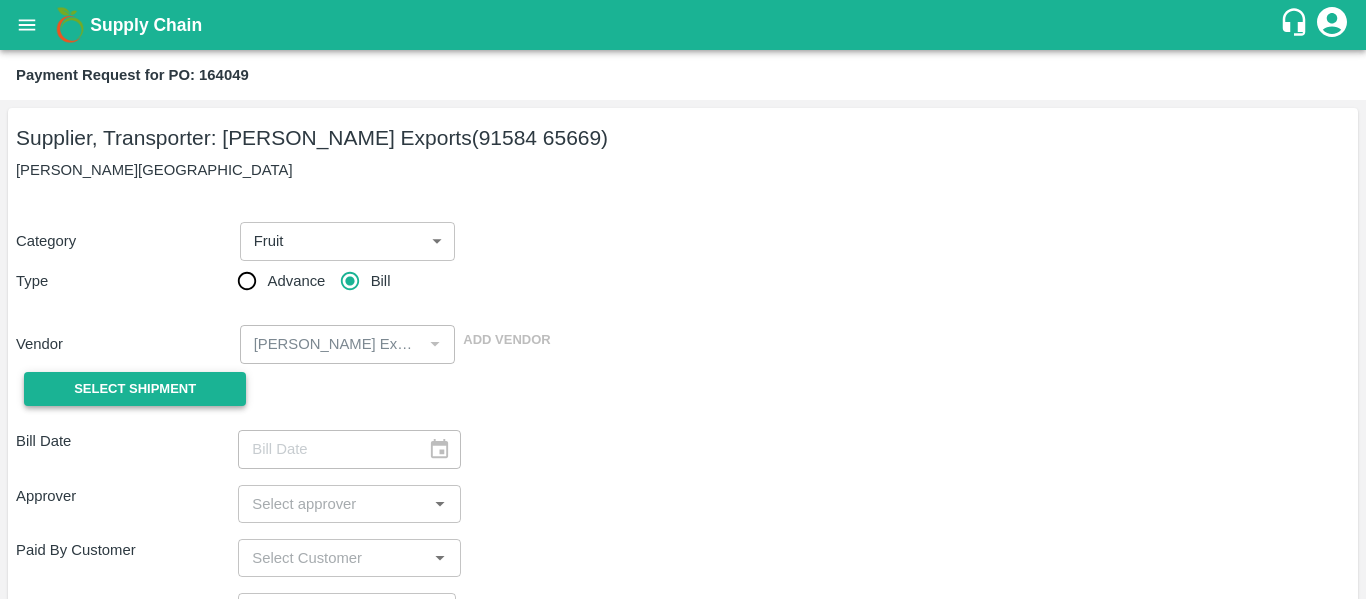 click on "Select Shipment" at bounding box center (135, 389) 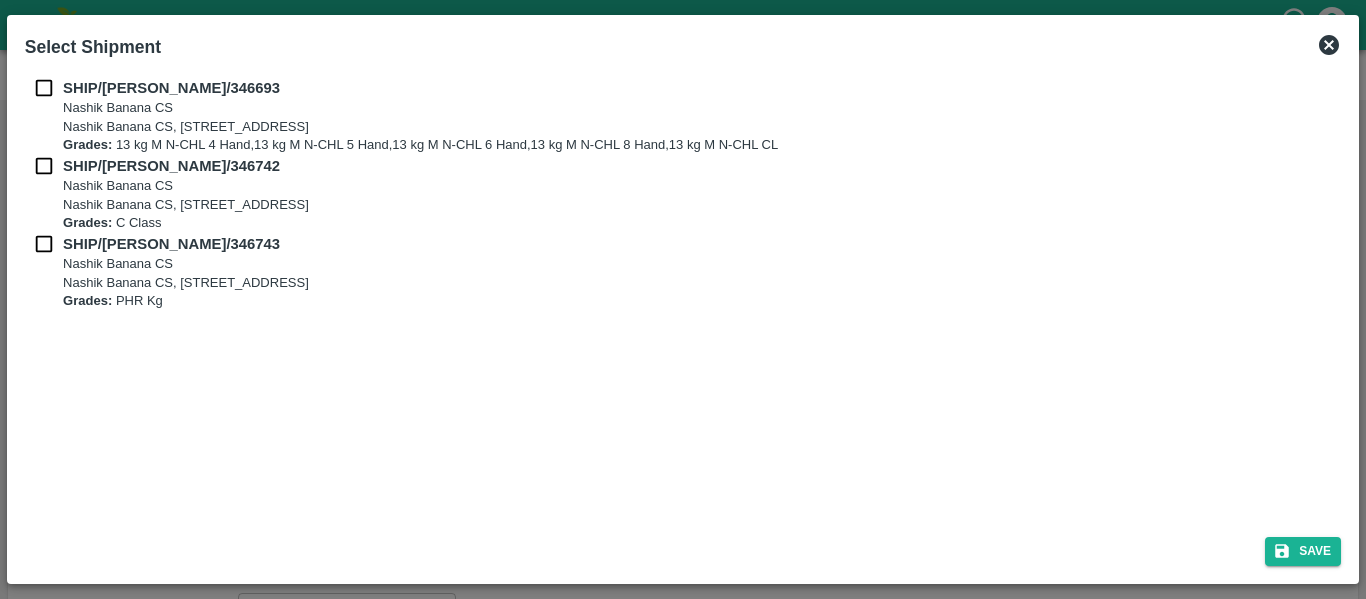 click at bounding box center (44, 88) 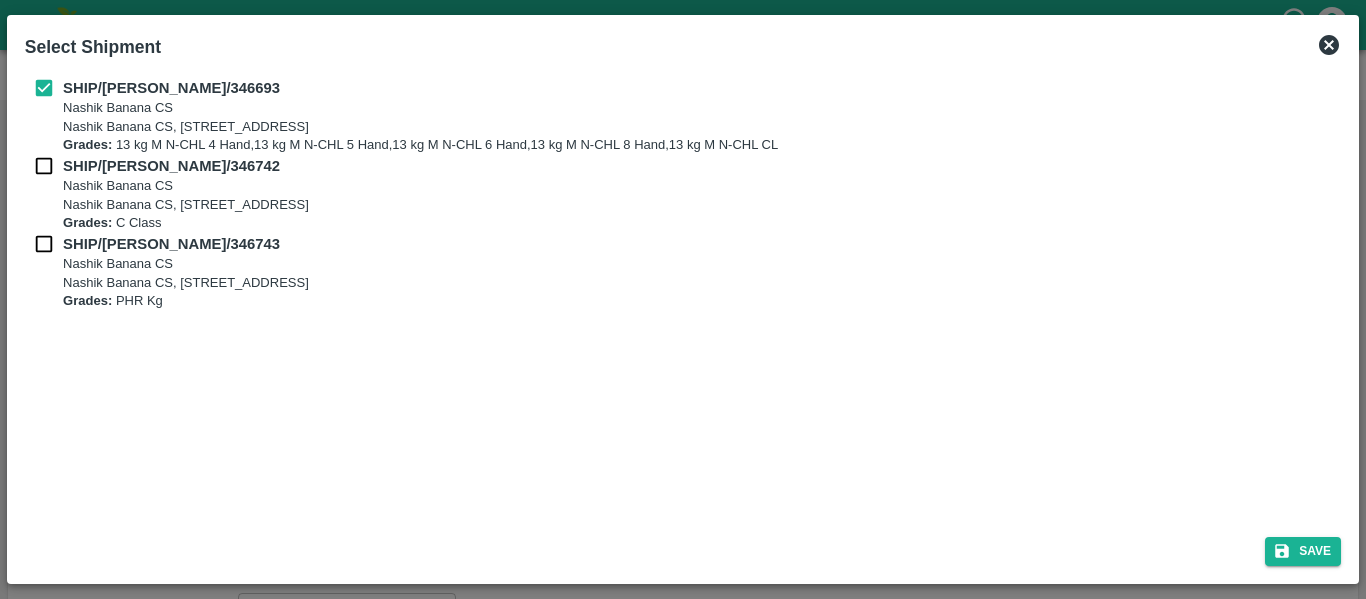 click on "SHIP/NASH/346742" at bounding box center [171, 166] 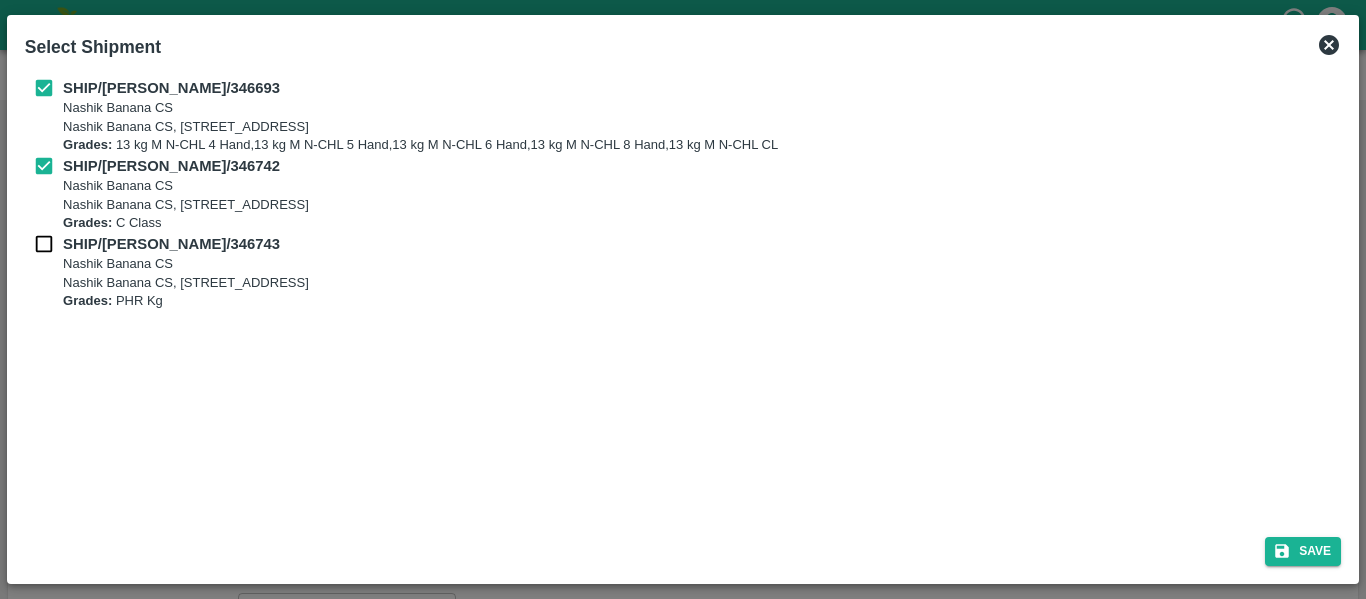 click on "SHIP/NASH/346743" at bounding box center (184, 244) 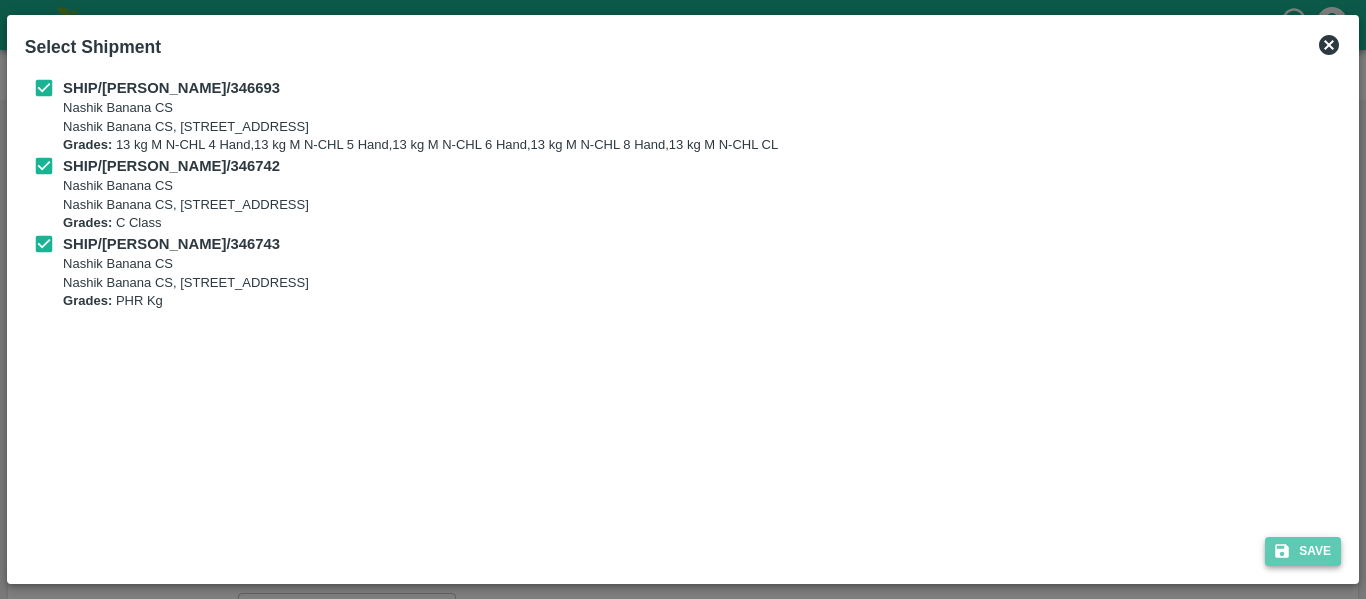 click 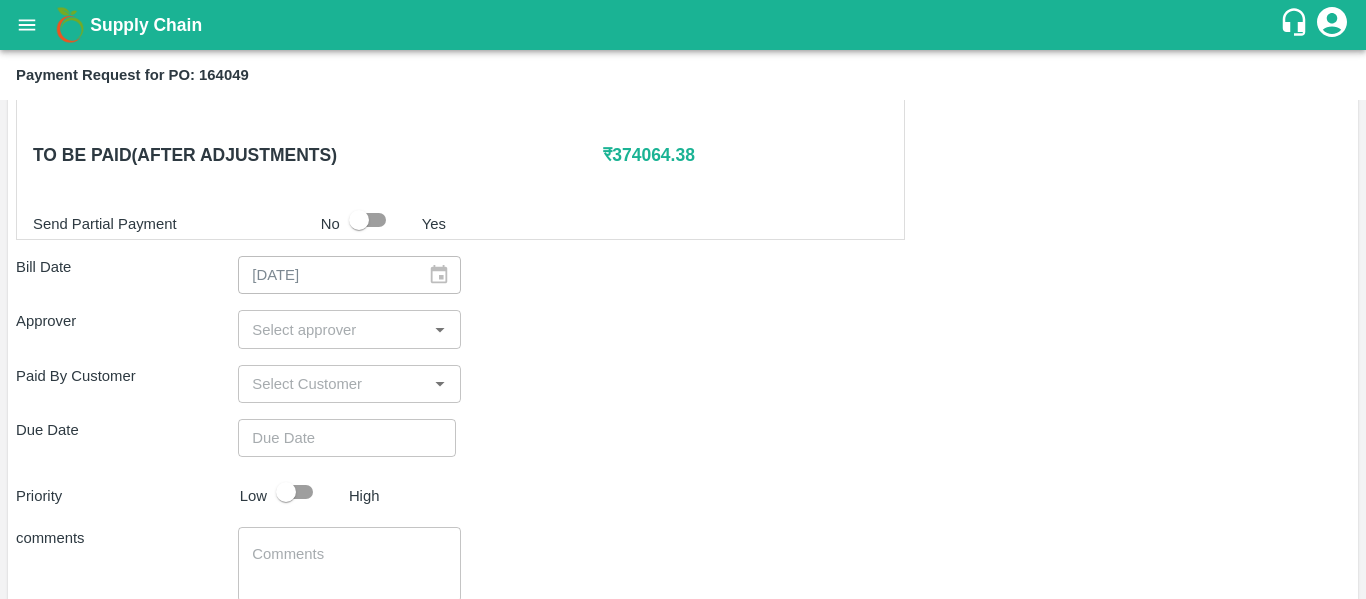 scroll, scrollTop: 986, scrollLeft: 0, axis: vertical 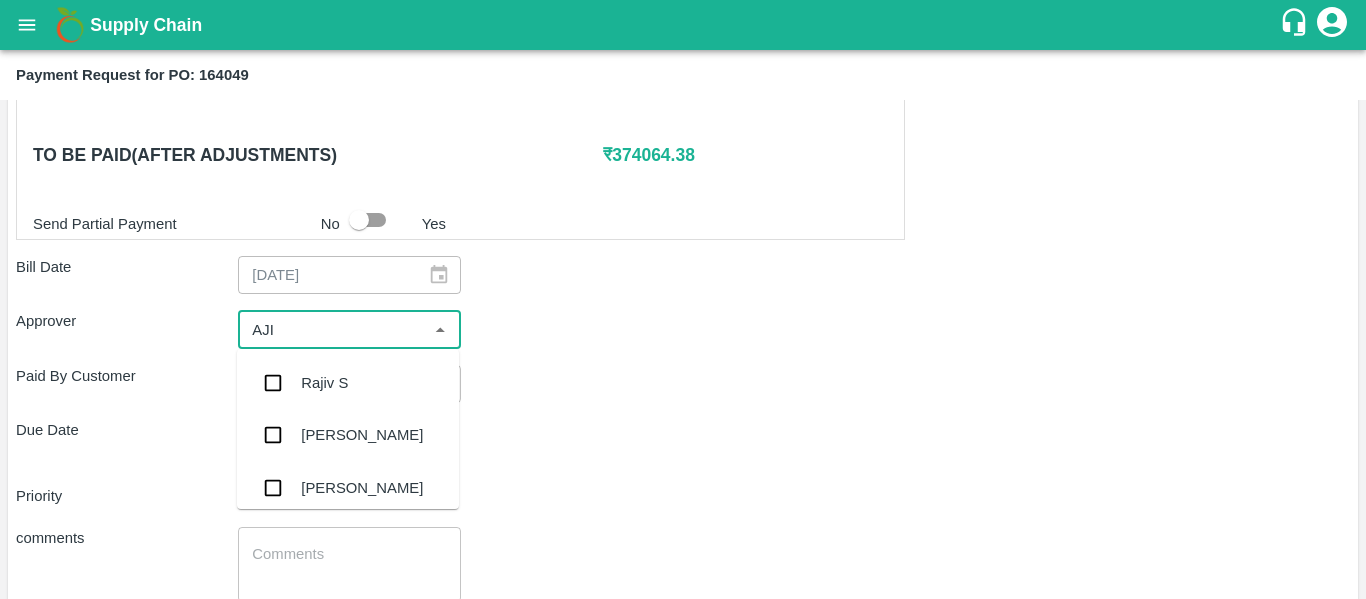 type on "AJIT" 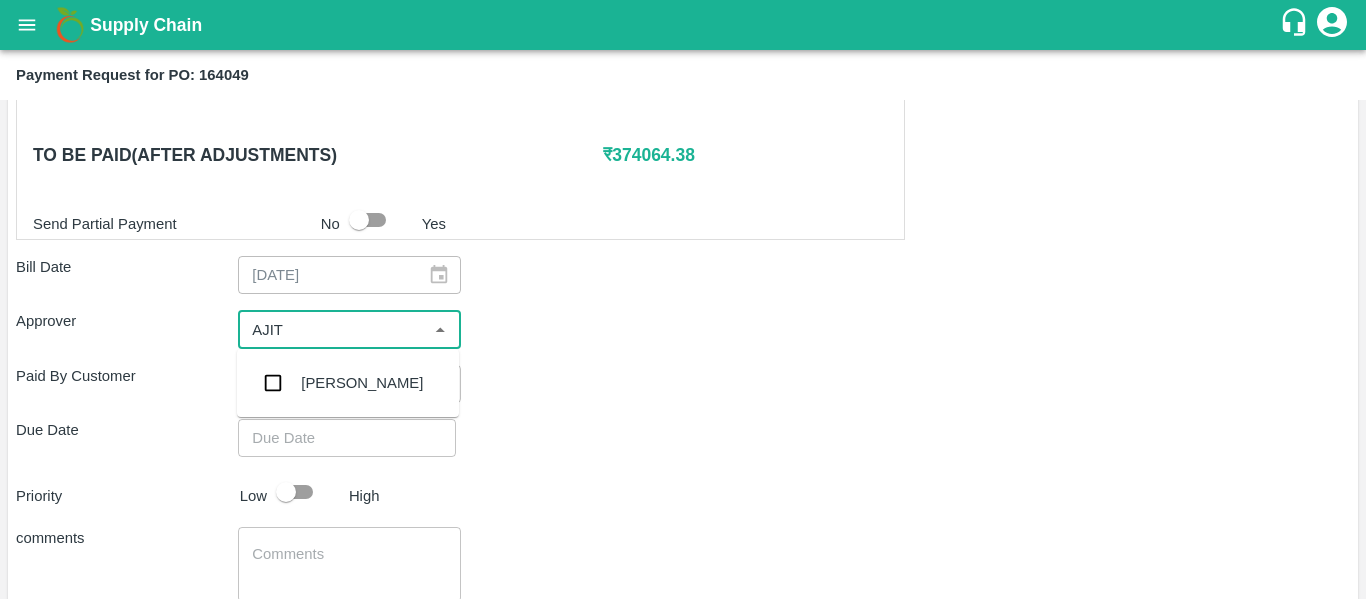 click on "[PERSON_NAME]" at bounding box center (362, 383) 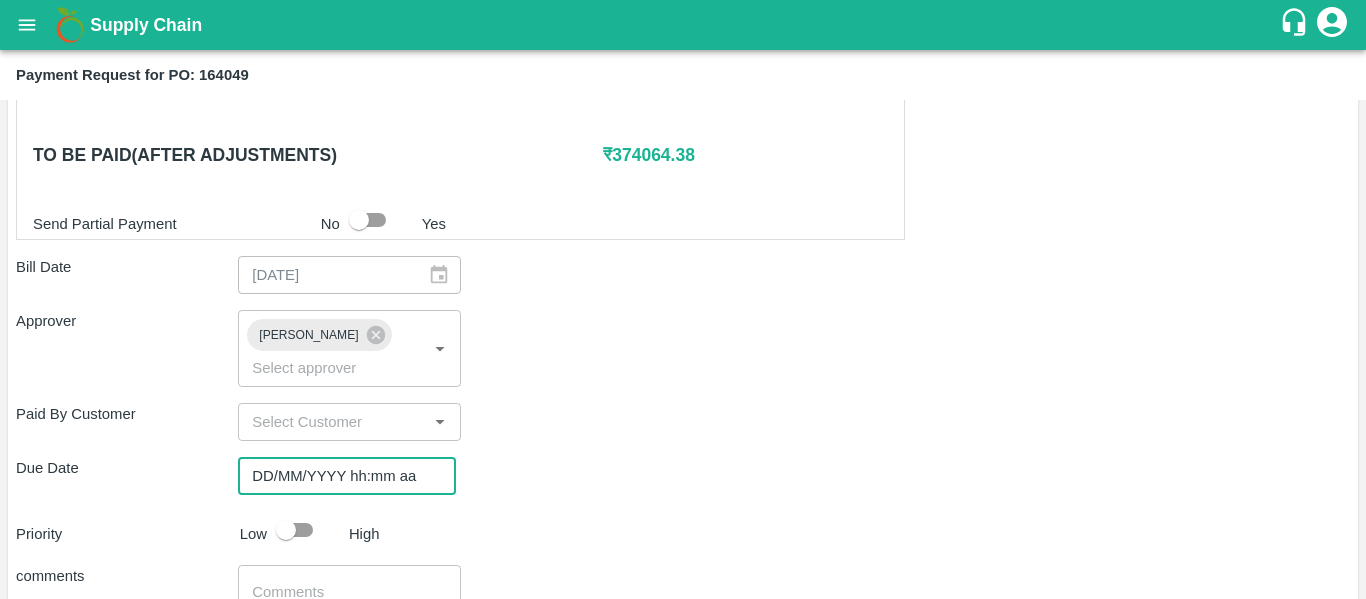 type on "DD/MM/YYYY hh:mm aa" 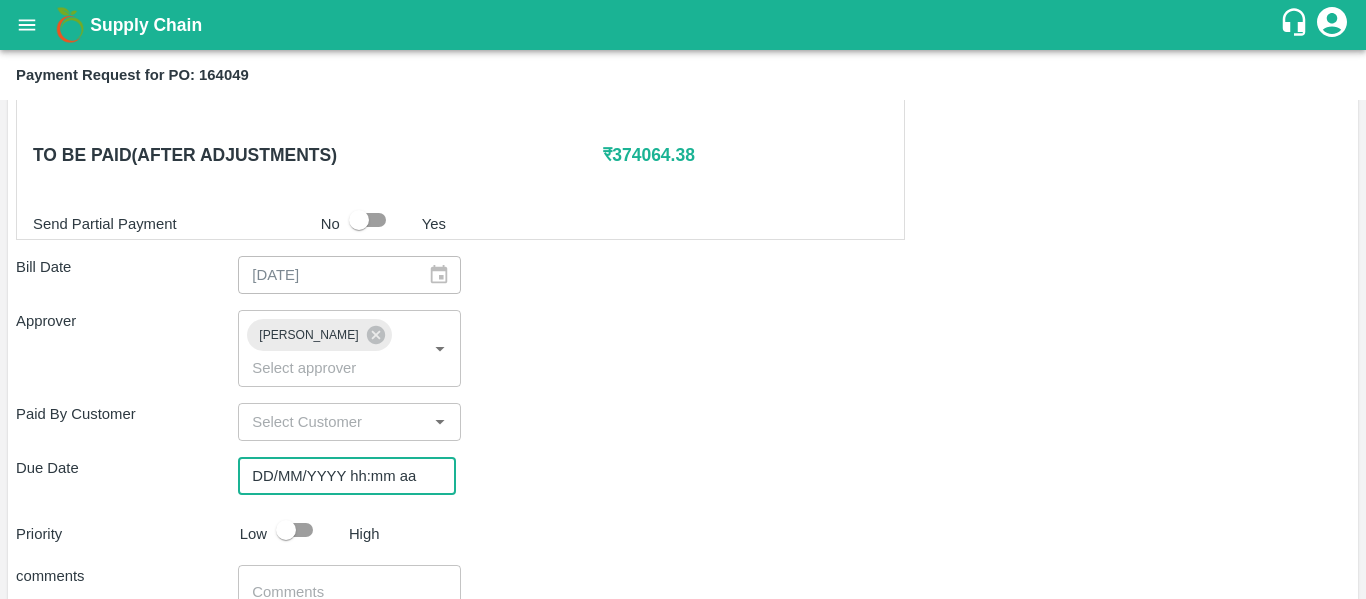 click on "DD/MM/YYYY hh:mm aa" at bounding box center (340, 476) 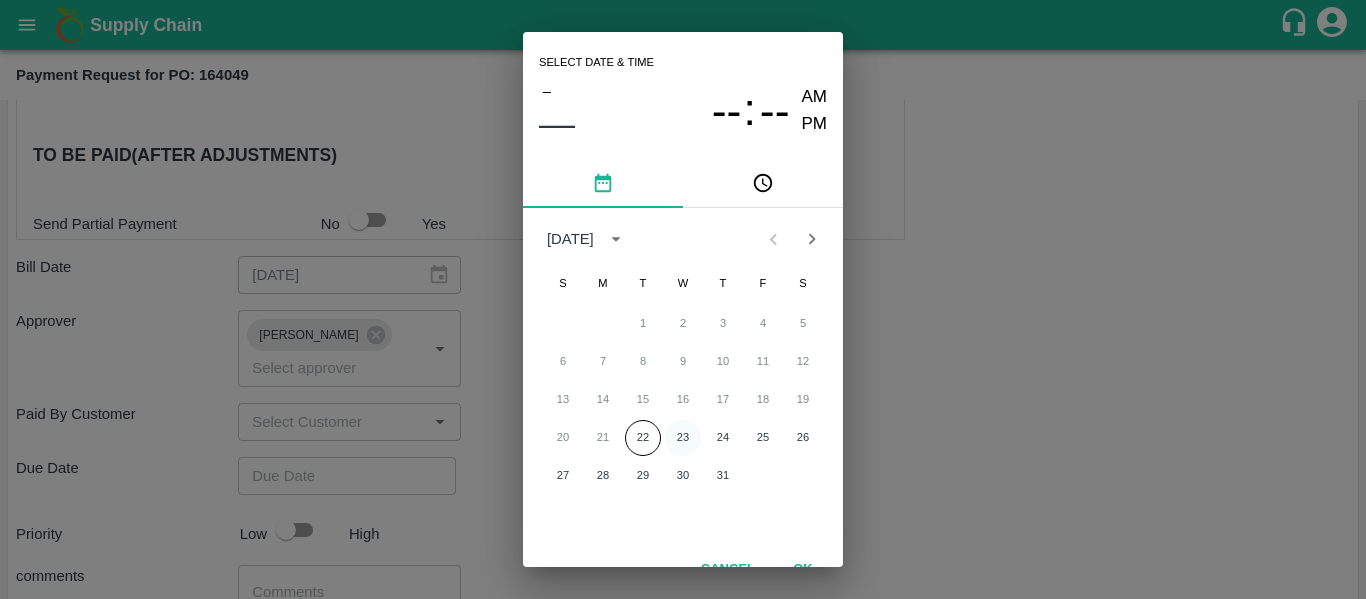 click on "23" at bounding box center [683, 438] 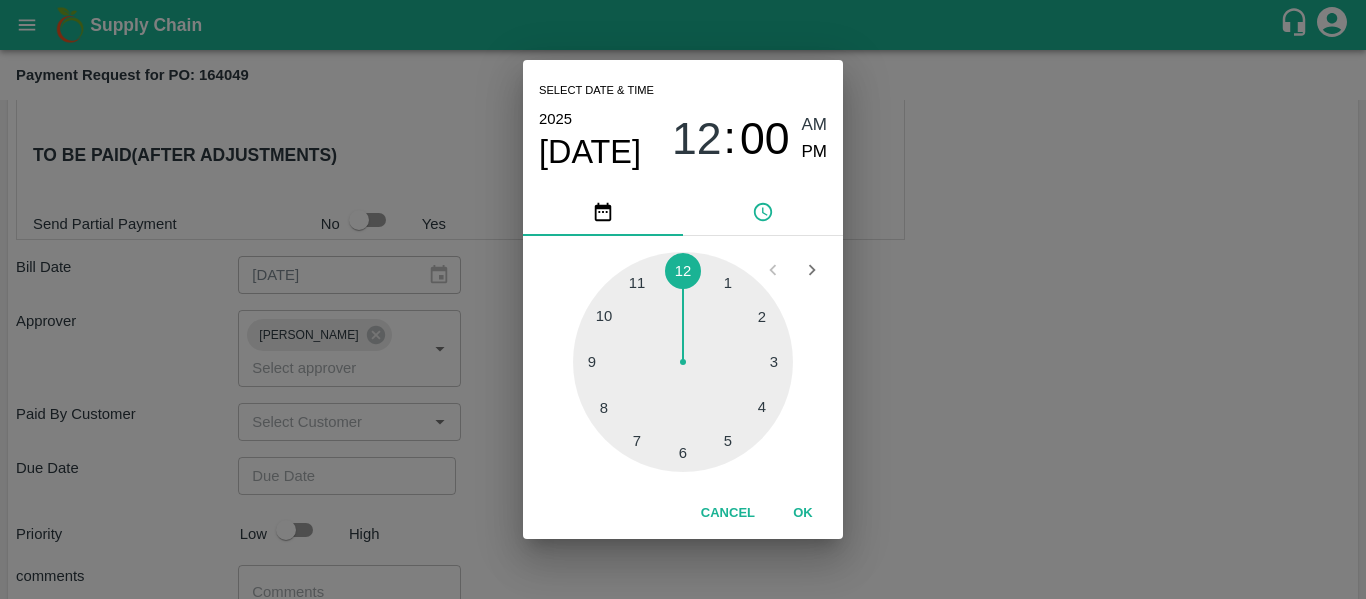 type on "23/07/2025 12:00 AM" 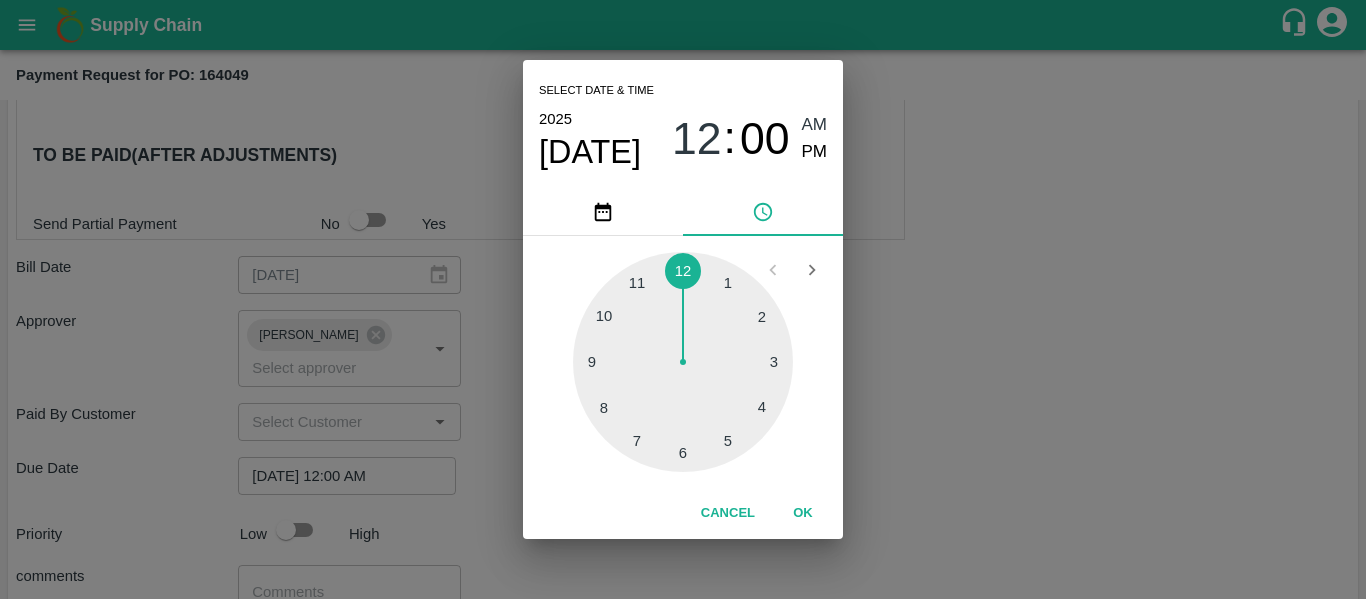 click on "Select date & time 2025 Jul 23 12 : 00 AM PM 1 2 3 4 5 6 7 8 9 10 11 12 Cancel OK" at bounding box center (683, 299) 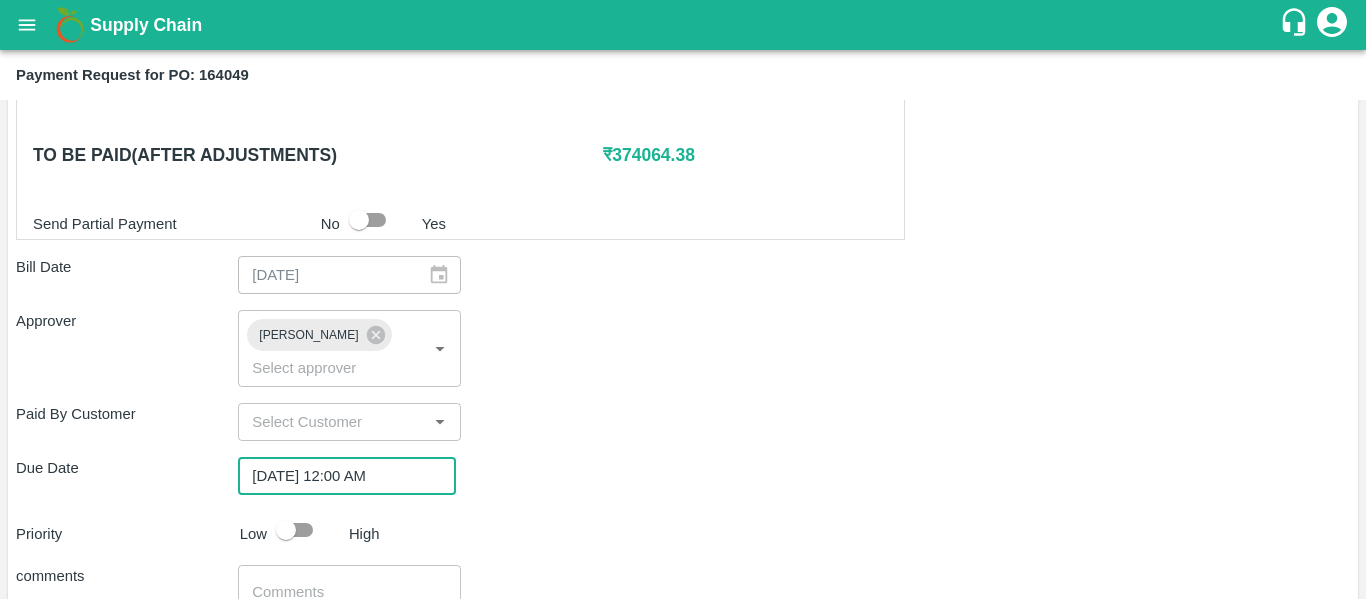 click at bounding box center (286, 530) 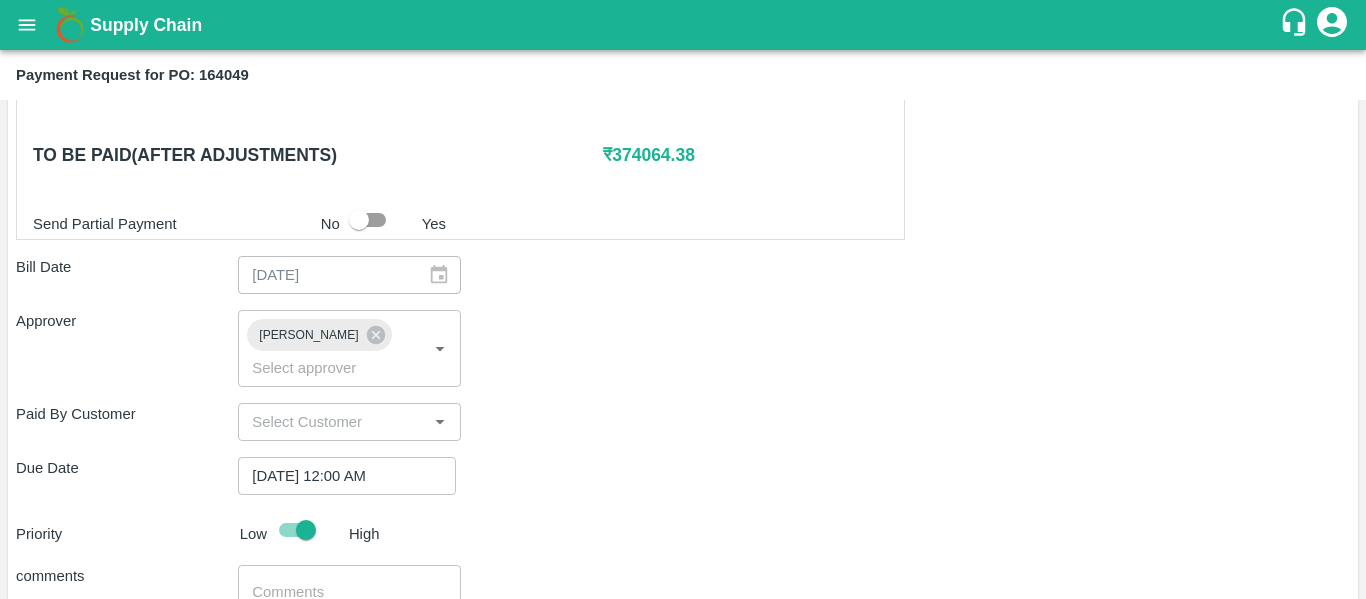 click on "x ​" at bounding box center [349, 602] 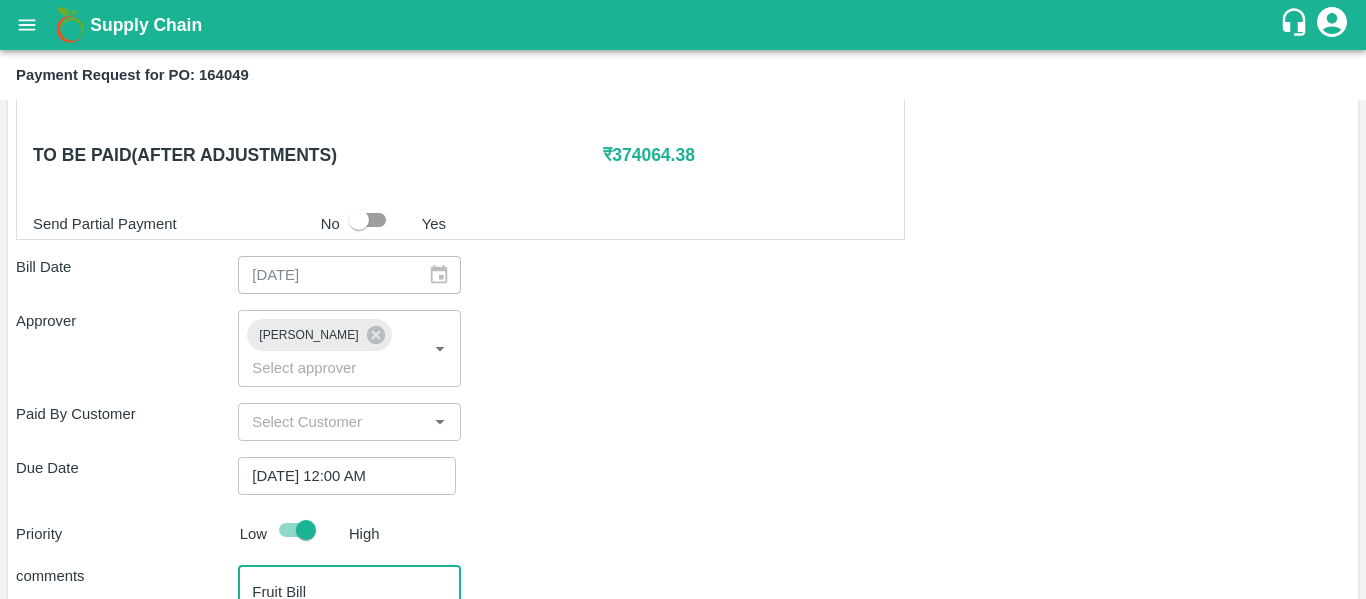 type on "Fruit Bill" 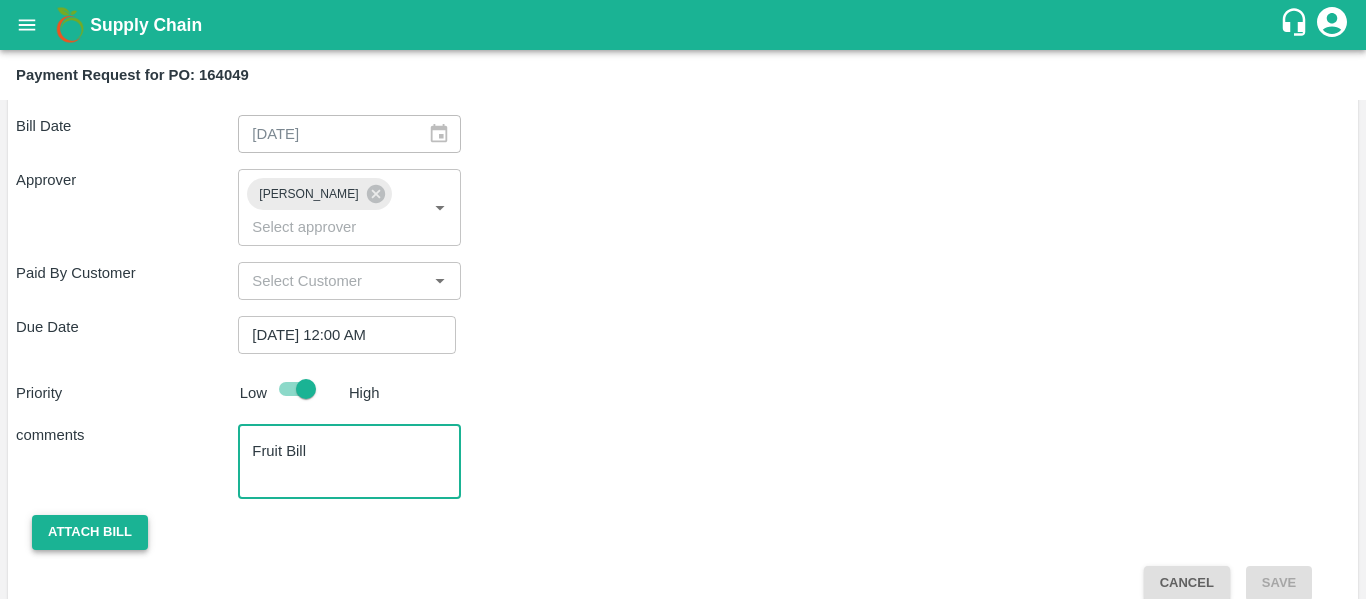 click on "Attach bill" at bounding box center [90, 532] 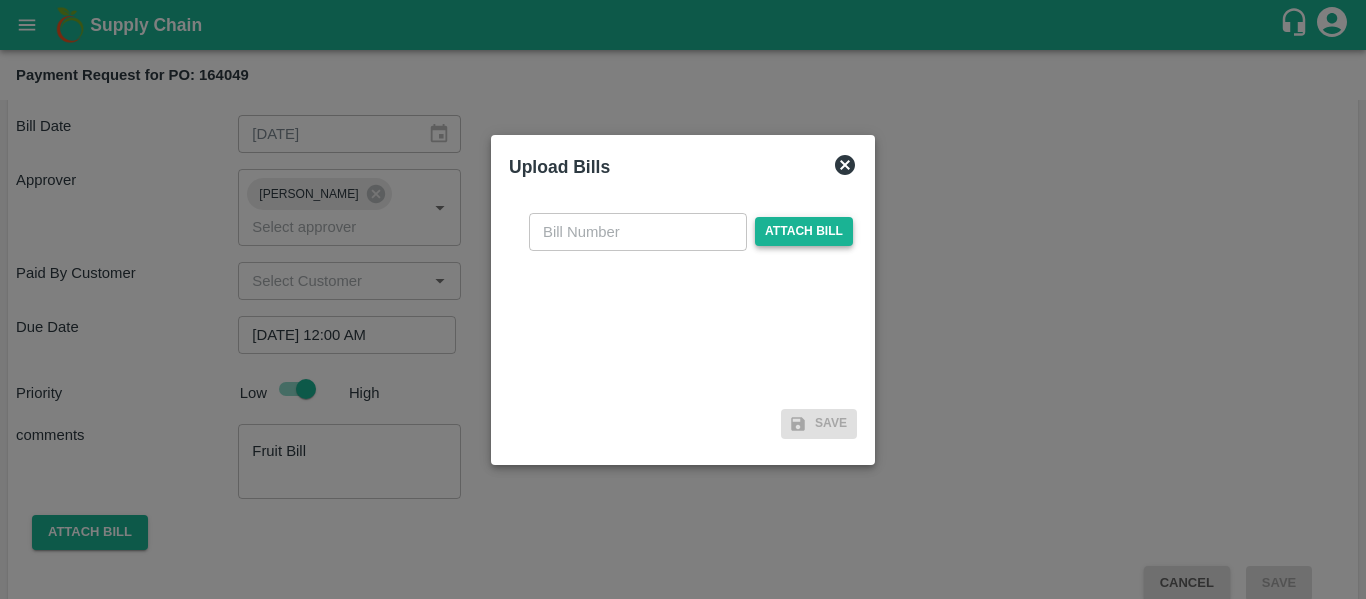click on "Attach bill" at bounding box center [804, 231] 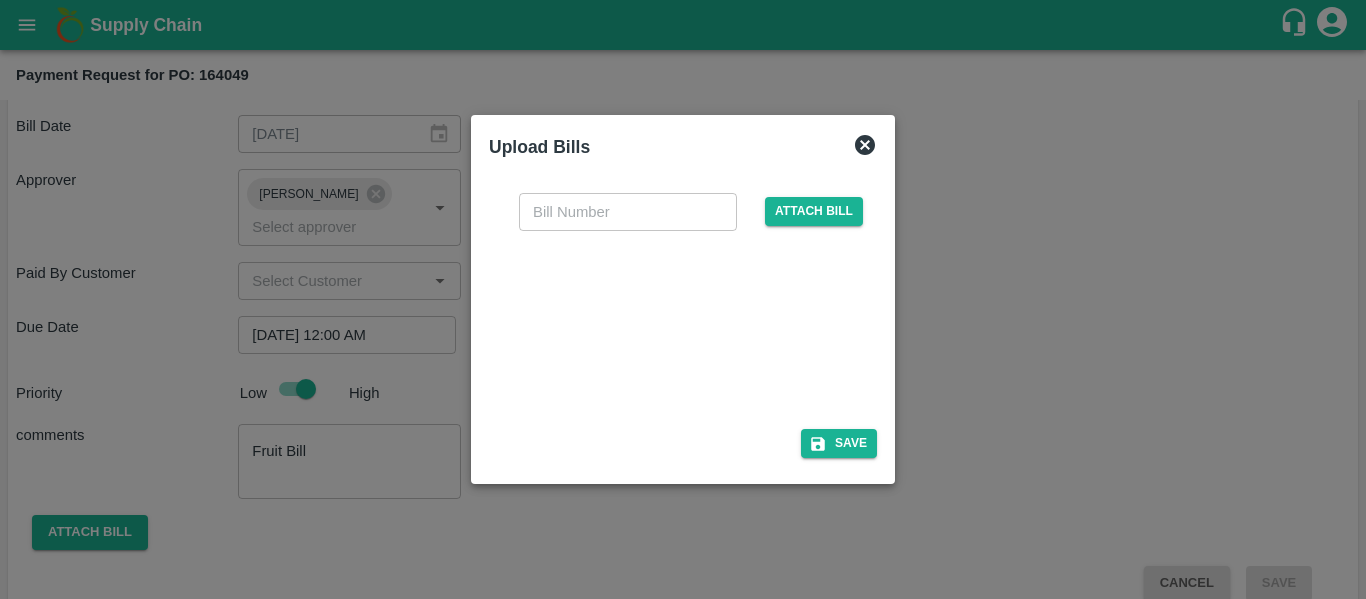 click on "​ Attach bill" at bounding box center [683, 299] 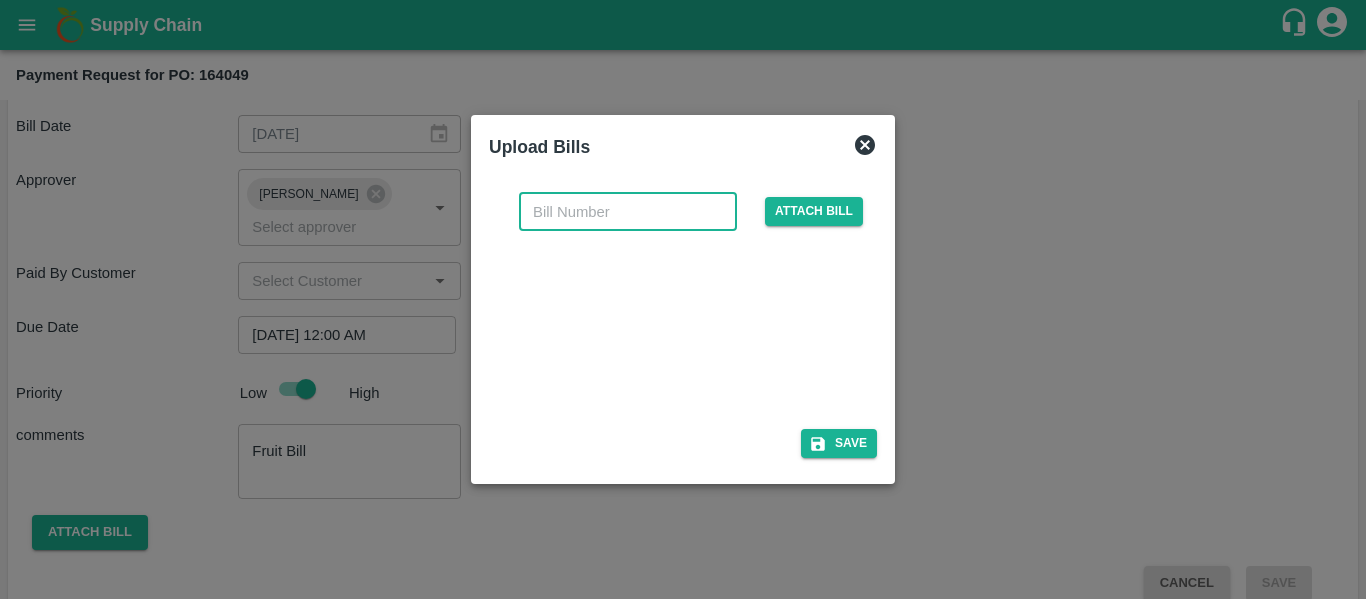 click at bounding box center (628, 212) 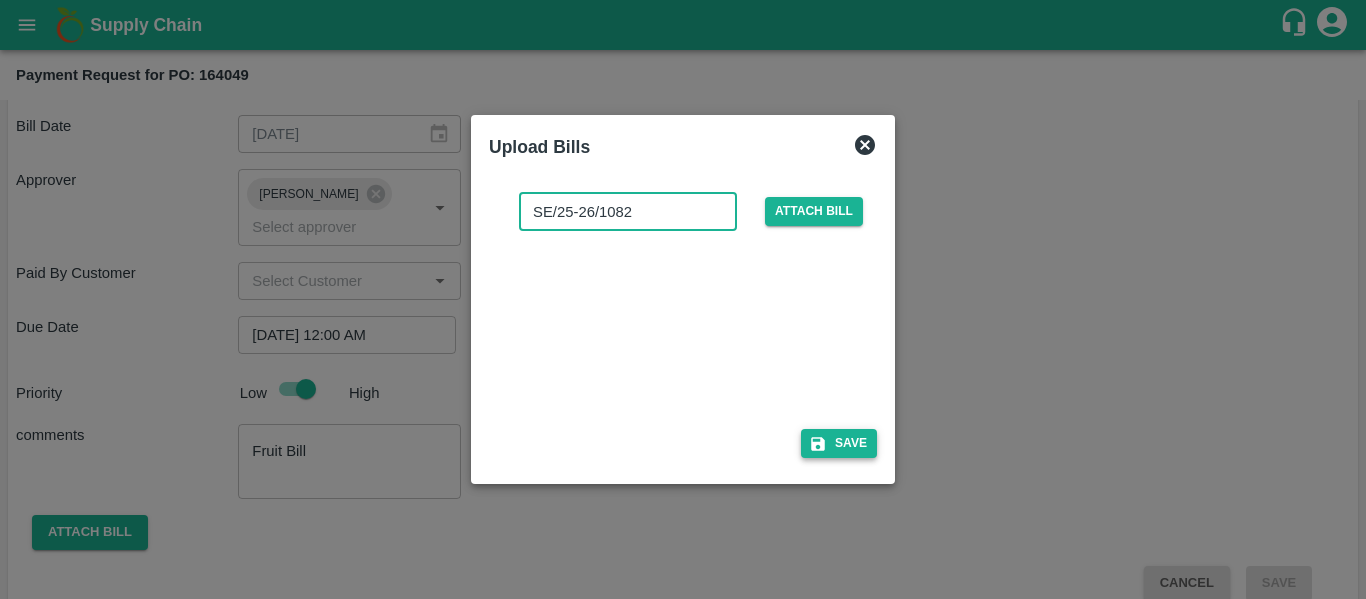 type on "SE/25-26/1082" 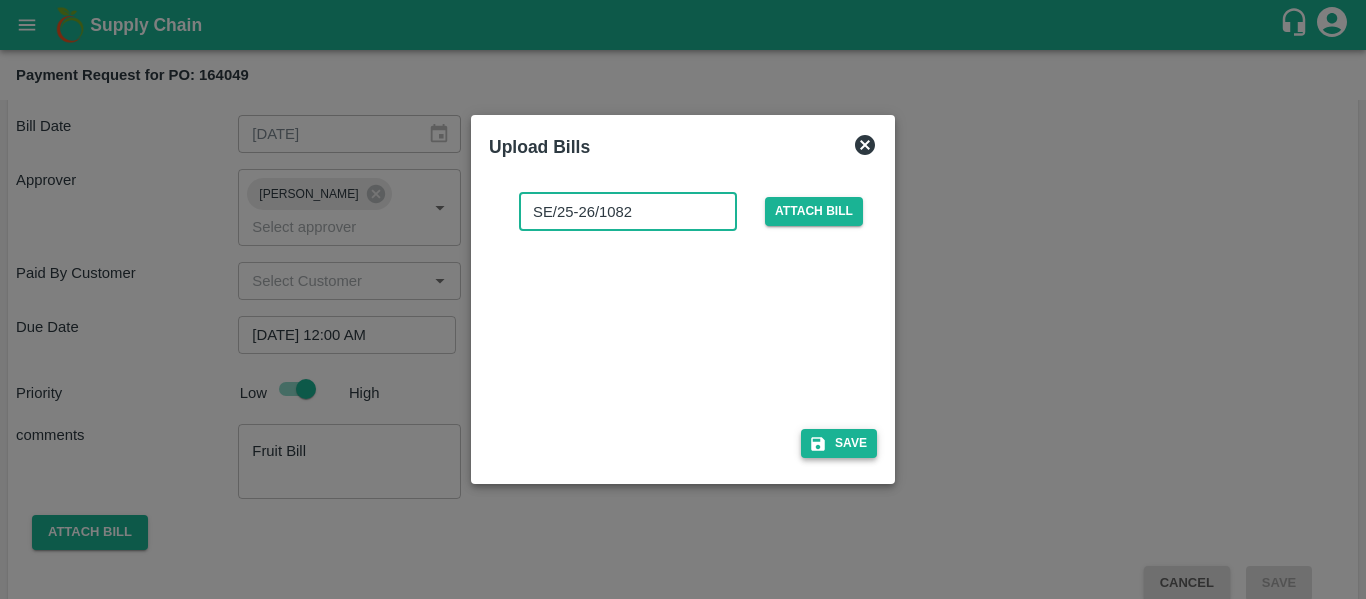 click on "Save" at bounding box center (839, 443) 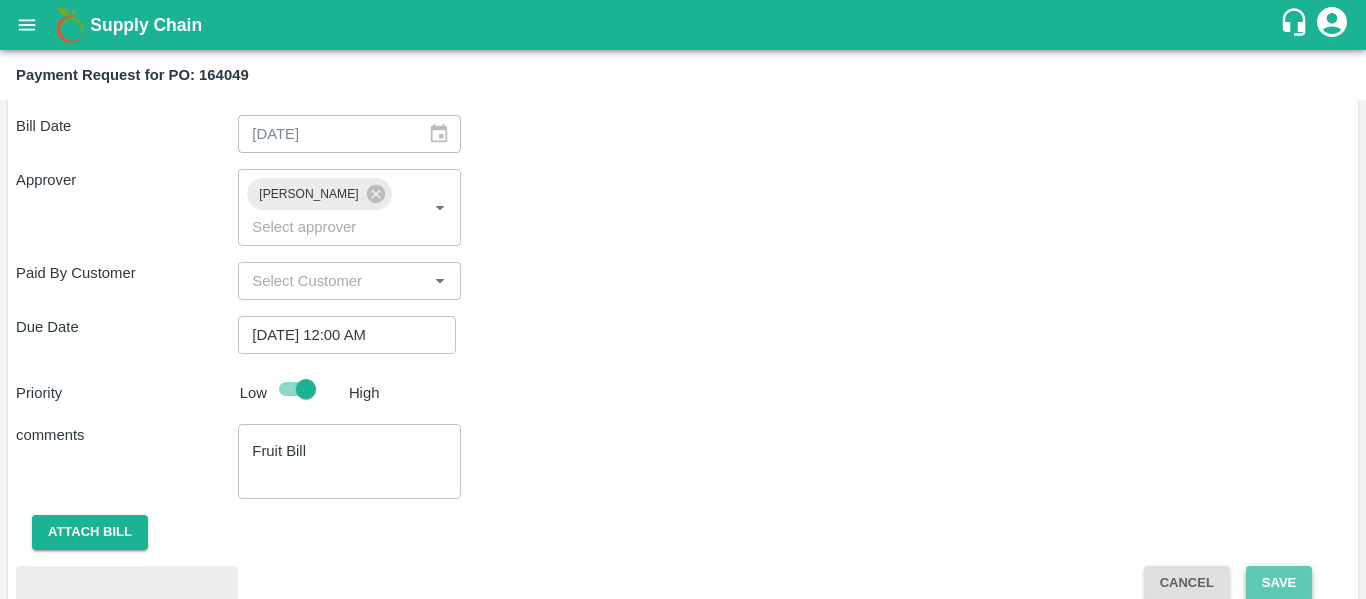 click on "Save" at bounding box center (1279, 583) 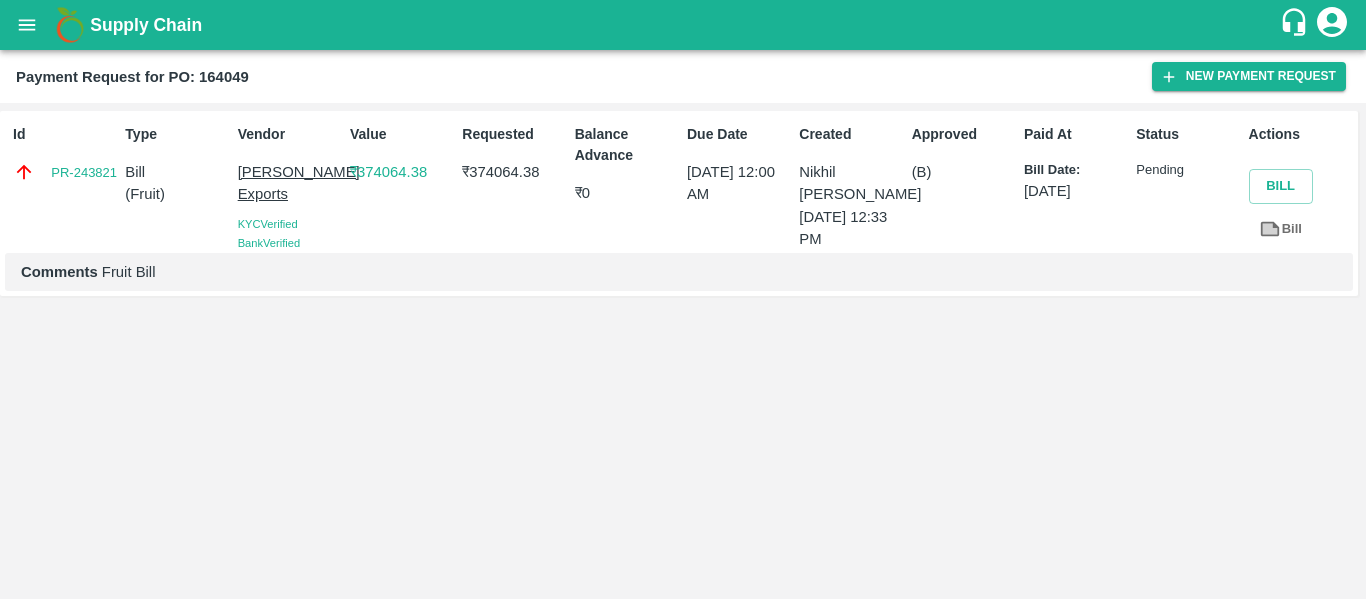 click 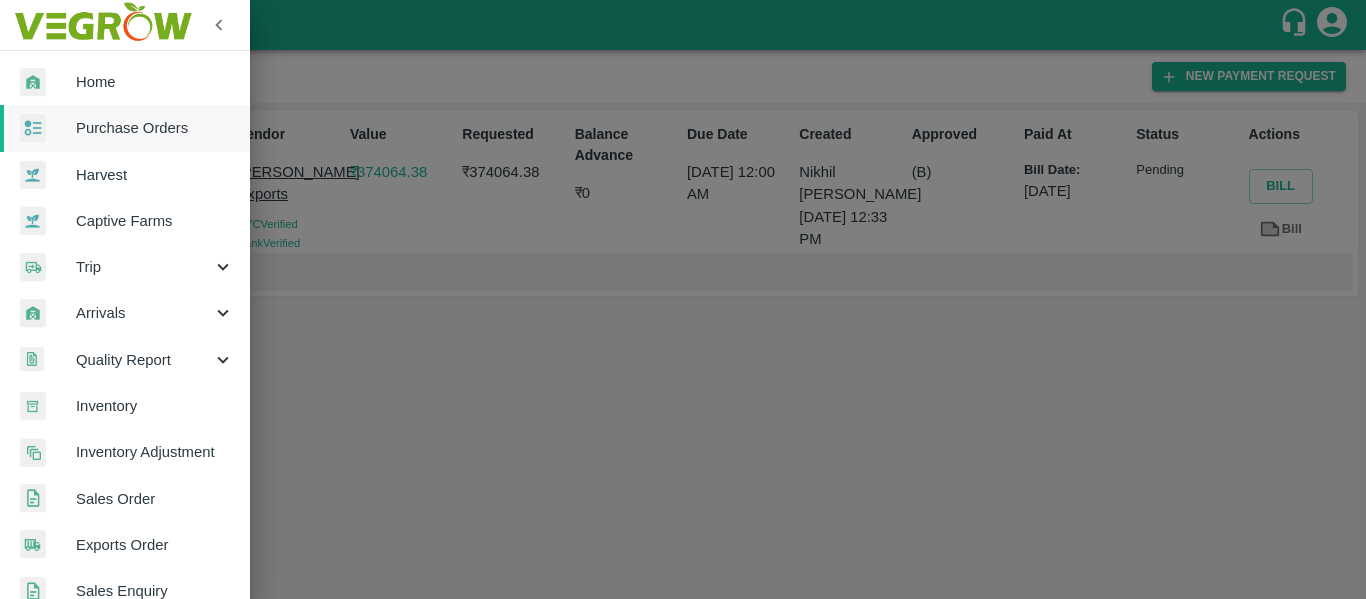 click on "Purchase Orders" at bounding box center [155, 128] 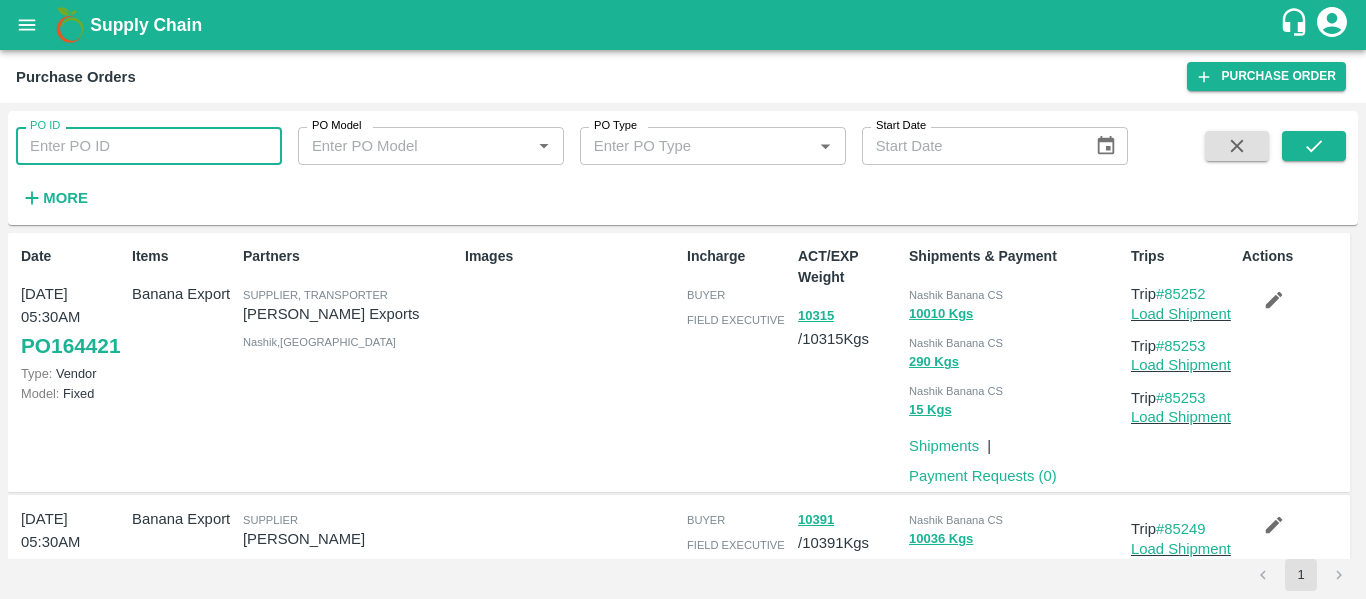 click on "PO ID" at bounding box center (149, 146) 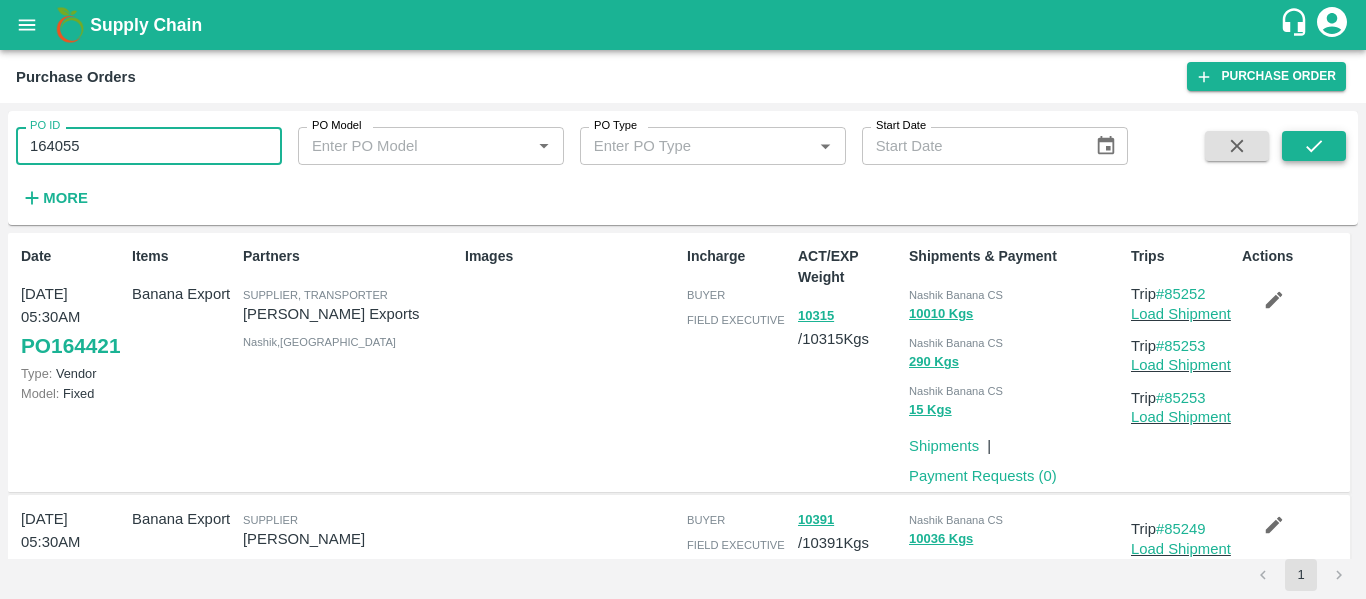 type on "164055" 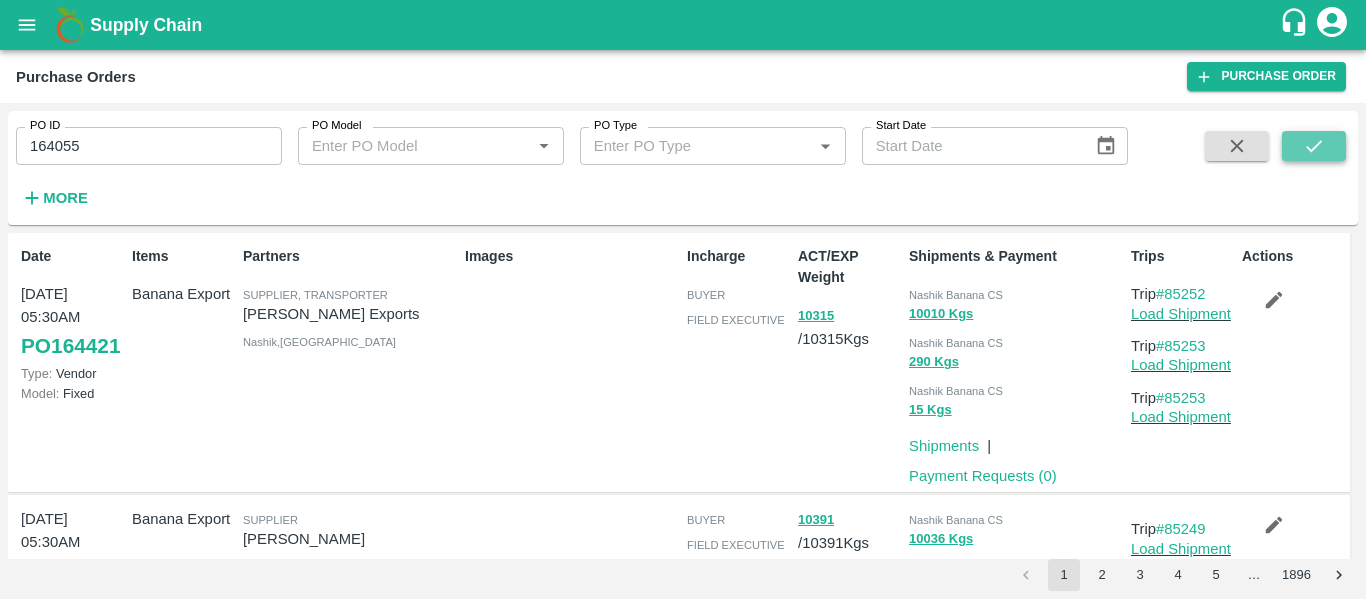 click 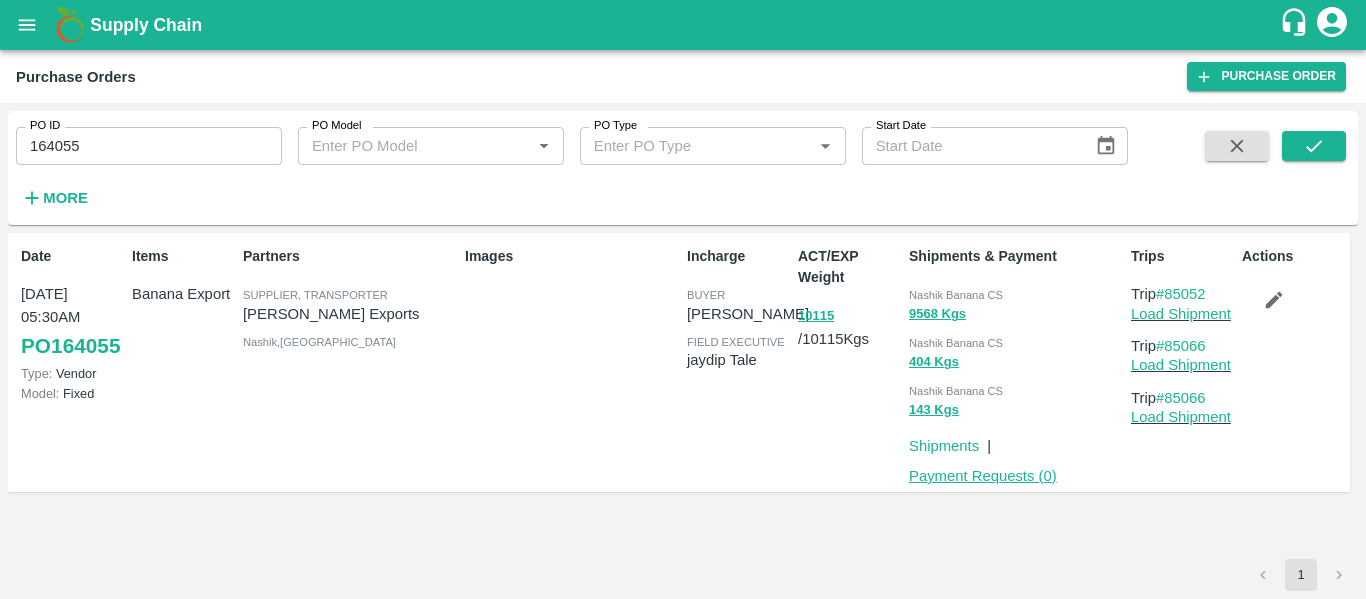 click on "Payment Requests ( 0 )" at bounding box center [983, 476] 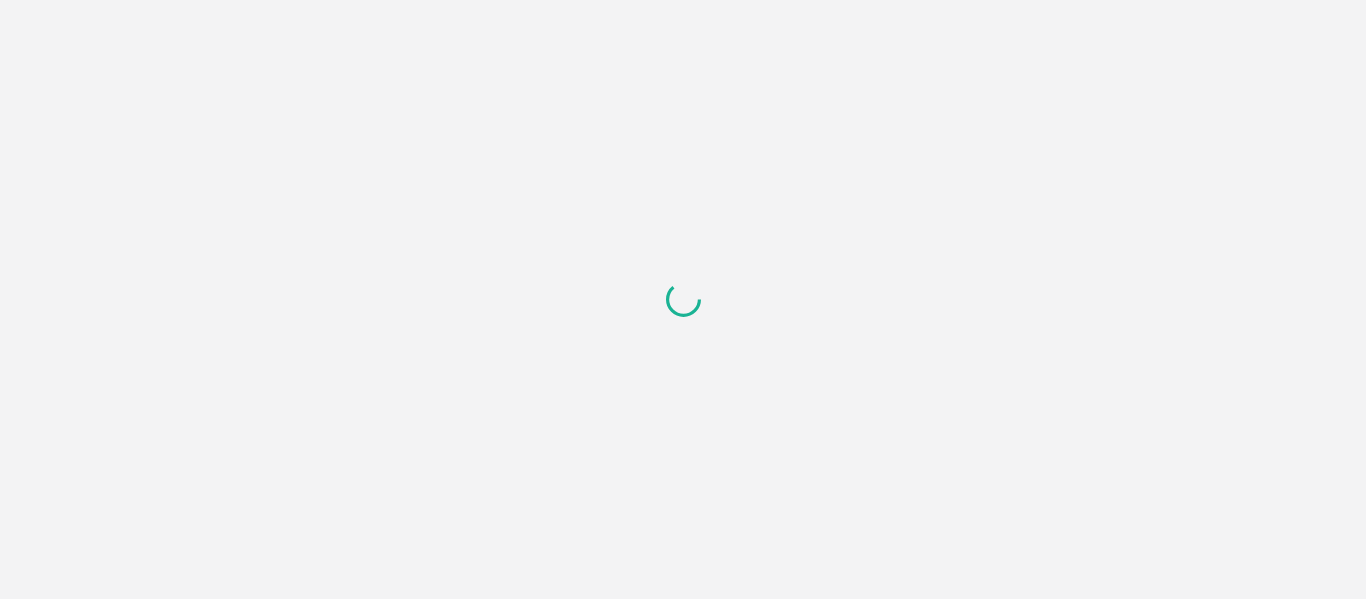 scroll, scrollTop: 0, scrollLeft: 0, axis: both 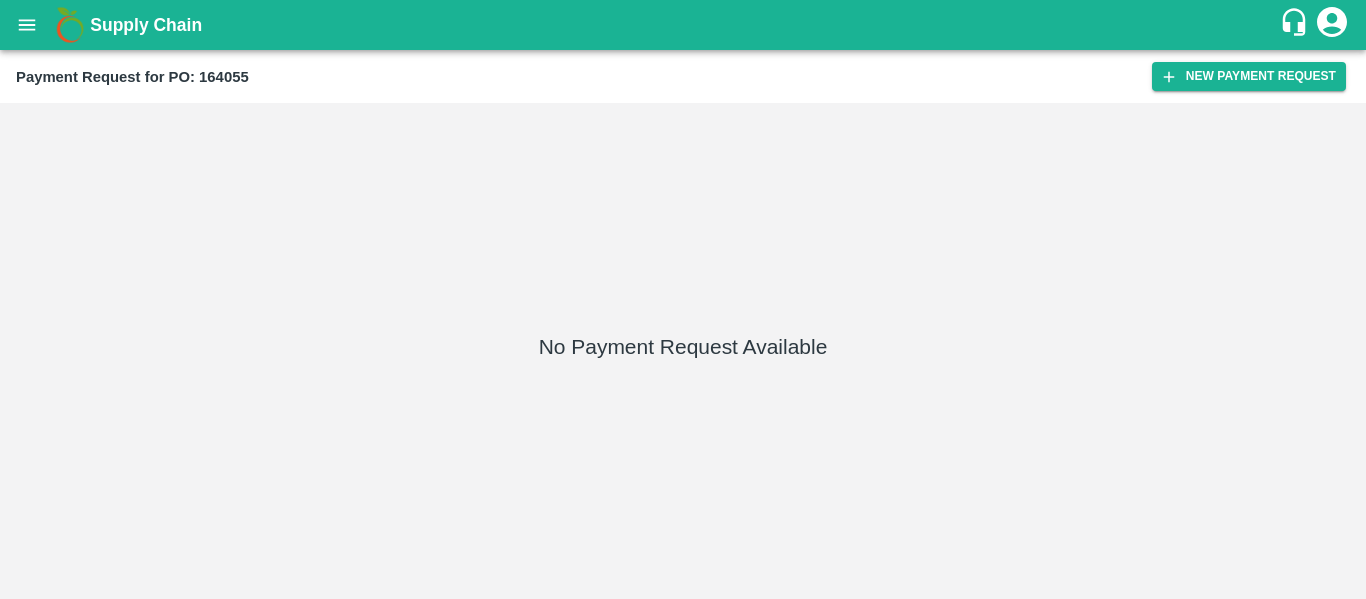 click on "New Payment Request" at bounding box center [1249, 76] 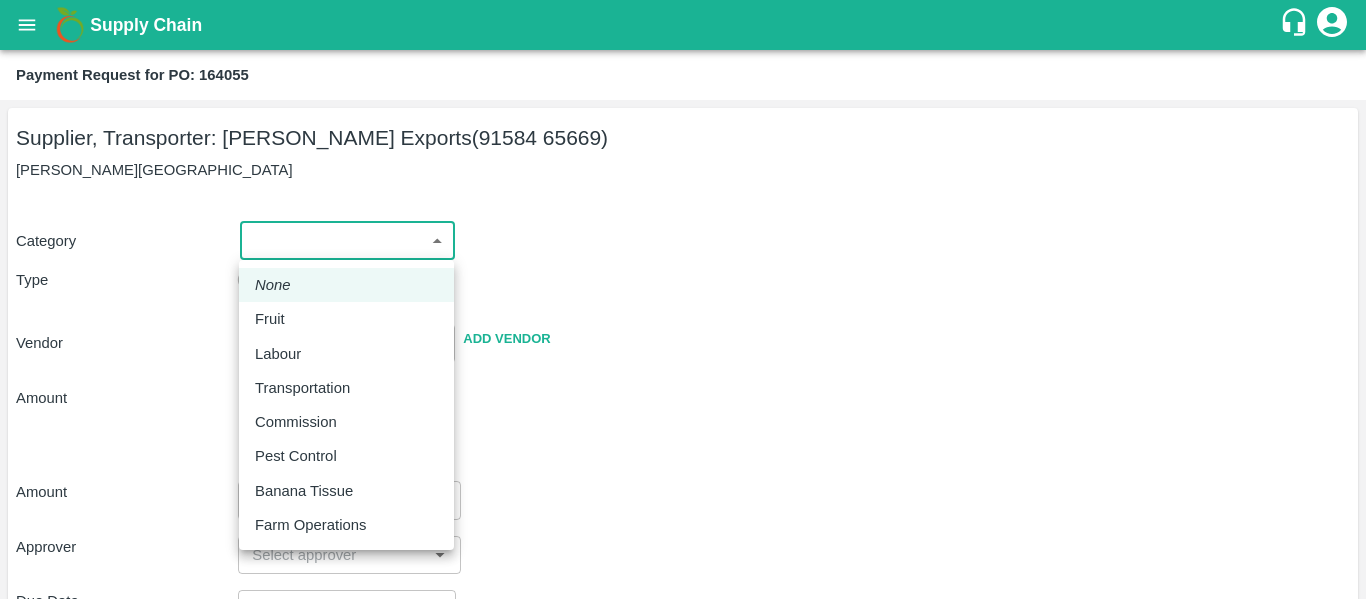 click on "Supply Chain Payment Request for PO: 164055 Supplier, Transporter:    Shreyansh Exports  (91584 65669) Nashik, Nashik Category ​ ​ Type Advance Bill Vendor ​ Add Vendor Amount Total value Per Kg ​ Amount ​ Approver ​ Due Date ​  Priority  Low  High Comment x ​ Attach bill Cancel Save Tembhurni PH Nashik CC Shahada Banana Export PH Savda Banana Export PH Nashik Banana CS Nikhil Subhash Mangvade Logout None Fruit Labour Transportation Commission Pest Control Banana Tissue Farm Operations" at bounding box center (683, 299) 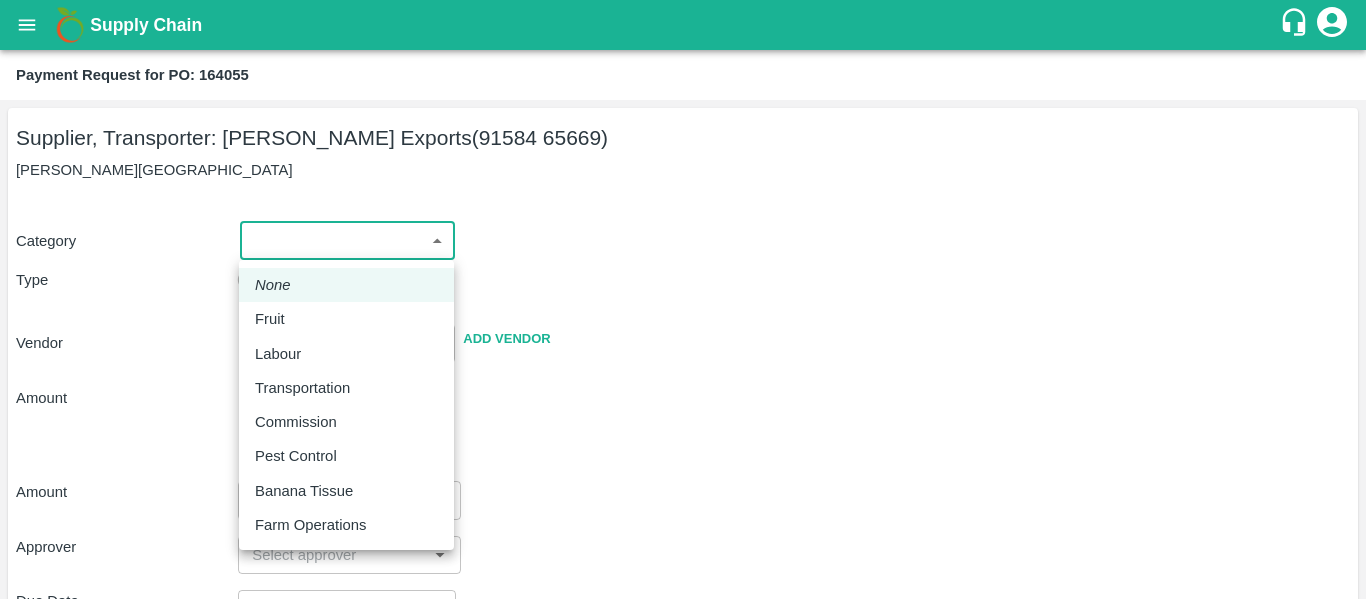 click on "Fruit" at bounding box center [346, 319] 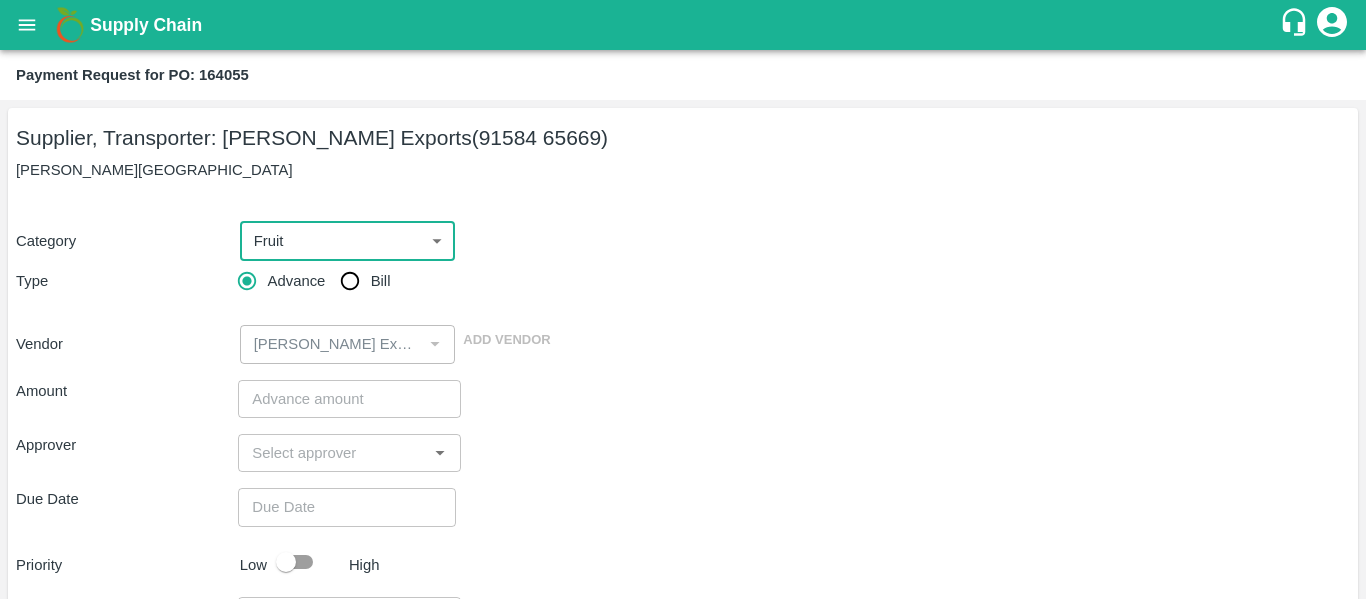 click on "Bill" at bounding box center [350, 281] 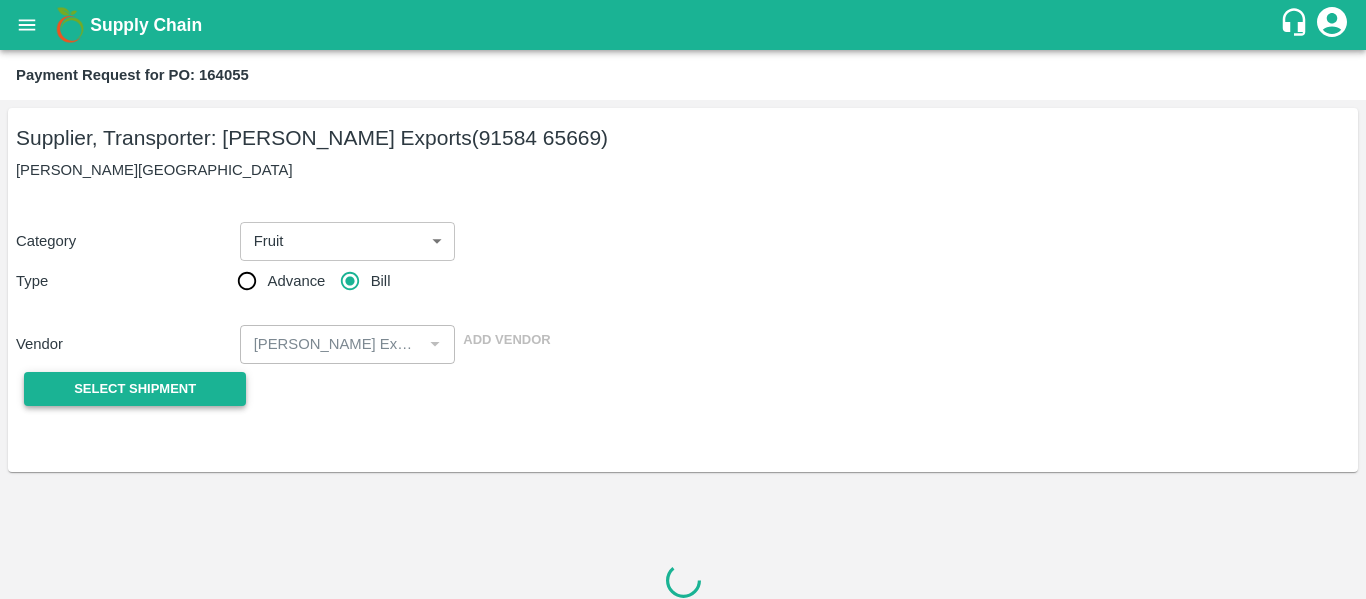 click on "Select Shipment" at bounding box center [135, 389] 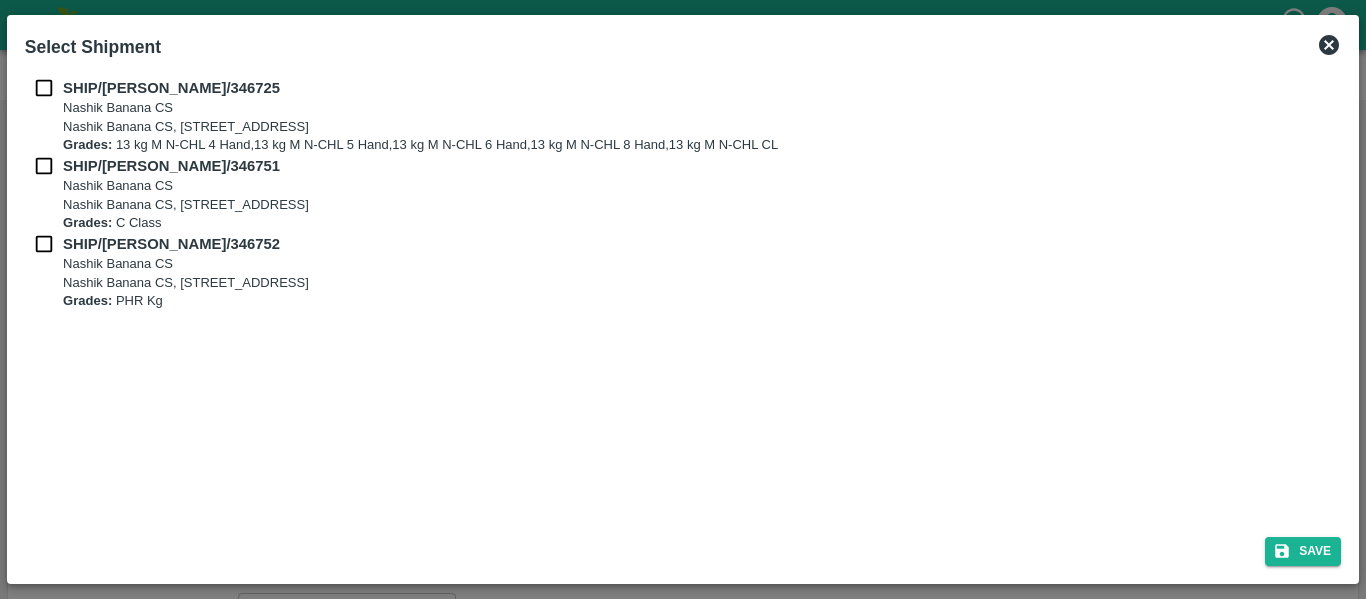 click on "Select Shipment" at bounding box center [93, 47] 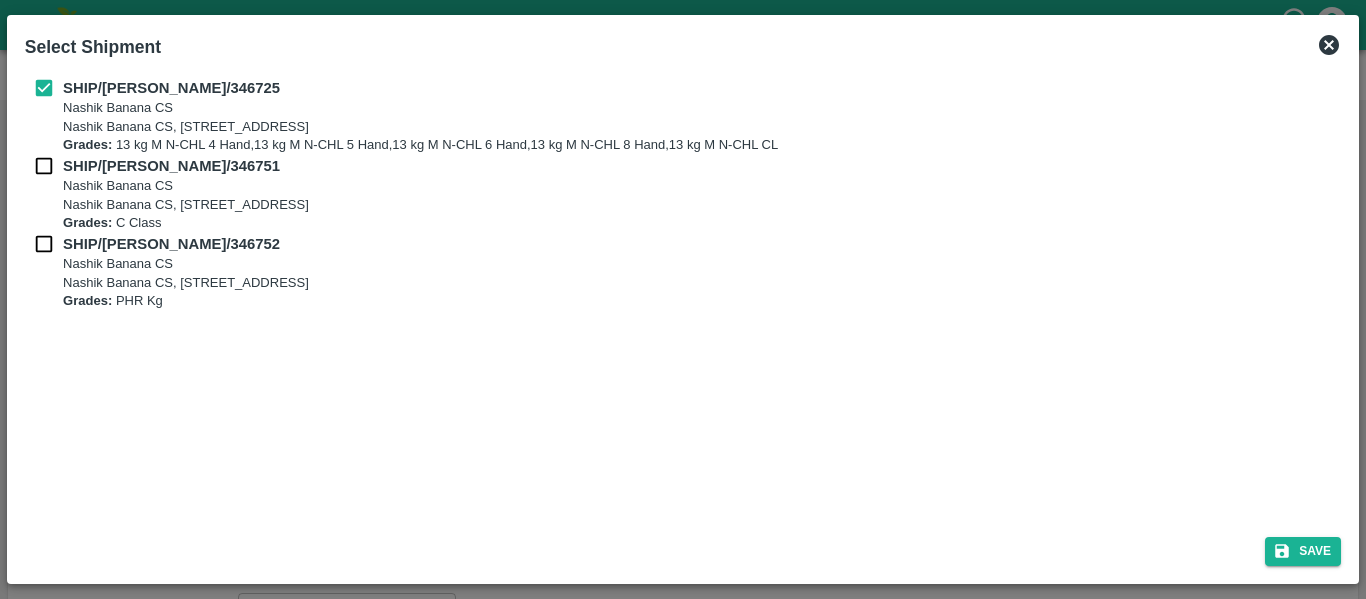 click on "SHIP/NASH/346751 Nashik Banana CS  Nashik Banana CS, Gat No. 314/2/1, A/p- Mohadi, Tal- Dindori, Dist- Nashik 422207, Maharashtra, India., India Grades:   C Class" at bounding box center [683, 194] 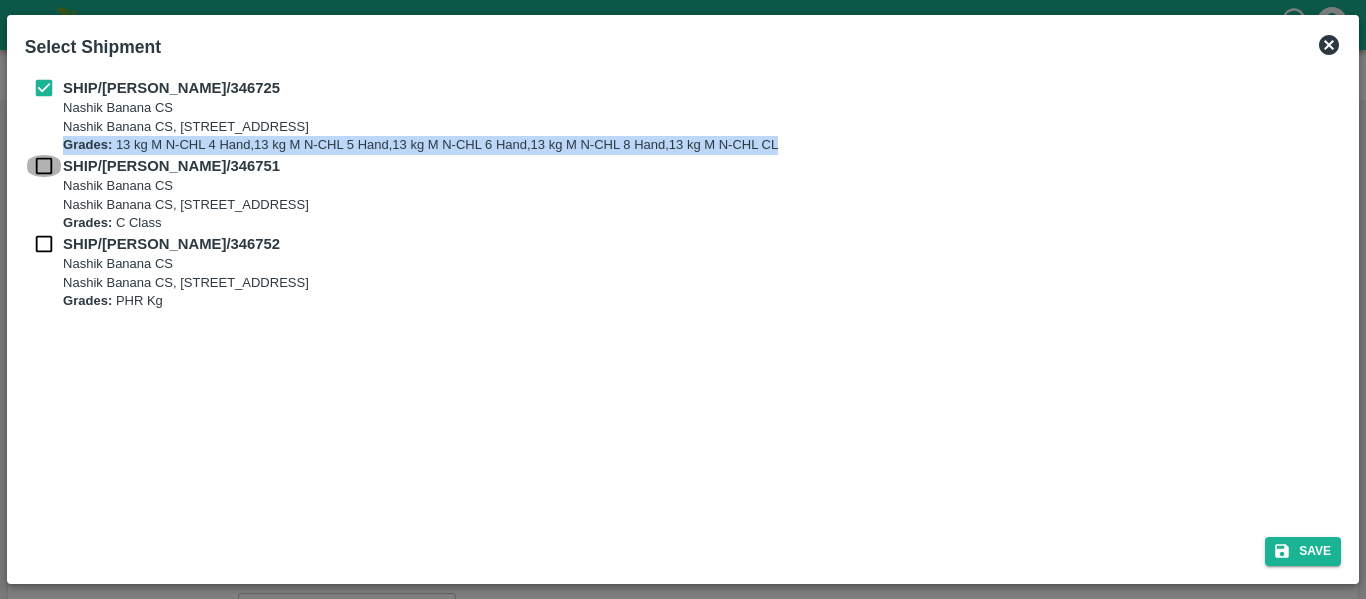 click at bounding box center [44, 166] 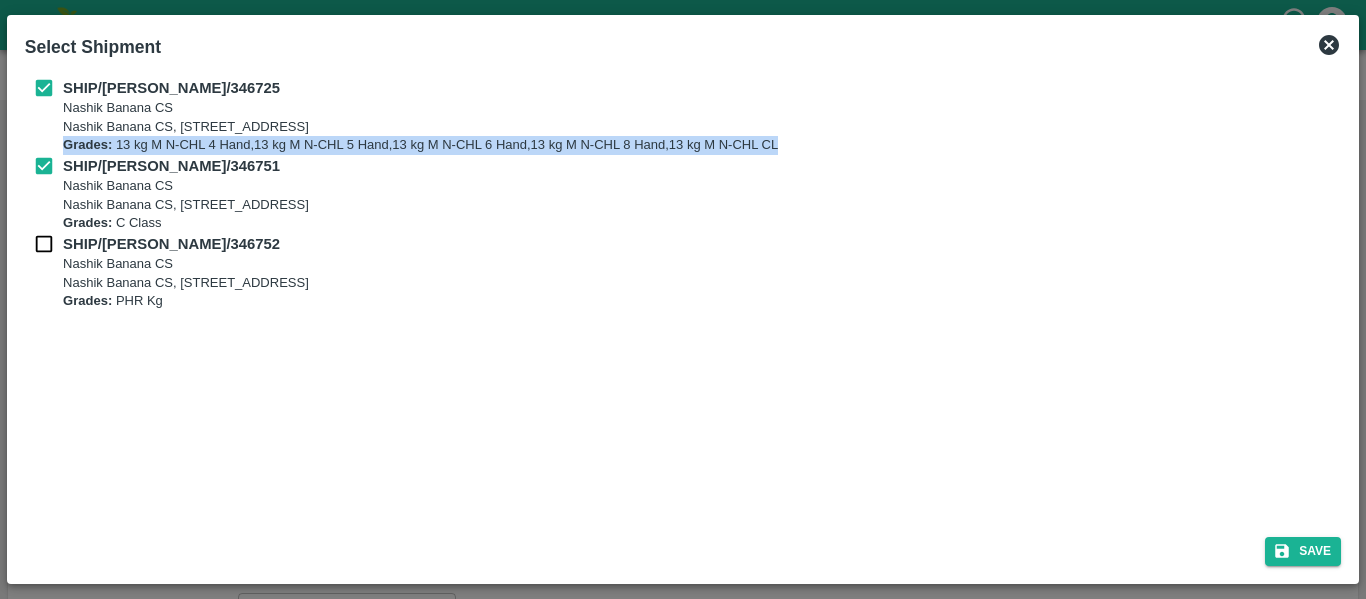 click at bounding box center [44, 244] 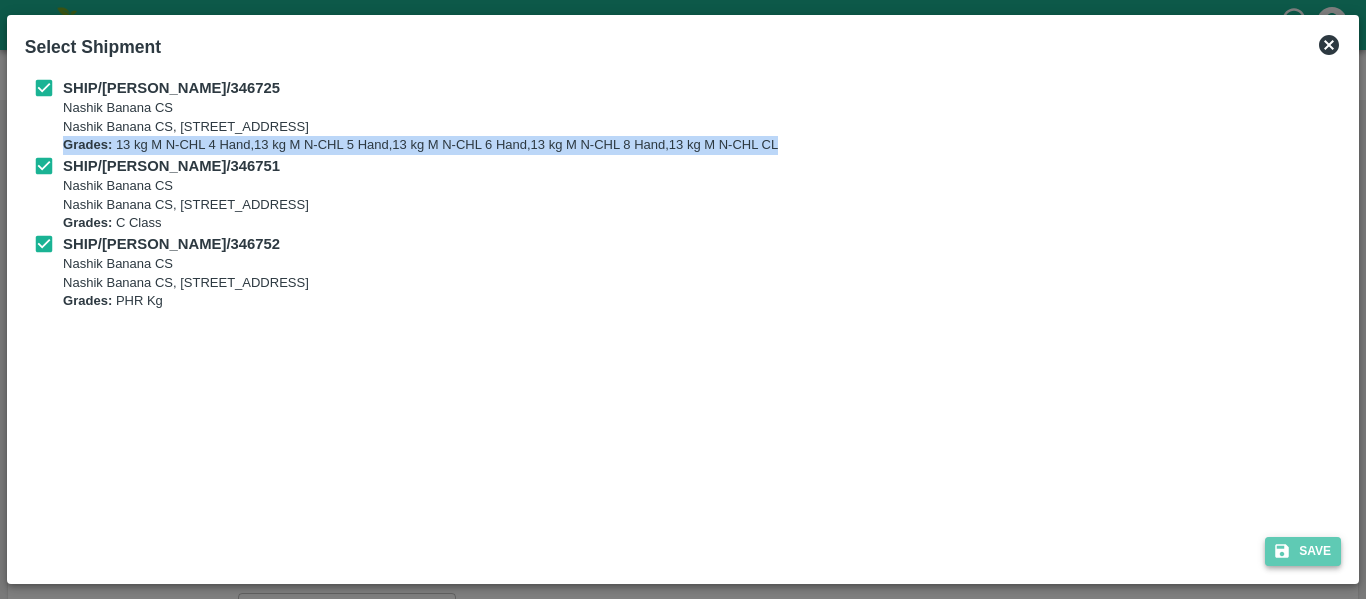 click on "Save" at bounding box center [1303, 551] 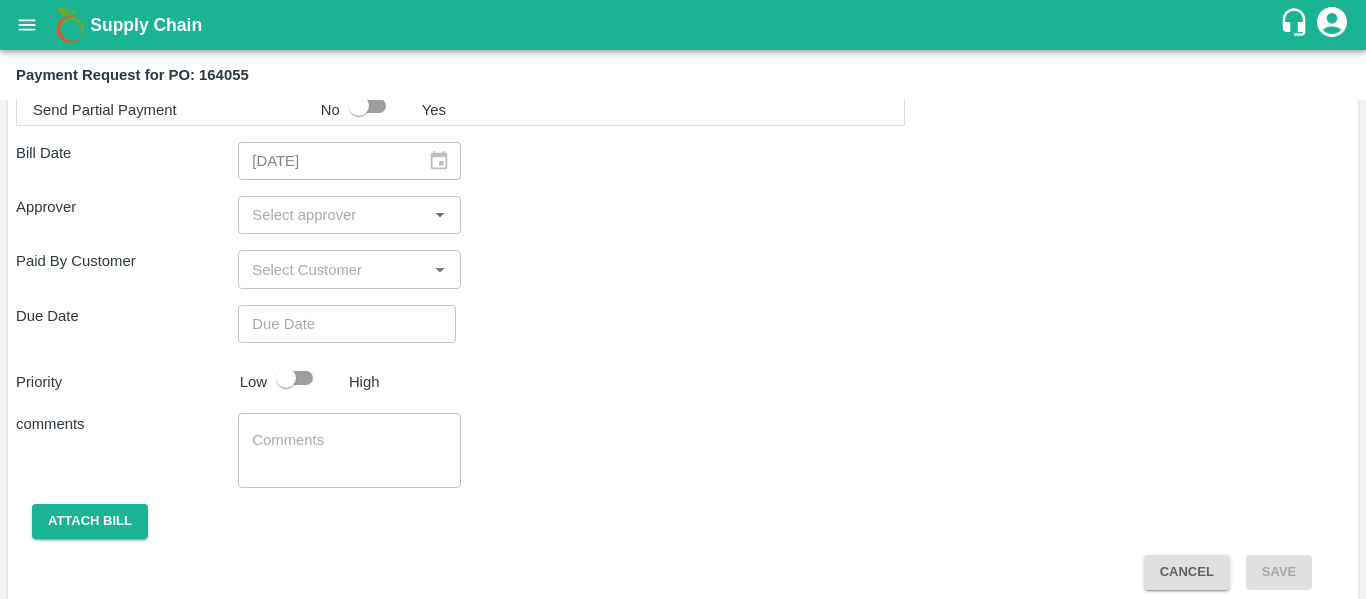 scroll, scrollTop: 1055, scrollLeft: 0, axis: vertical 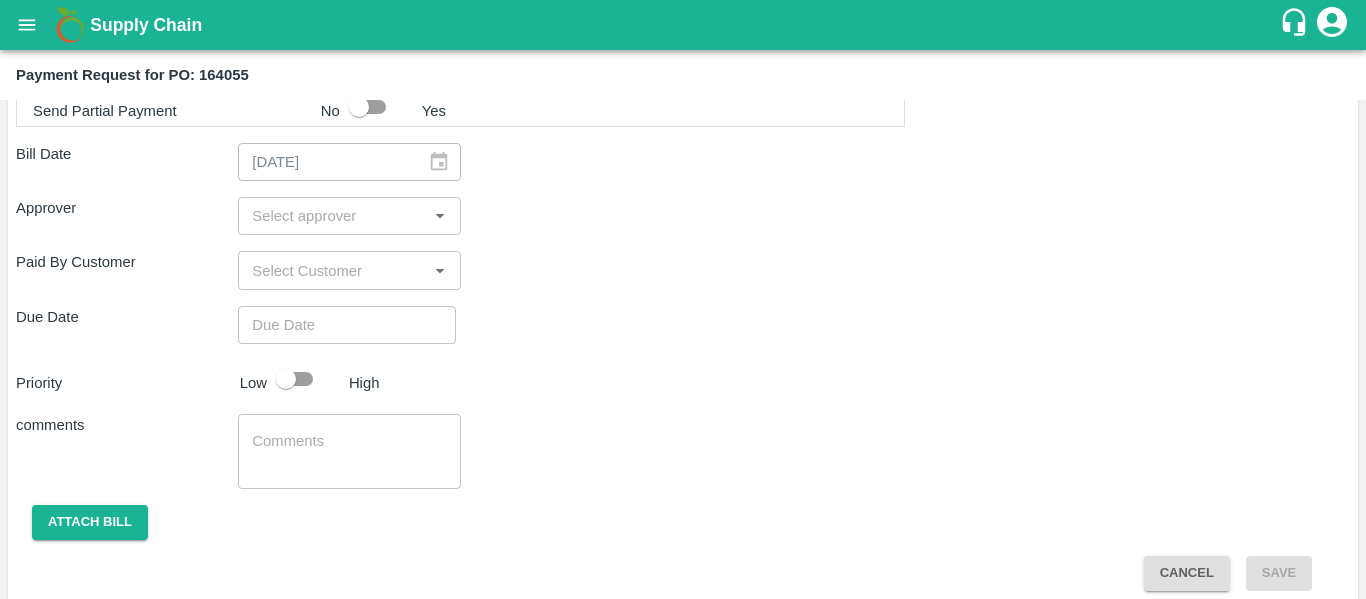 click on "​" at bounding box center (349, 216) 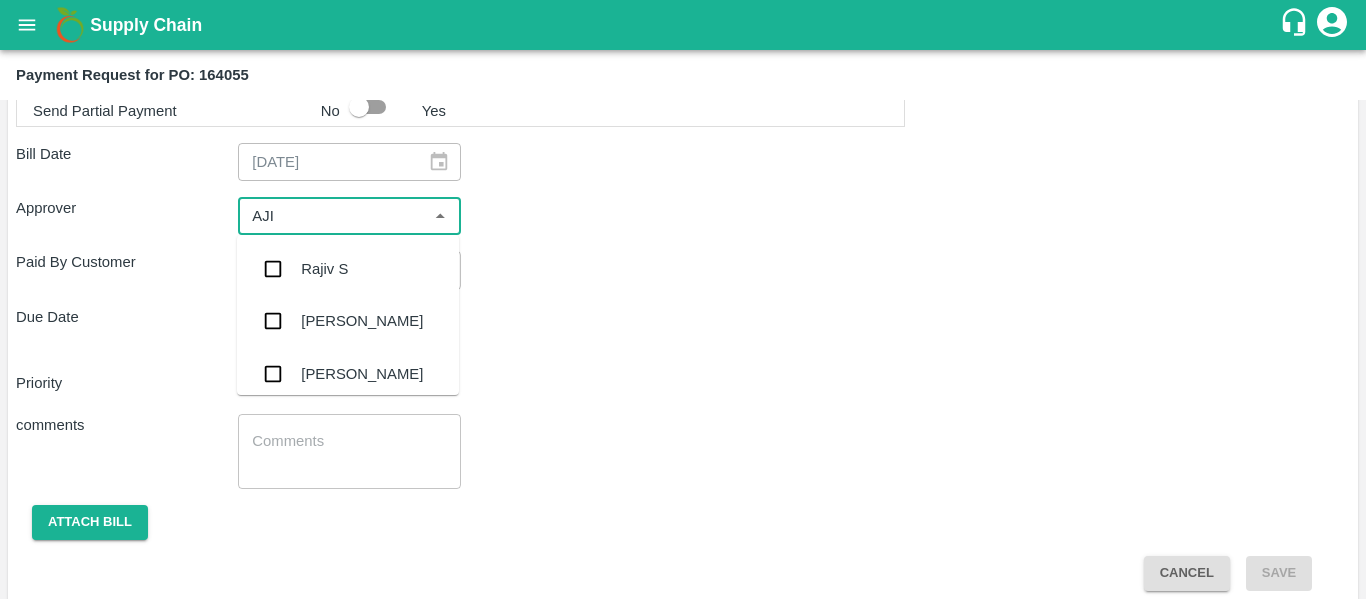 type on "AJIT" 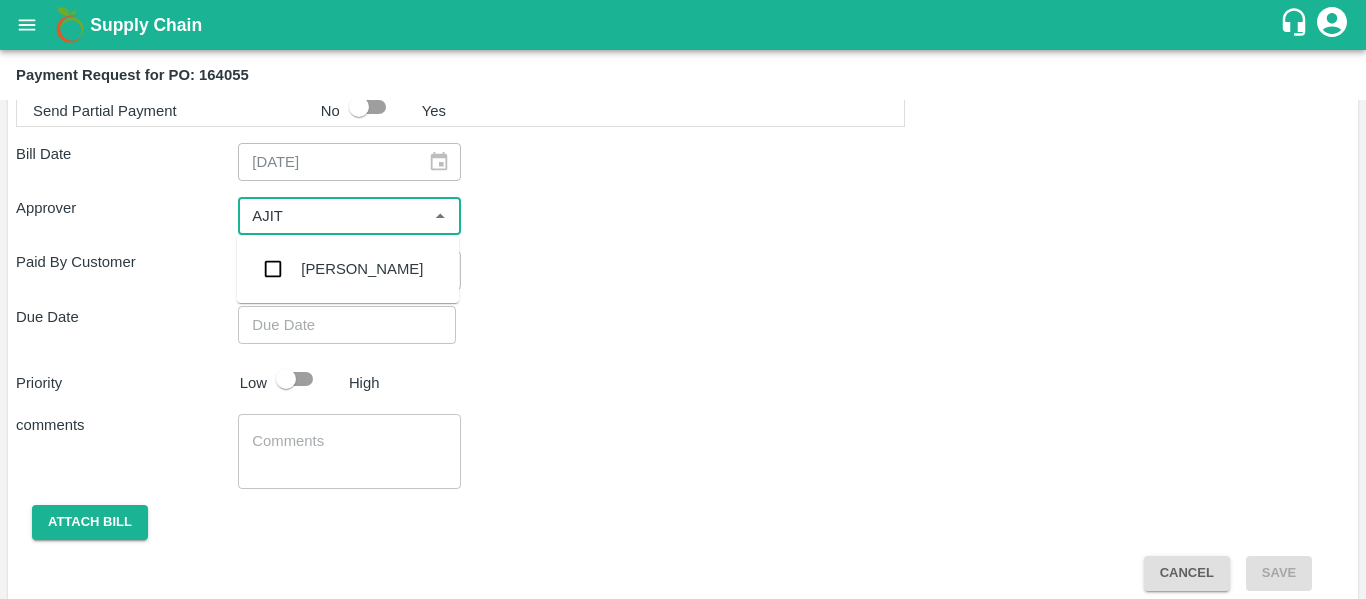 click on "[PERSON_NAME]" at bounding box center [362, 269] 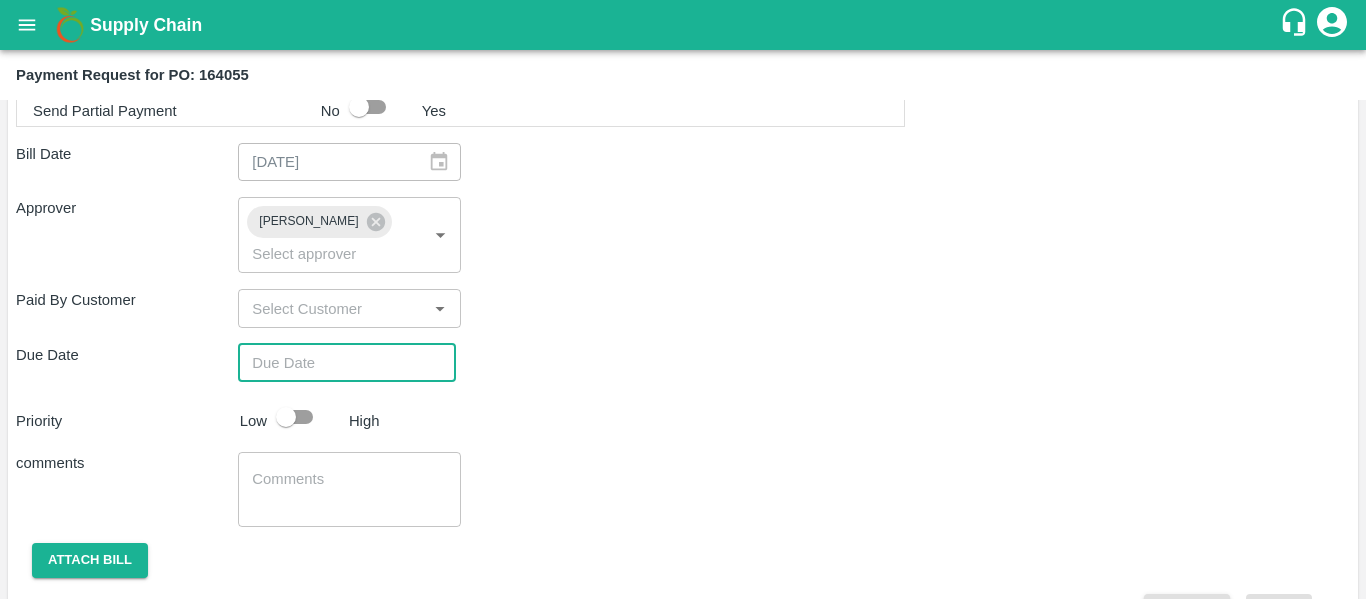 type on "DD/MM/YYYY hh:mm aa" 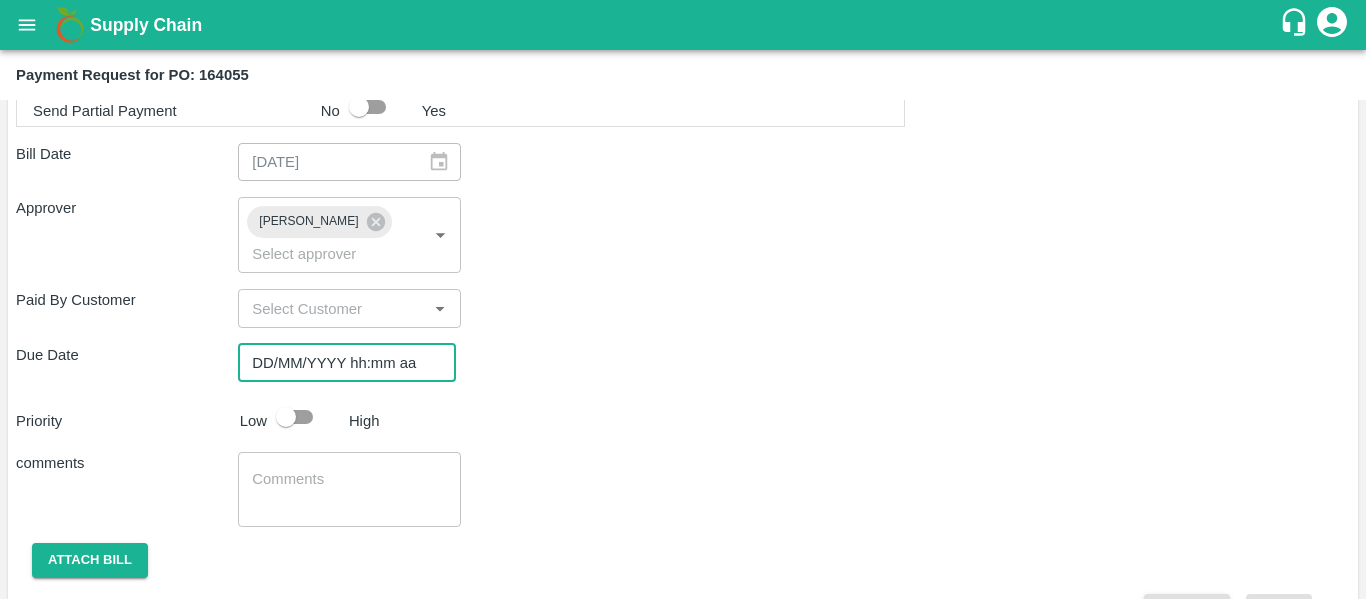 click on "DD/MM/YYYY hh:mm aa" at bounding box center (340, 363) 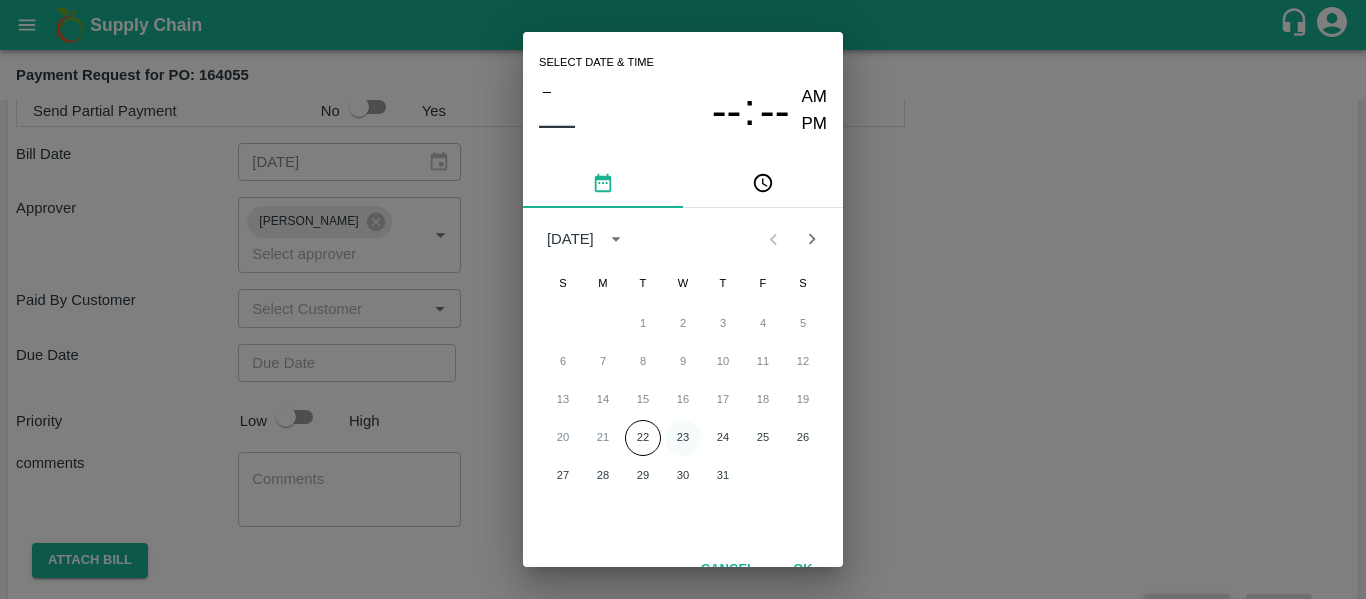 click on "23" at bounding box center [683, 438] 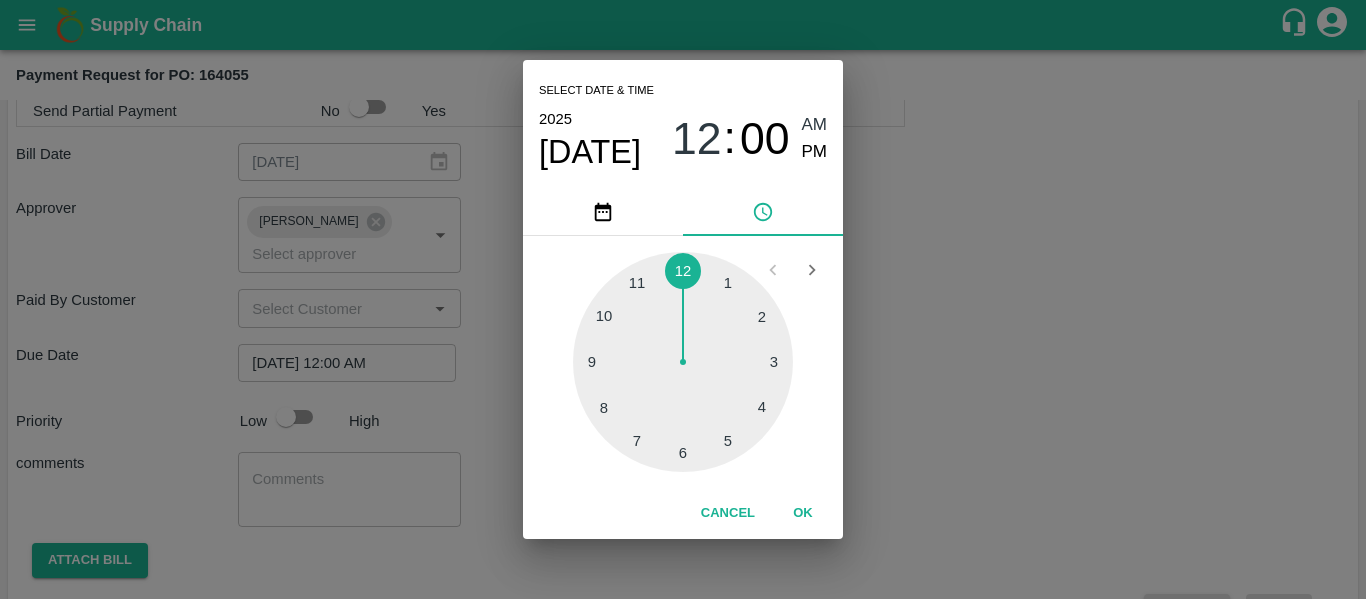 click on "Select date & time 2025 Jul 23 12 : 00 AM PM 1 2 3 4 5 6 7 8 9 10 11 12 Cancel OK" at bounding box center (683, 299) 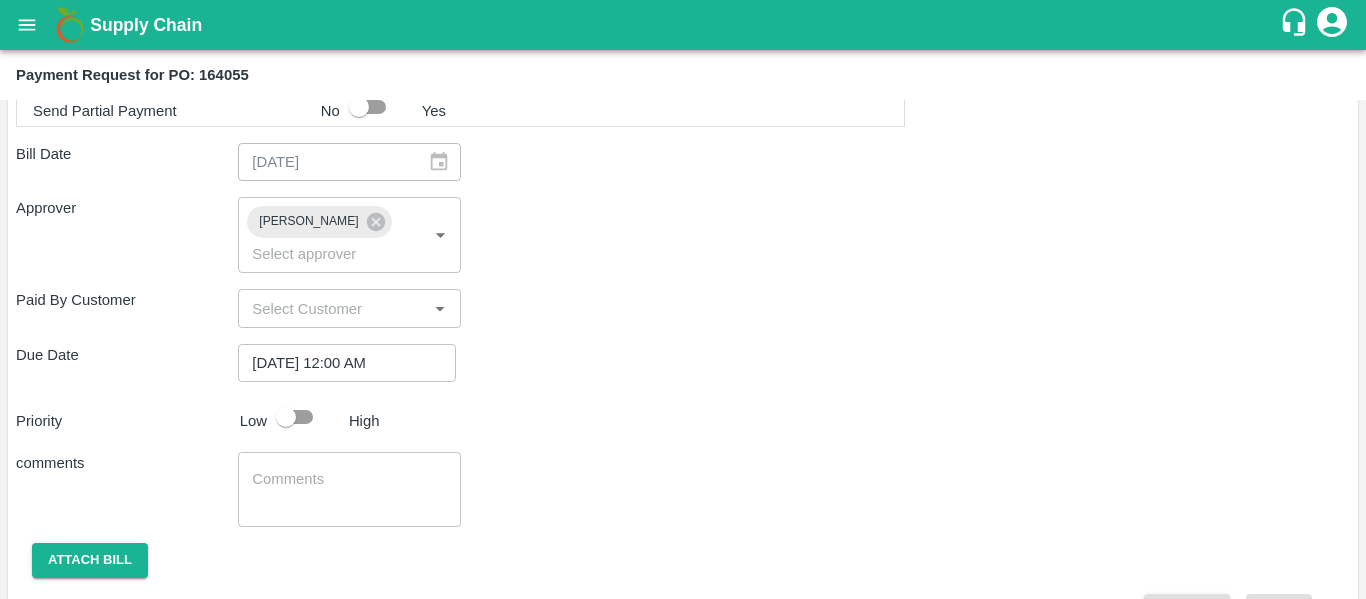 click on "Shipment -  SHIP/NASH/346725 Lots (Labels) Weight (Kgs) Total Price (₹) BANANA-EXP/13 kg M N-CHL 5 Hand/V-MH-Shreya/468FEX/190725   1014 ( 78  X   13   ) ₹ 28828.02 ₹ 28.43  / kg BANANA-EXP/13 kg M N-CHL 6 Hand/V-MH-Shreya/468FEX/190725   6084 ( 468  X   13   ) ₹ 172968.12 ₹ 28.43  / kg BANANA-EXP/13 kg M N-CHL 8 Hand/V-MH-Shreya/468FEX/190725   2249 ( 173  X   13   ) ₹ 63939.07 ₹ 28.43  / kg BANANA-EXP/13 kg M N-CHL CL/V-MH-Shreya/468FEX/190725   221 ( 17  X   13   ) ₹ 6283.03 ₹ 28.43  / kg Total 9568 272018.24 Shipment -  SHIP/NASH/346751 Lots (Labels) Weight (Kgs) Total Price (₹) BANANA-EXP/C Class/V-MH-Shreya/258BOM/190725   404 ( 1  X   404   ) ₹ 10374.72 ₹ 25.68  / kg Total 404 10374.72 Shipment -  SHIP/NASH/346752 Lots (Labels) Weight (Kgs) Total Price (₹) BANANA-EXP/PHR Kg/V-MH-Shreya/258BOM/190725   143 ( 1  X   143   ) ₹ 3672.24 ₹ 25.68  / kg Total 143 3672.24 Pay from previous advances ₹  0 To be paid(After adjustments) ₹  286065.2 Send Partial Payment No Yes ​ x" at bounding box center [683, -7] 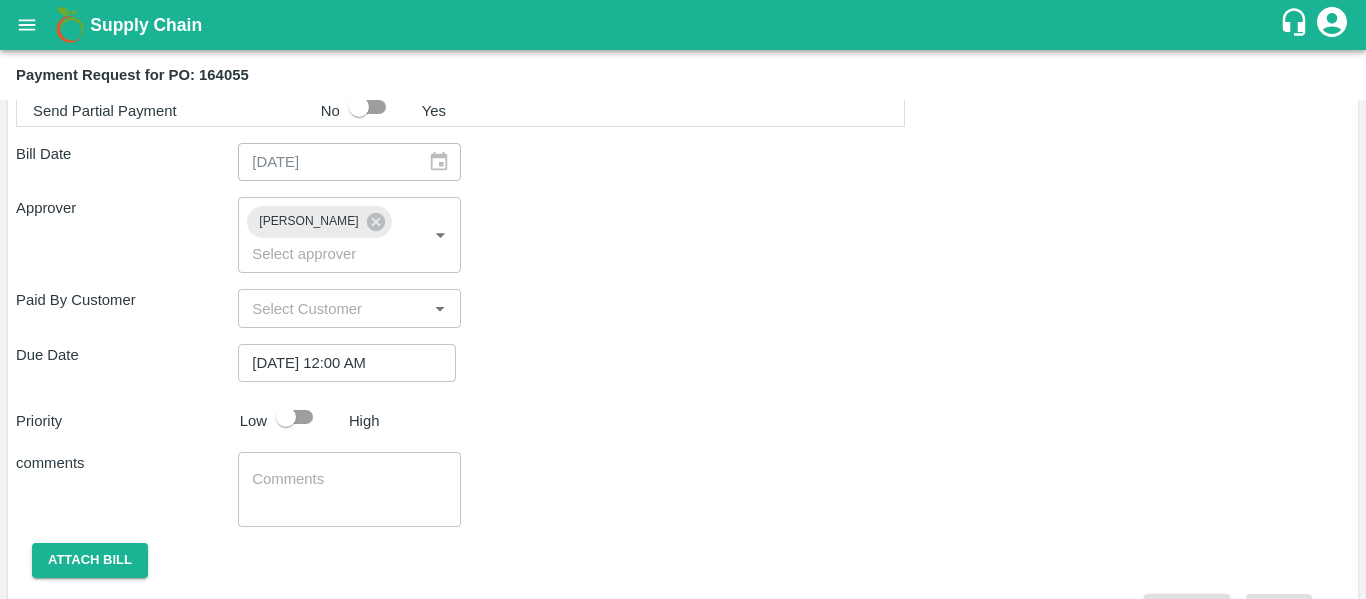 click at bounding box center (286, 417) 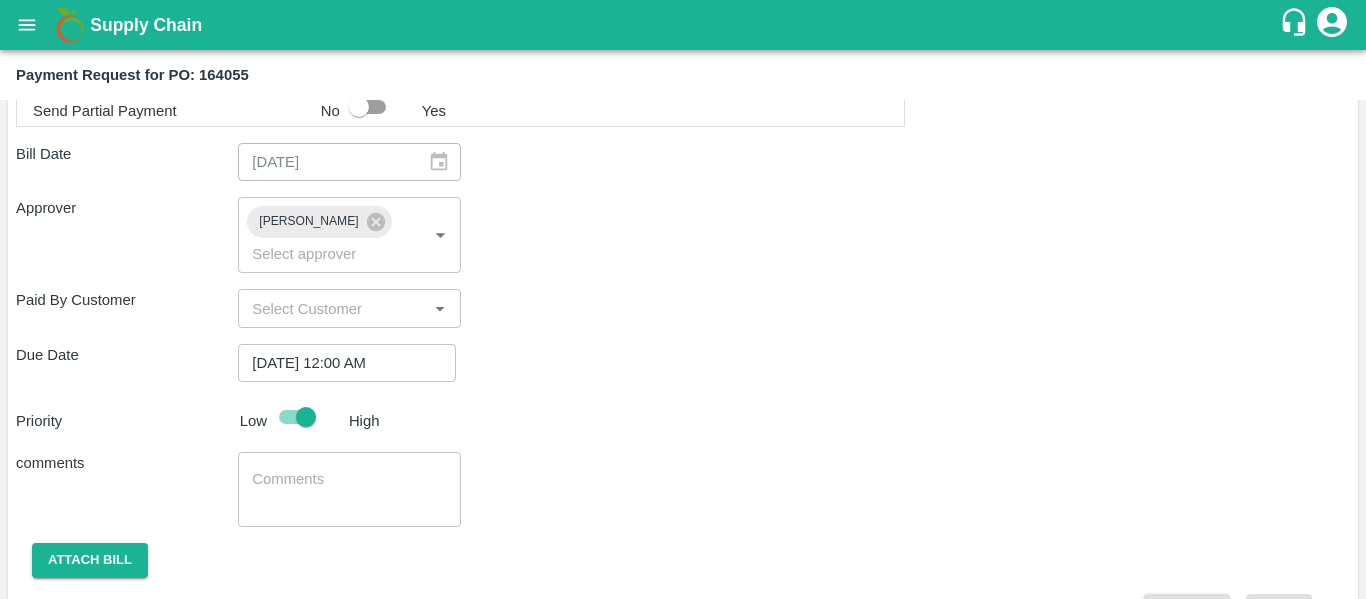 click at bounding box center [349, 490] 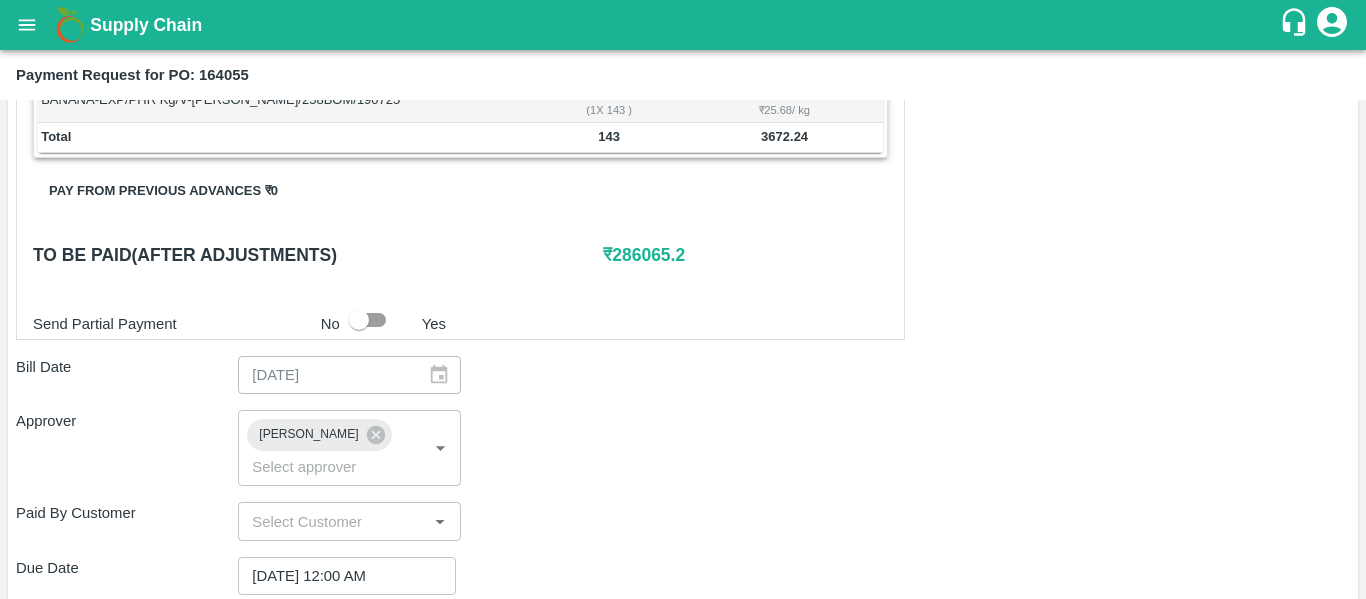 scroll, scrollTop: 841, scrollLeft: 0, axis: vertical 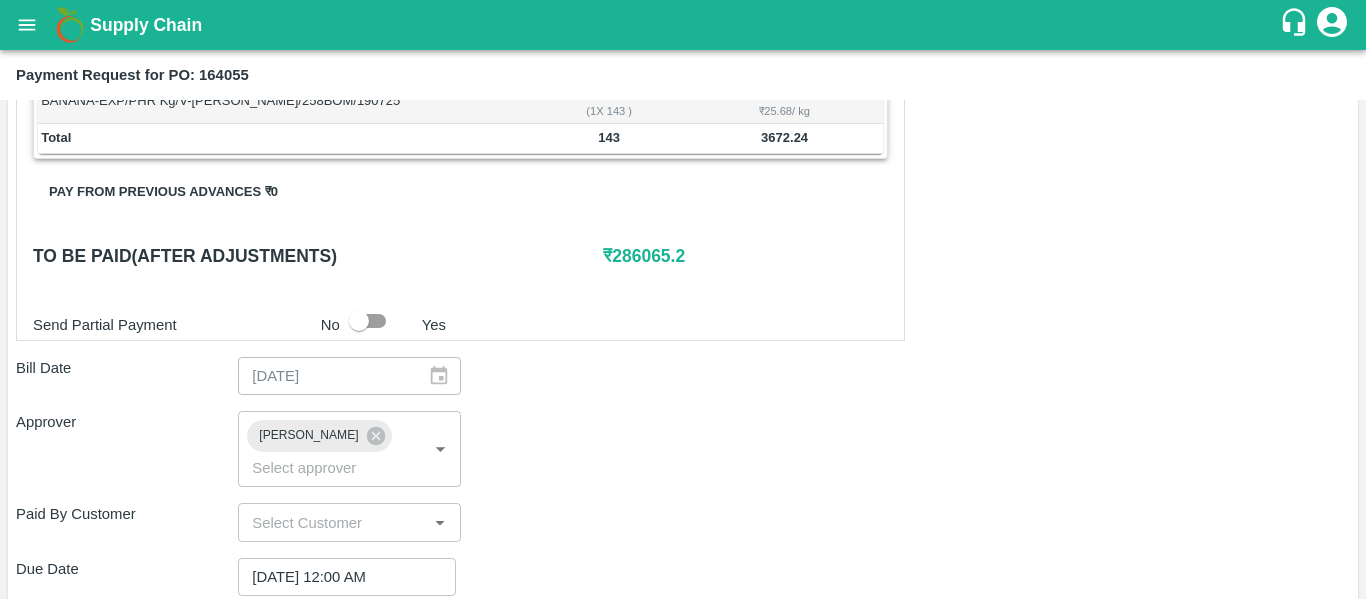 type on "Fruit Bill" 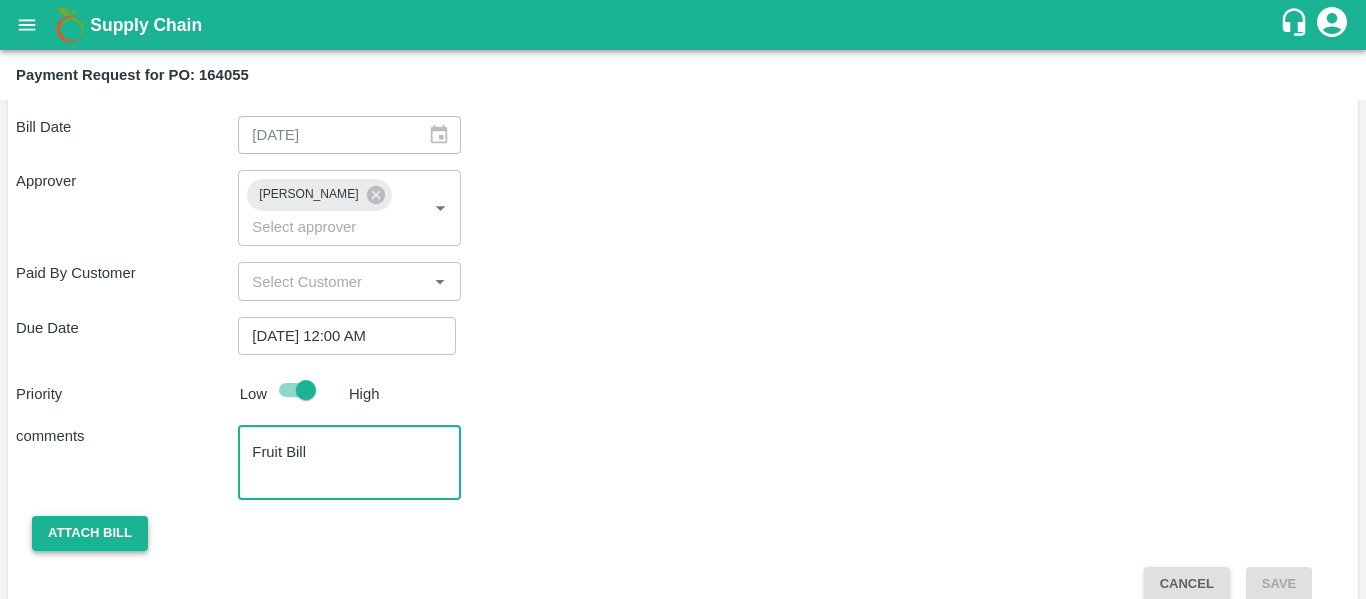 click on "Attach bill" at bounding box center [90, 533] 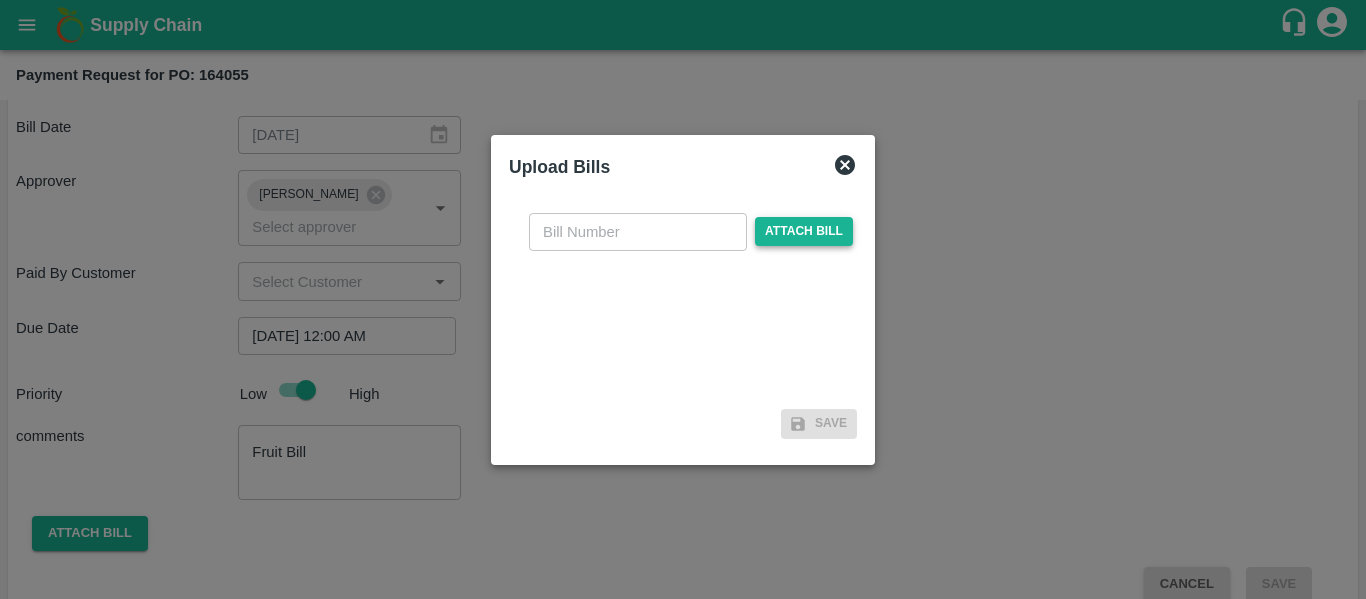 click on "Attach bill" at bounding box center (804, 231) 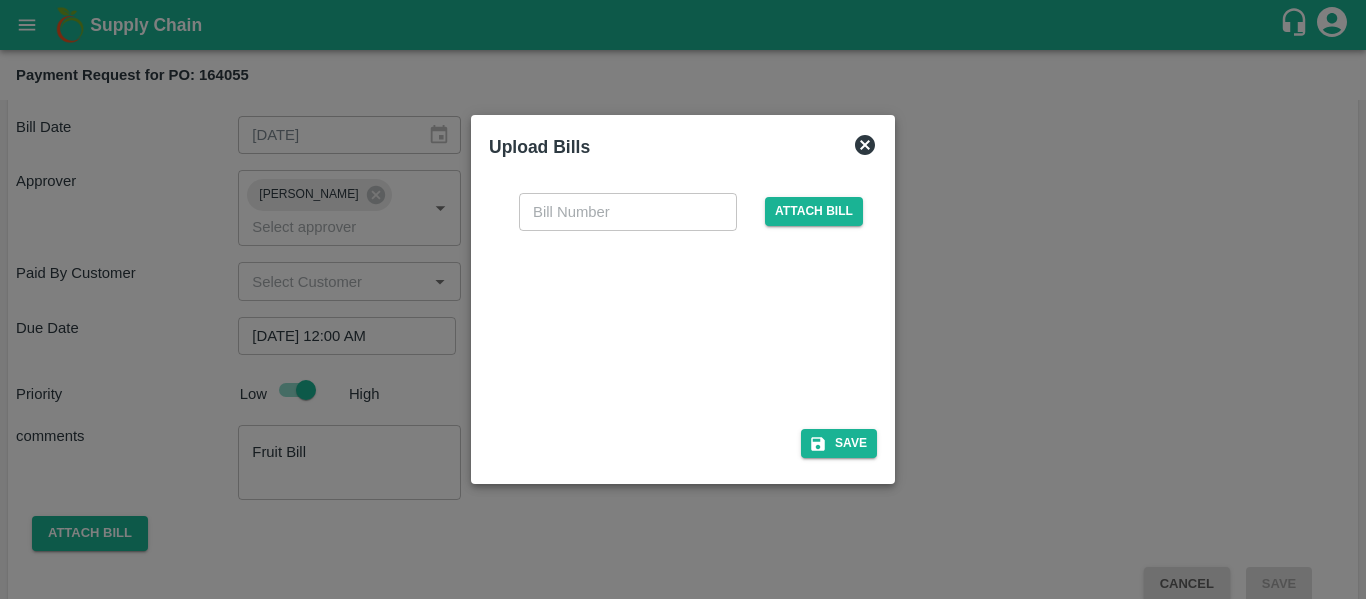 click at bounding box center (628, 212) 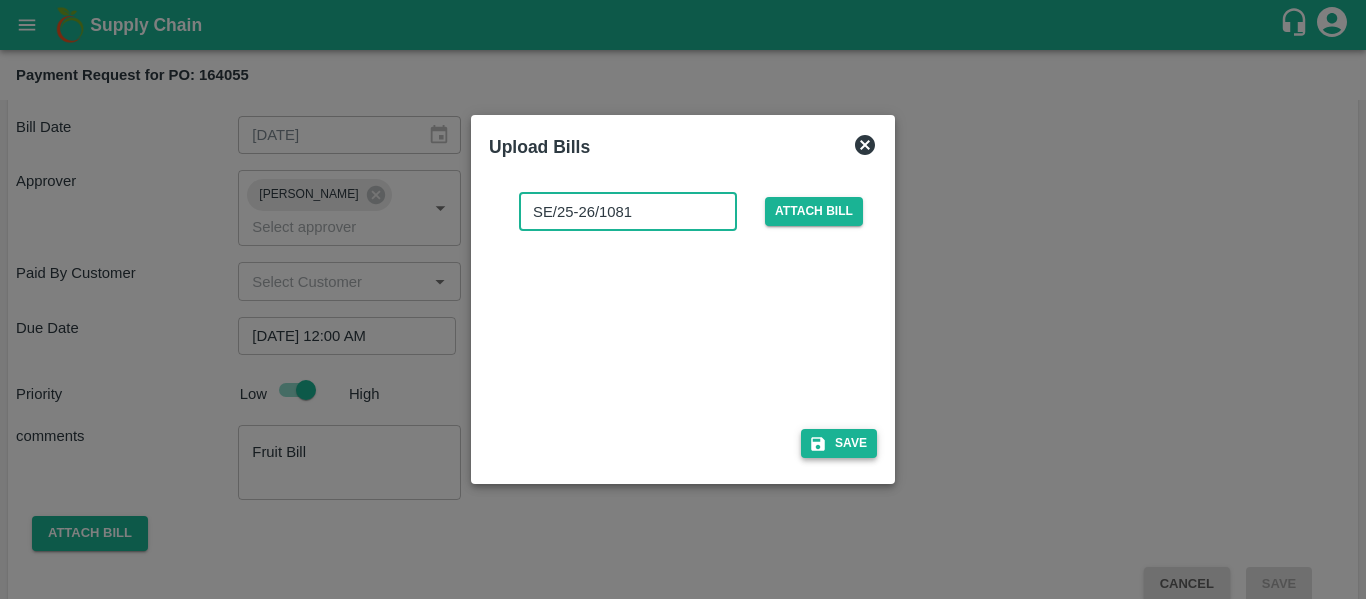 type on "SE/25-26/1081" 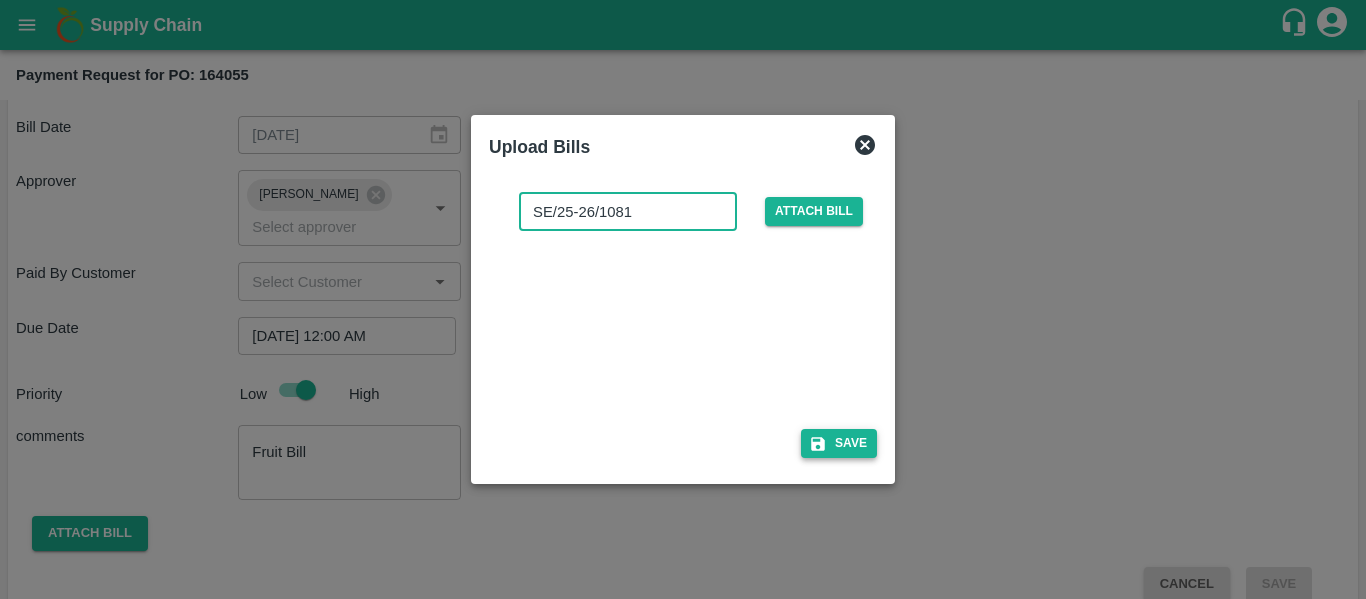 click on "Save" at bounding box center [839, 443] 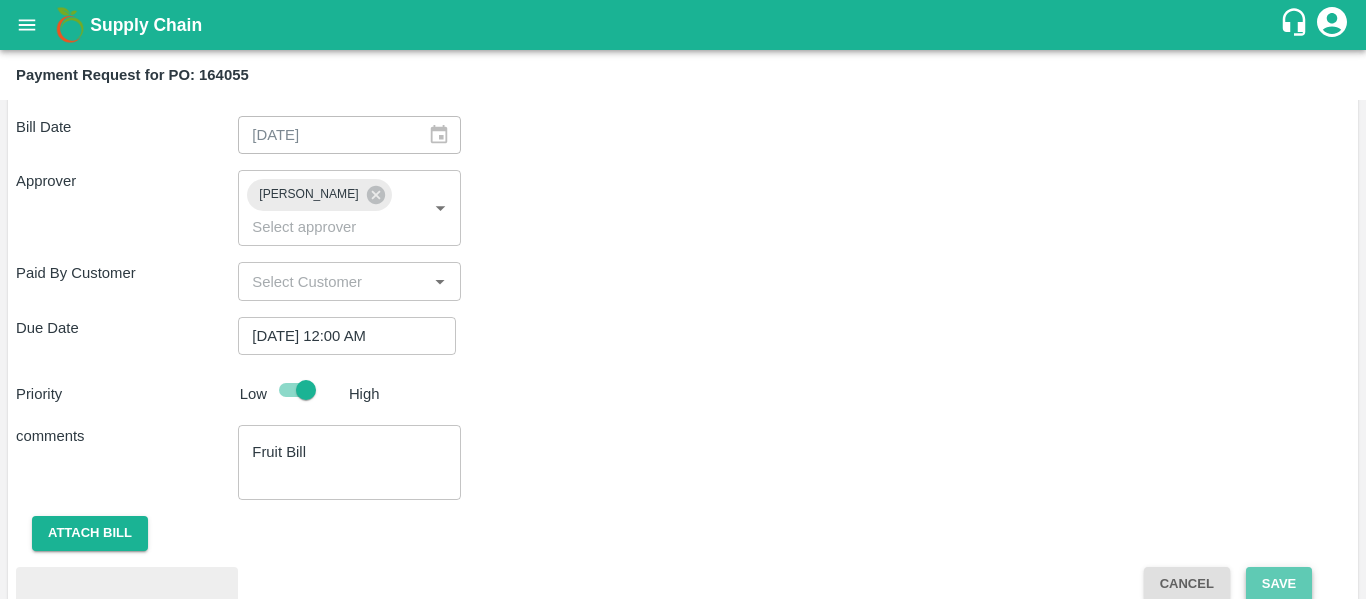 click on "Save" at bounding box center (1279, 584) 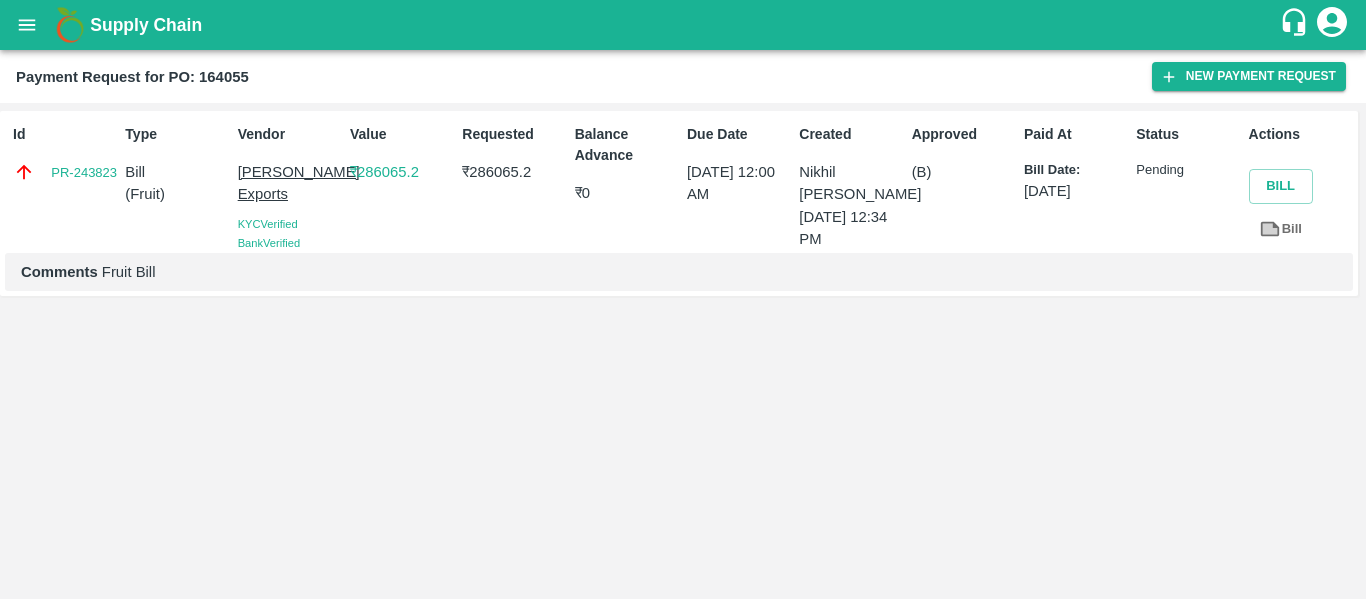 click at bounding box center [27, 25] 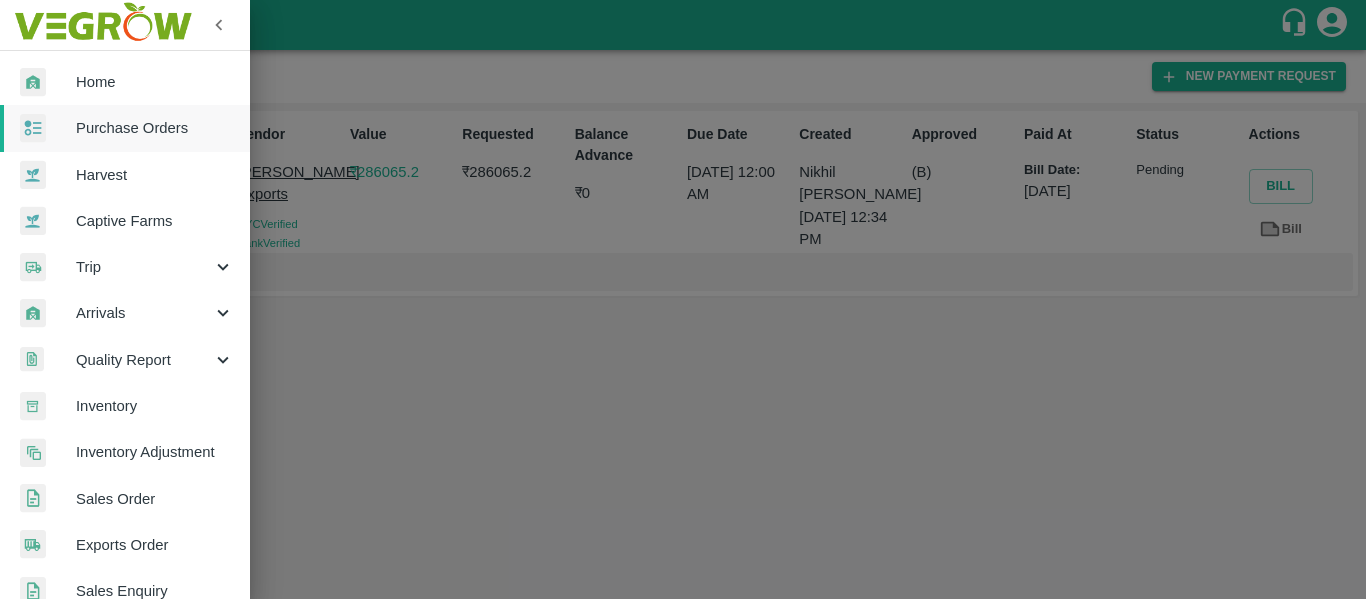 click on "Purchase Orders" at bounding box center (155, 128) 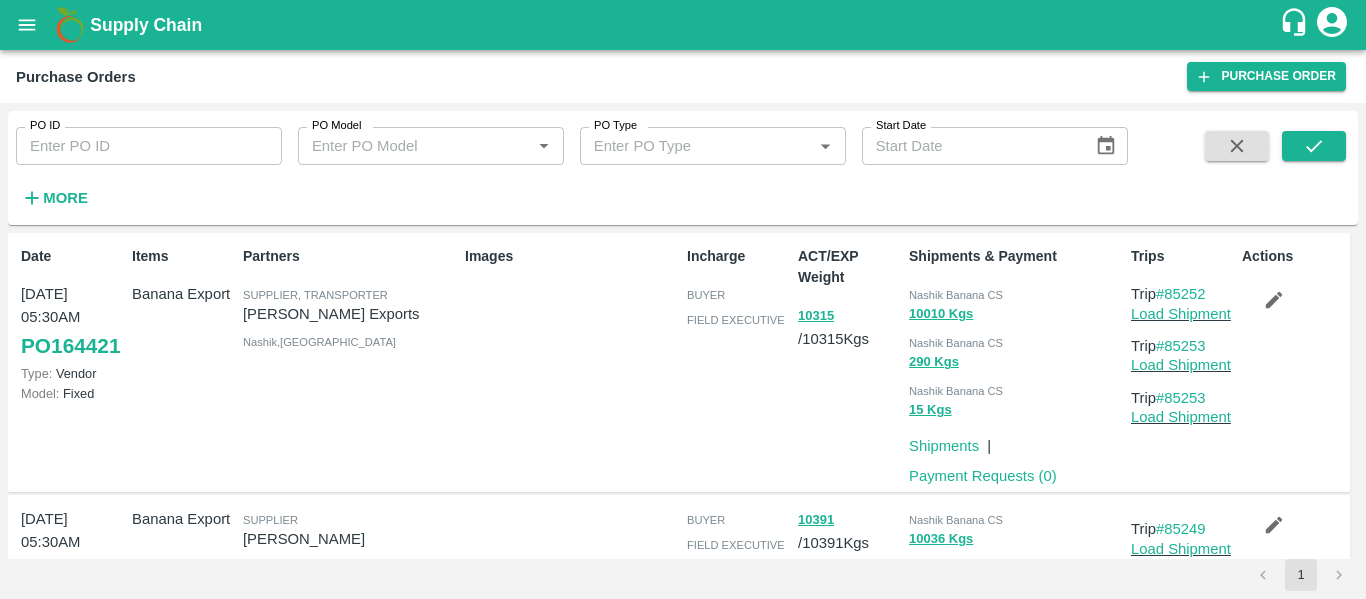 click on "PO ID" at bounding box center [149, 146] 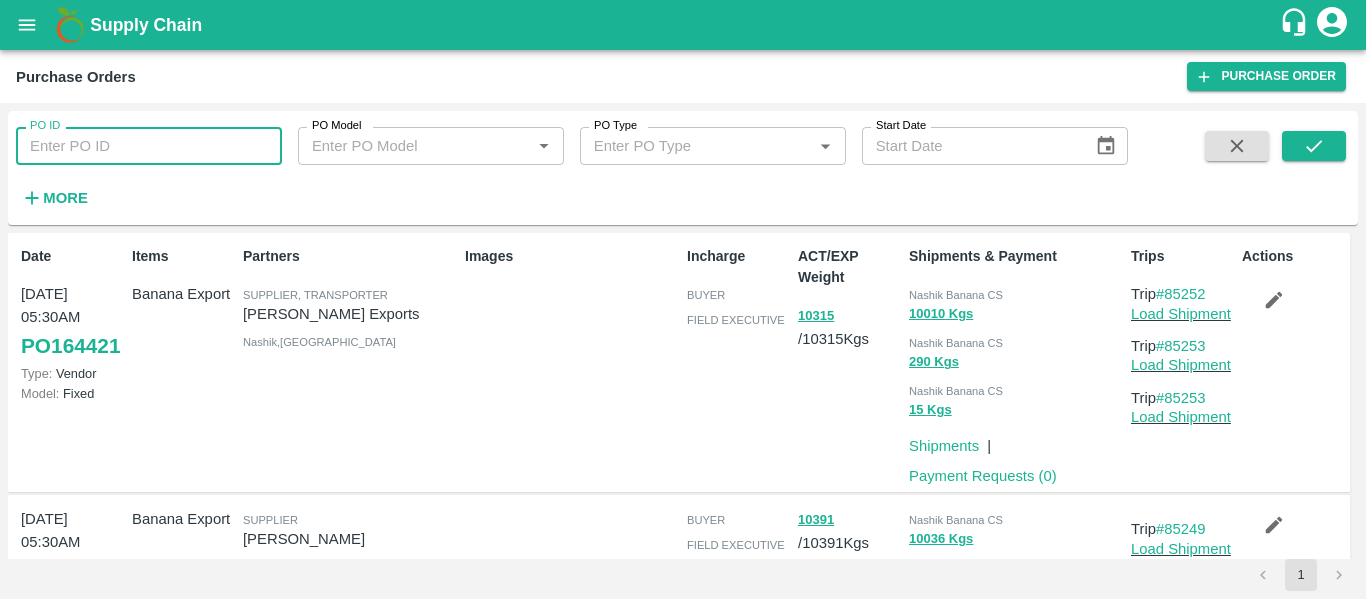 paste on "164059" 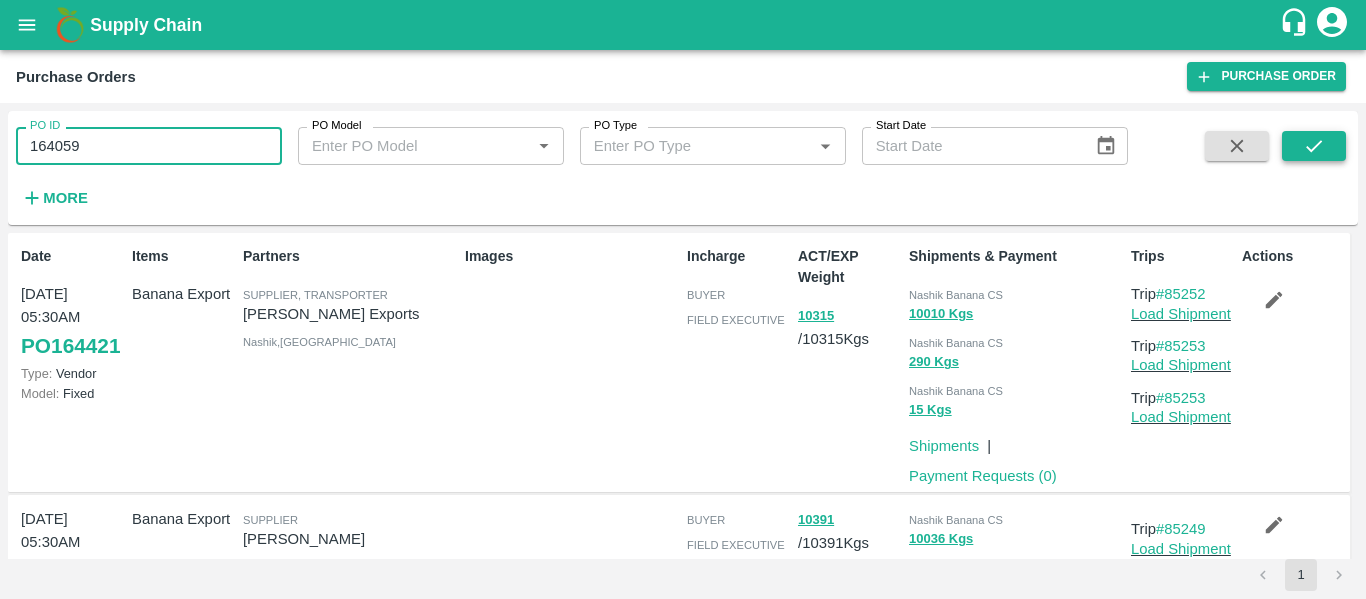 type on "164059" 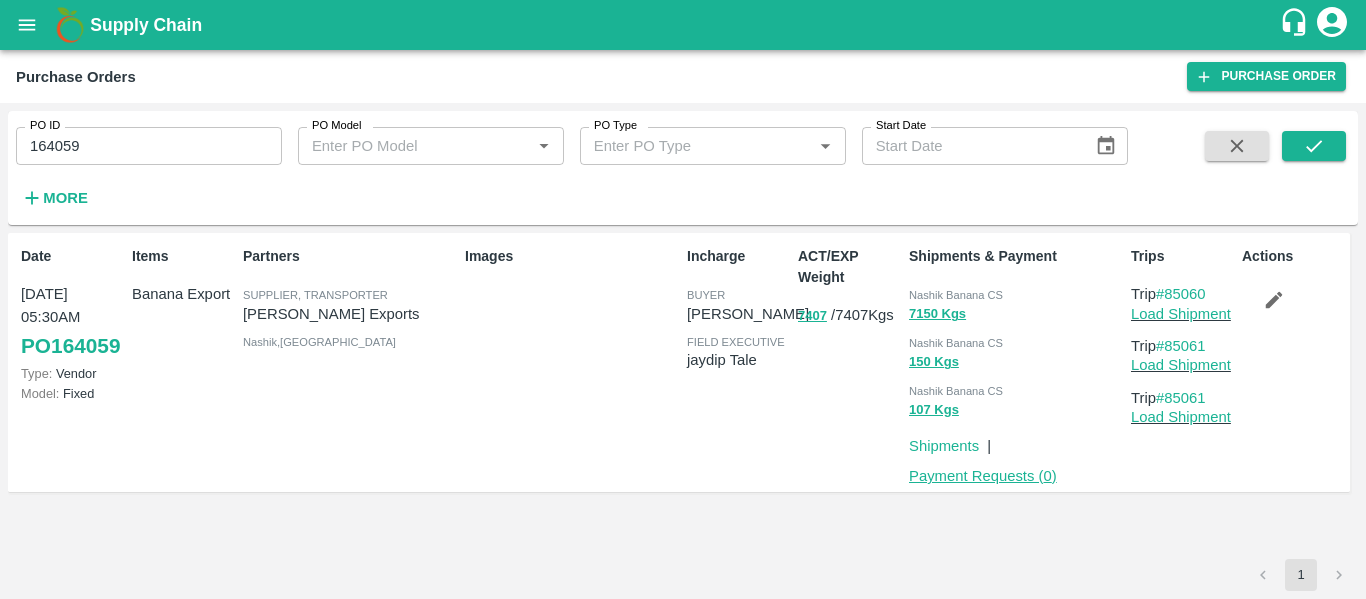 click on "Payment Requests ( 0 )" at bounding box center (983, 476) 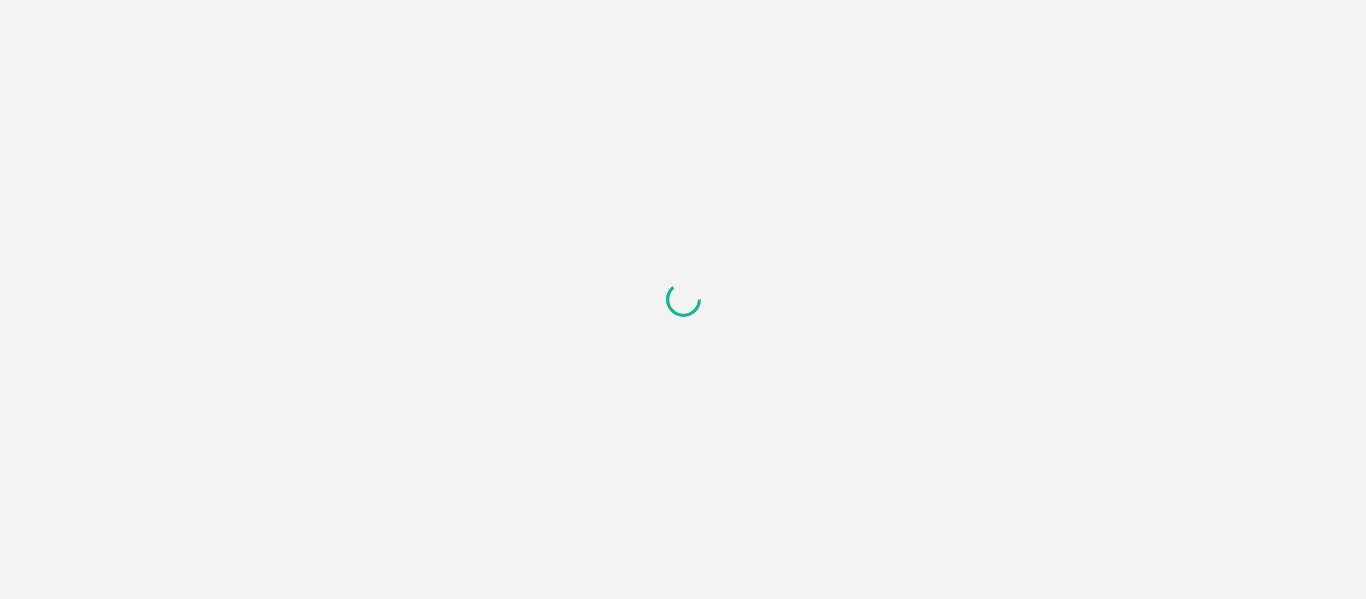 scroll, scrollTop: 0, scrollLeft: 0, axis: both 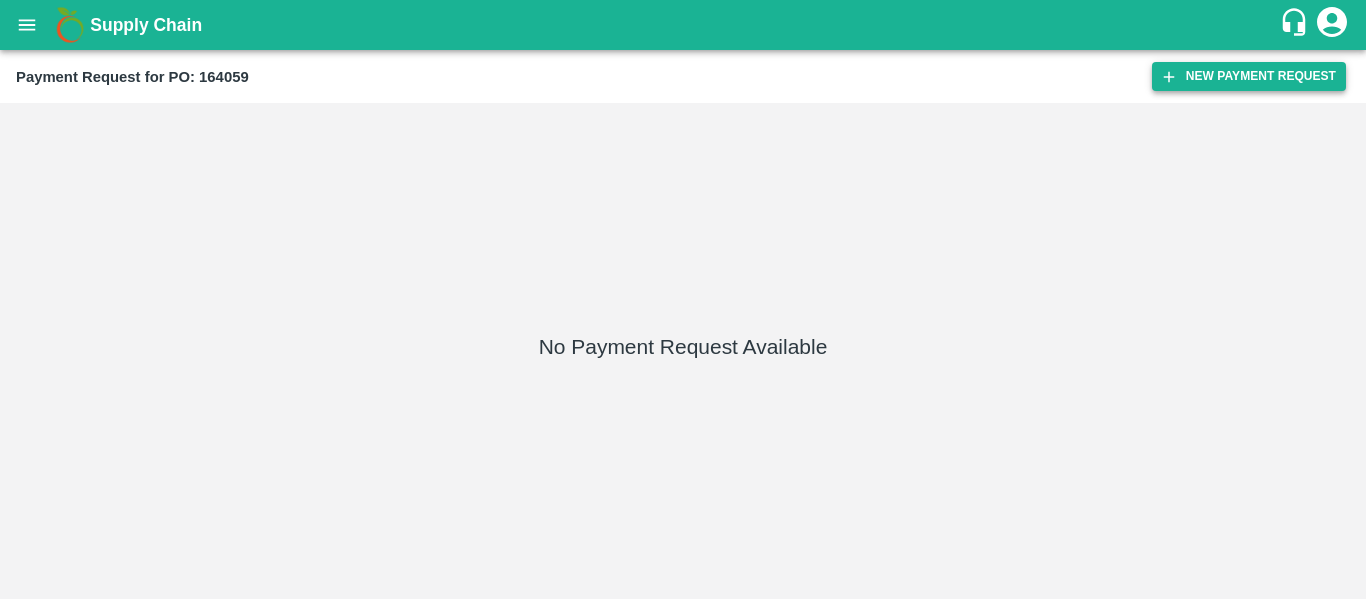 click on "New Payment Request" at bounding box center [1249, 76] 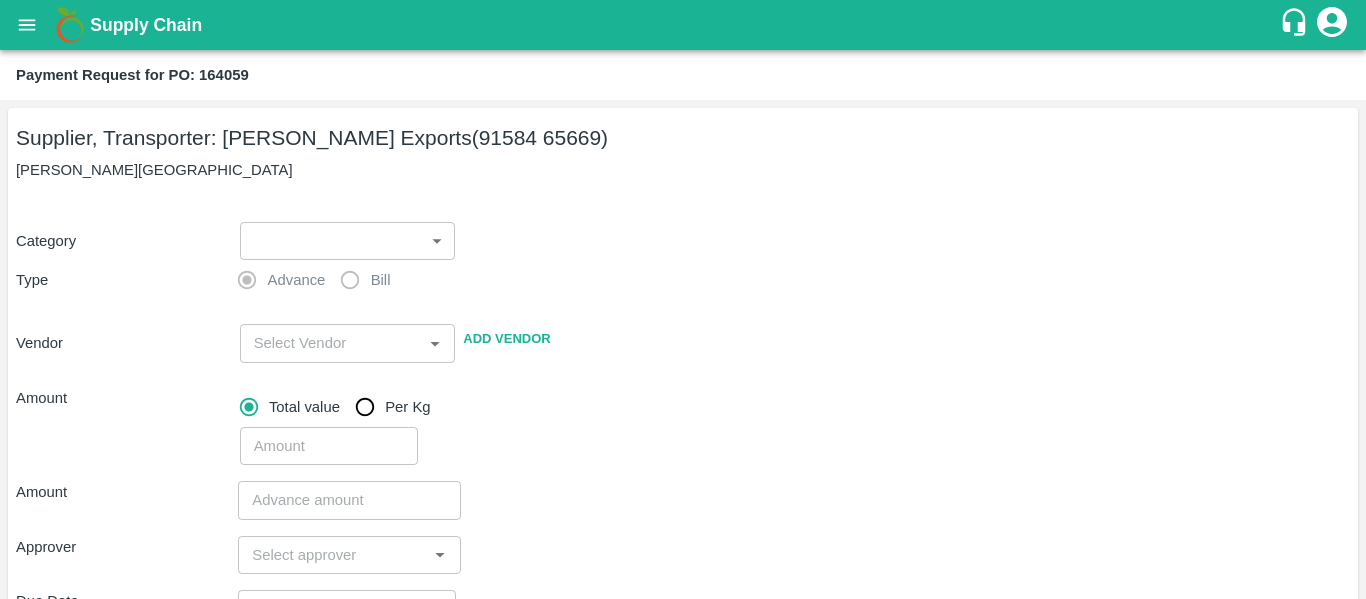 click on "Supply Chain Payment Request for PO: 164059 Supplier, Transporter:    [PERSON_NAME] Exports  (91584 65669) Nashik, [GEOGRAPHIC_DATA] Category ​ ​ Type Advance Bill Vendor ​ Add Vendor Amount Total value Per Kg ​ Amount ​ Approver ​ Due Date ​  Priority  Low  High Comment x ​ Attach bill Cancel Save Tembhurni PH Nashik CC Shahada Banana Export PH Savda Banana Export PH Nashik Banana CS Nikhil Subhash Mangvade Logout" at bounding box center [683, 299] 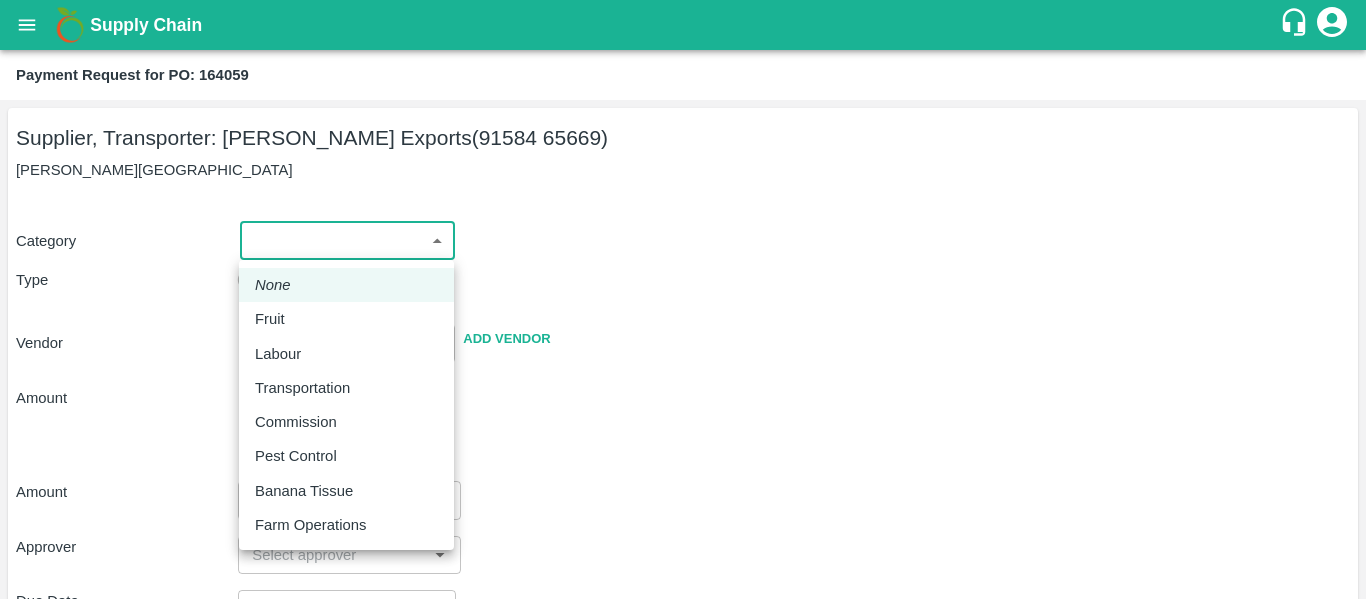 click on "Fruit" at bounding box center [346, 319] 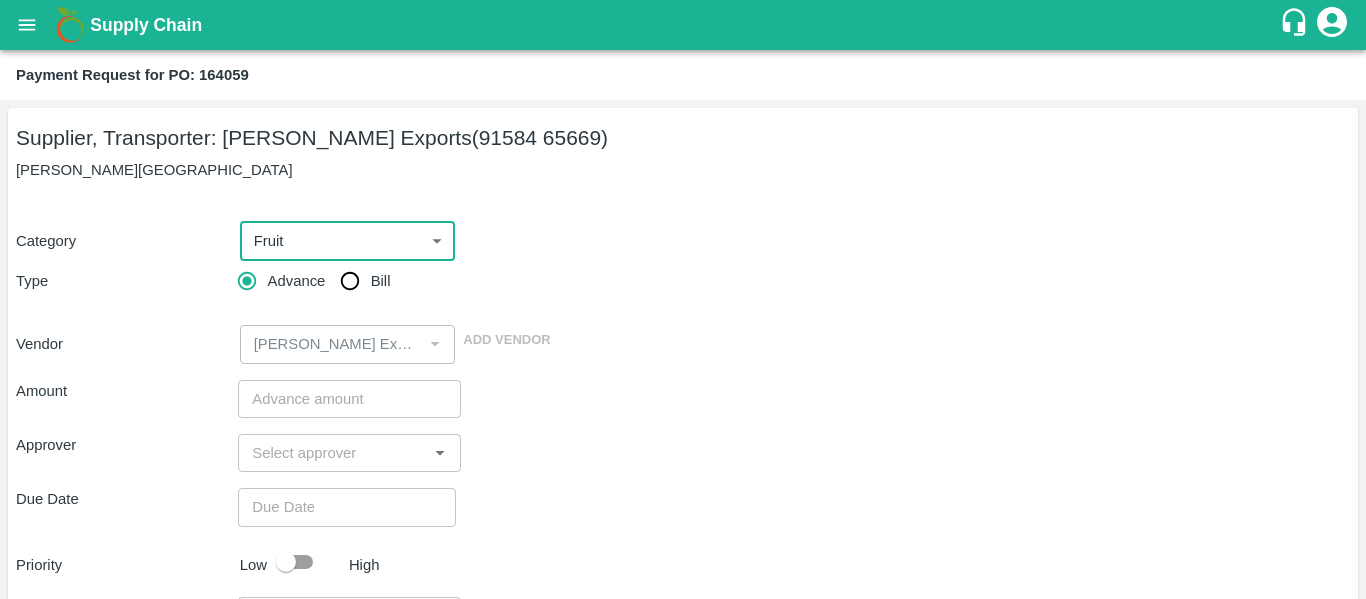 click on "Bill" at bounding box center [381, 281] 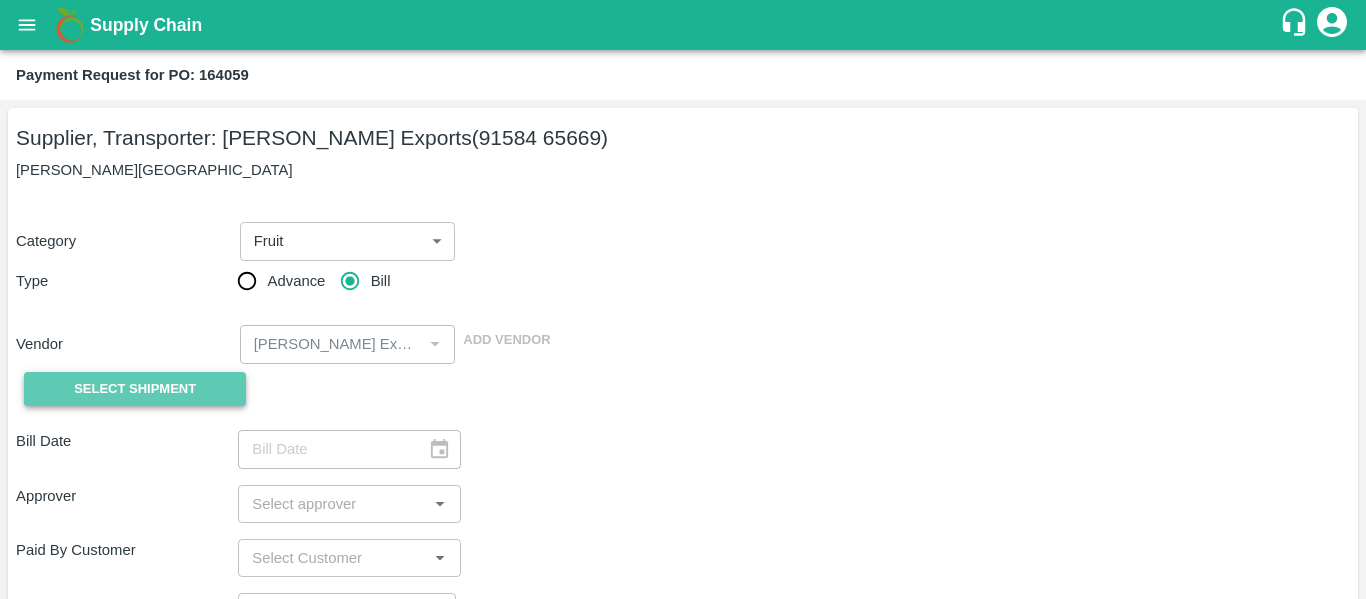 click on "Select Shipment" at bounding box center [135, 389] 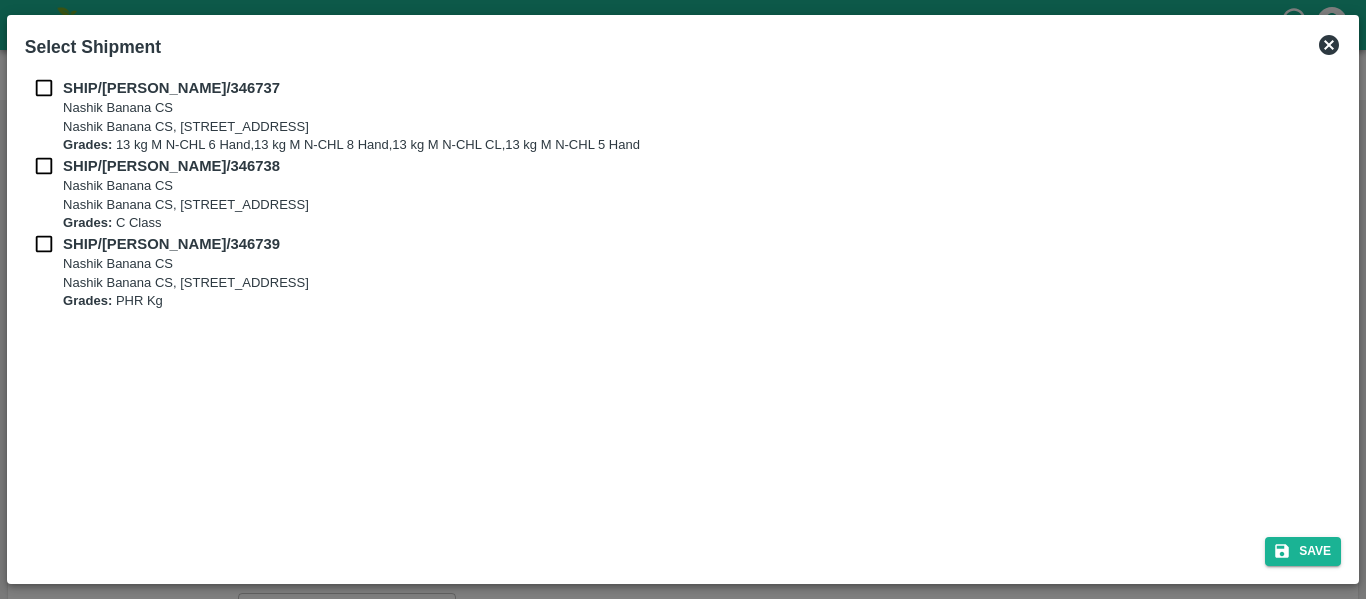 click at bounding box center (44, 88) 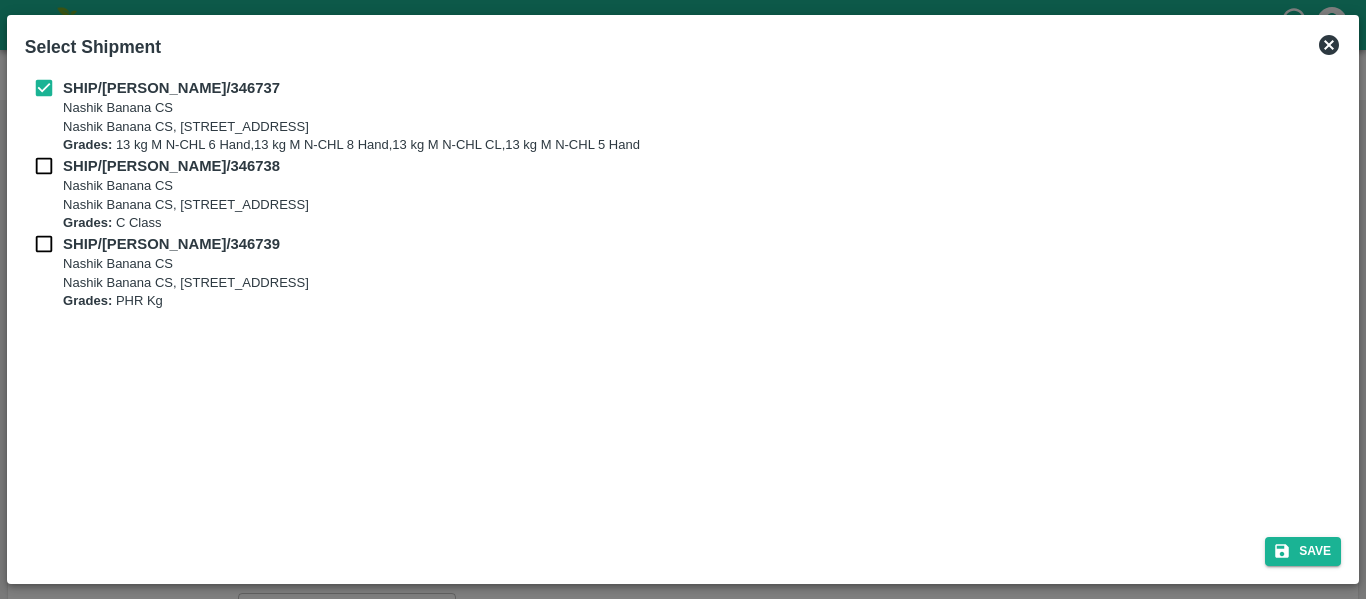 click at bounding box center [44, 166] 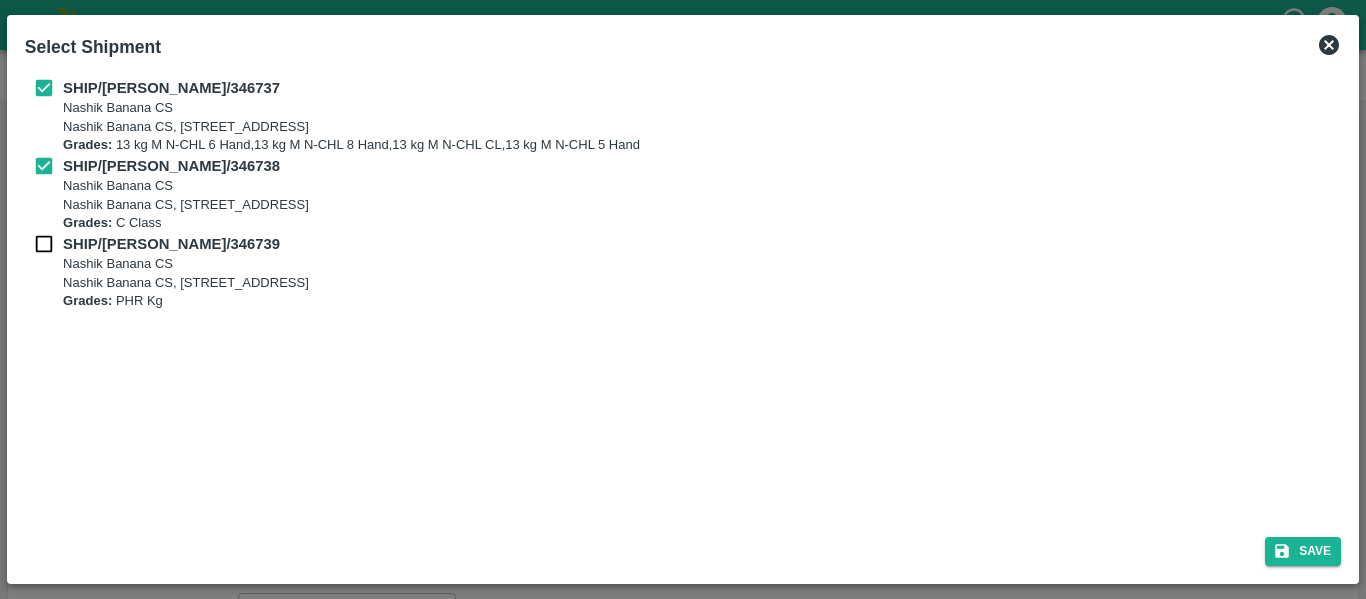 click on "SHIP/[PERSON_NAME]/346739" at bounding box center (184, 244) 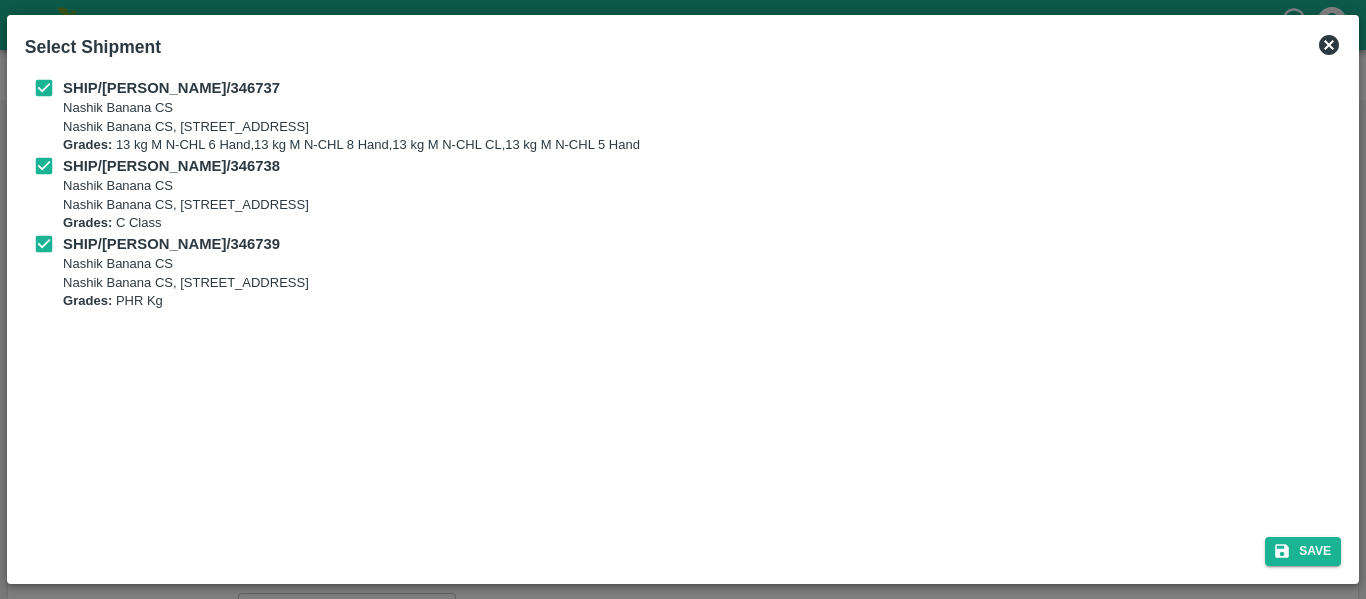 checkbox on "true" 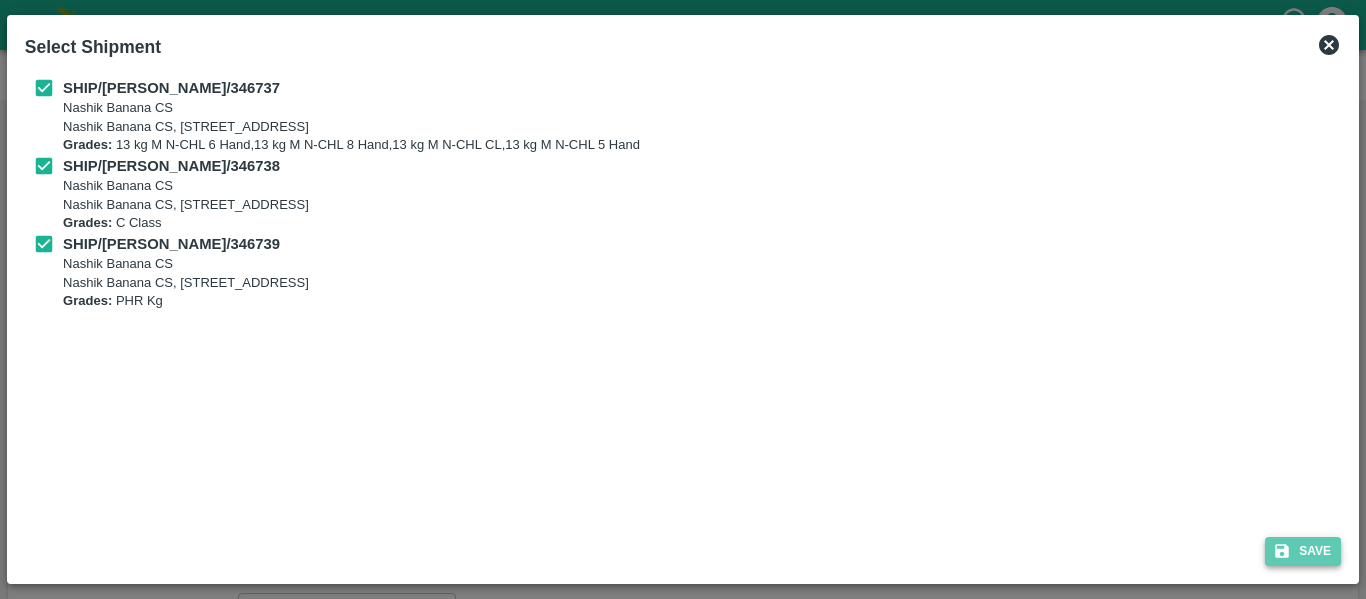 click on "Save" at bounding box center [1303, 551] 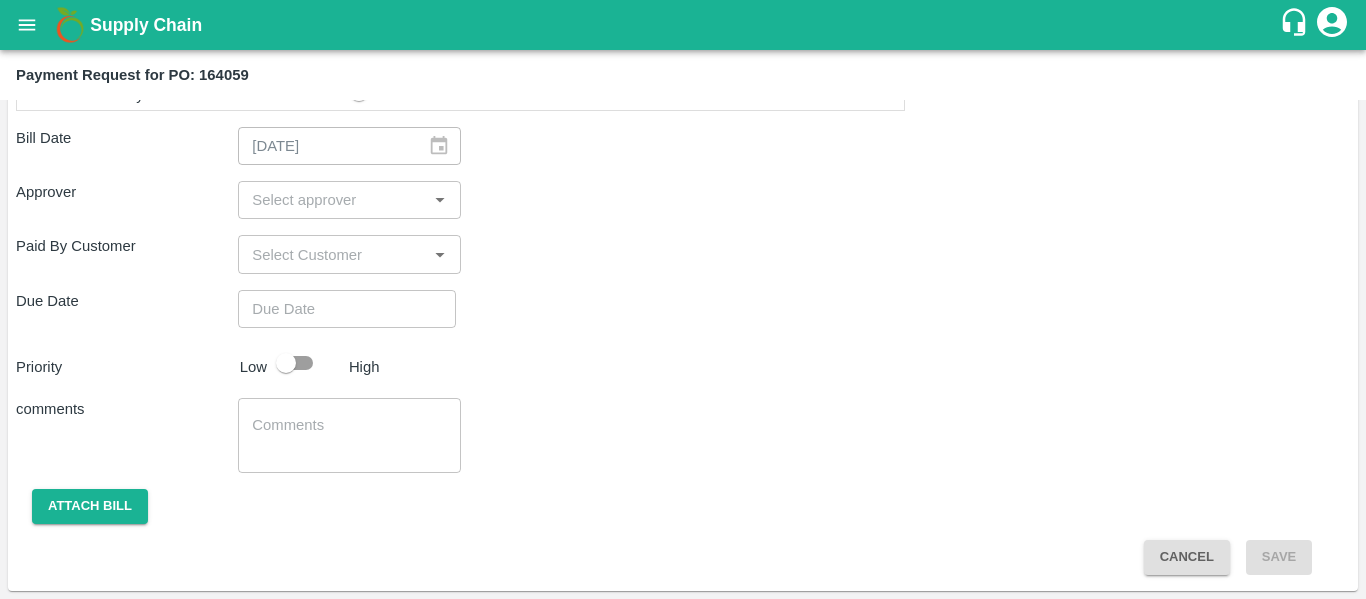 scroll, scrollTop: 1070, scrollLeft: 0, axis: vertical 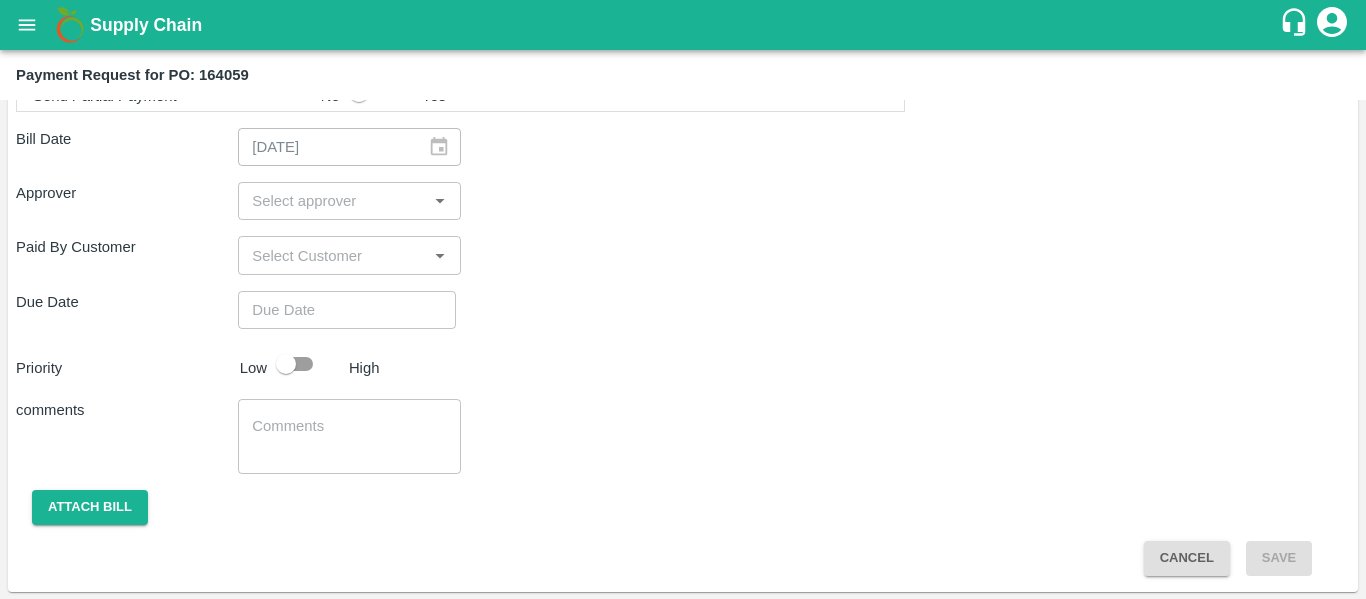 click on "Shipment -  SHIP/[PERSON_NAME]/346737 Lots (Labels) Weight (Kgs) Total Price (₹) BANANA-EXP/13 kg M N-CHL 6 Hand/V-[PERSON_NAME]/468FEX/190725   3159 ( 243  X   13   ) ₹ 88120.3 ₹ 27.89  / kg BANANA-EXP/13 kg M N-CHL 8 Hand/V-[PERSON_NAME]/468FEX/190725   3705 ( 285  X   13   ) ₹ 103350.97 ₹ 27.89  / kg BANANA-EXP/13 kg M N-CHL CL/V-[PERSON_NAME]/468FEX/190725   273 ( 21  X   13   ) ₹ 7615.34 ₹ 27.89  / kg BANANA-EXP/13 kg M N-CHL 5 Hand/V-[PERSON_NAME]/468FEX/190725   13 ( 1  X   13   ) ₹ 362.63 ₹ 27.89  / kg Total 7150 199449.25 Shipment -  SHIP/[PERSON_NAME]/346738 Lots (Labels) Weight (Kgs) Total Price (₹) BANANA-EXP/C Class/V-[PERSON_NAME]/258BOM/190725   150 ( 1  X   150   ) ₹ 3771.75 ₹ 25.14  / kg Total 150 3771.75 Shipment -  SHIP/[PERSON_NAME]/346739 Lots (Labels) Weight (Kgs) Total Price (₹) BANANA-EXP/PHR Kg/V-[PERSON_NAME]/258BOM/190725   107 ( 1  X   107   ) ₹ 2690.51 ₹ 25.14  / kg Total 107 2690.52 Pay from previous advances ₹  0 To be paid(After adjustments) ₹  205911.52 Send Partial Payment No Yes Bill Date x" at bounding box center [683, -41] 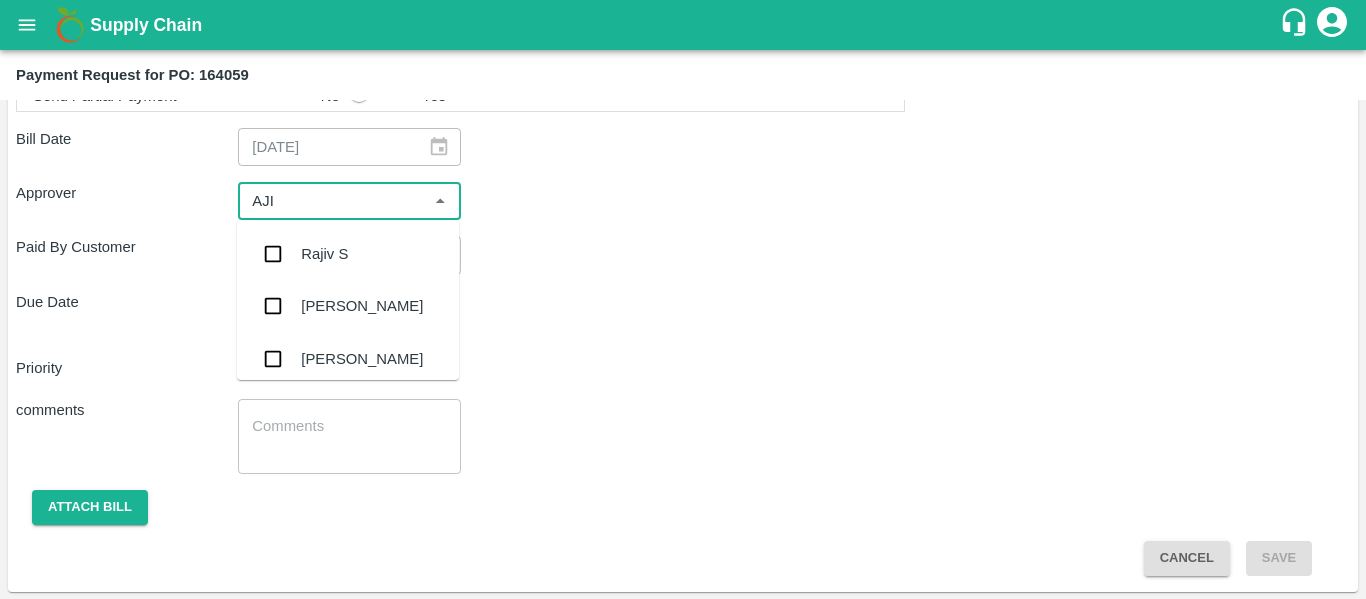 type on "AJIT" 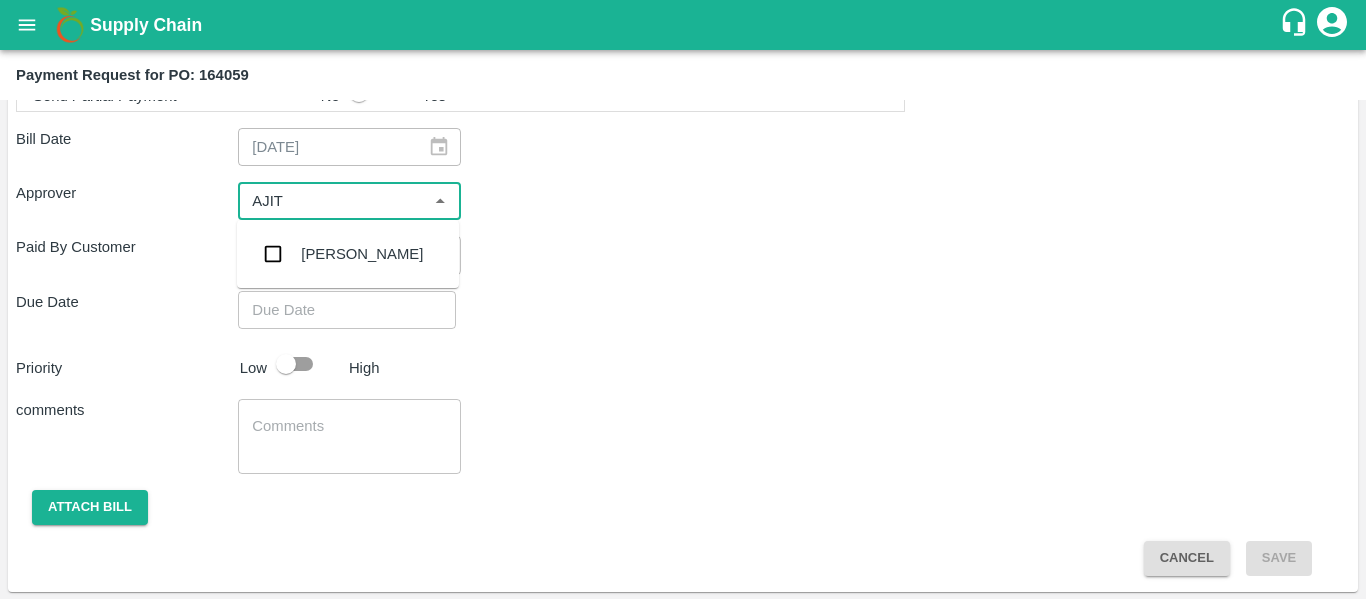 click on "[PERSON_NAME]" at bounding box center (348, 254) 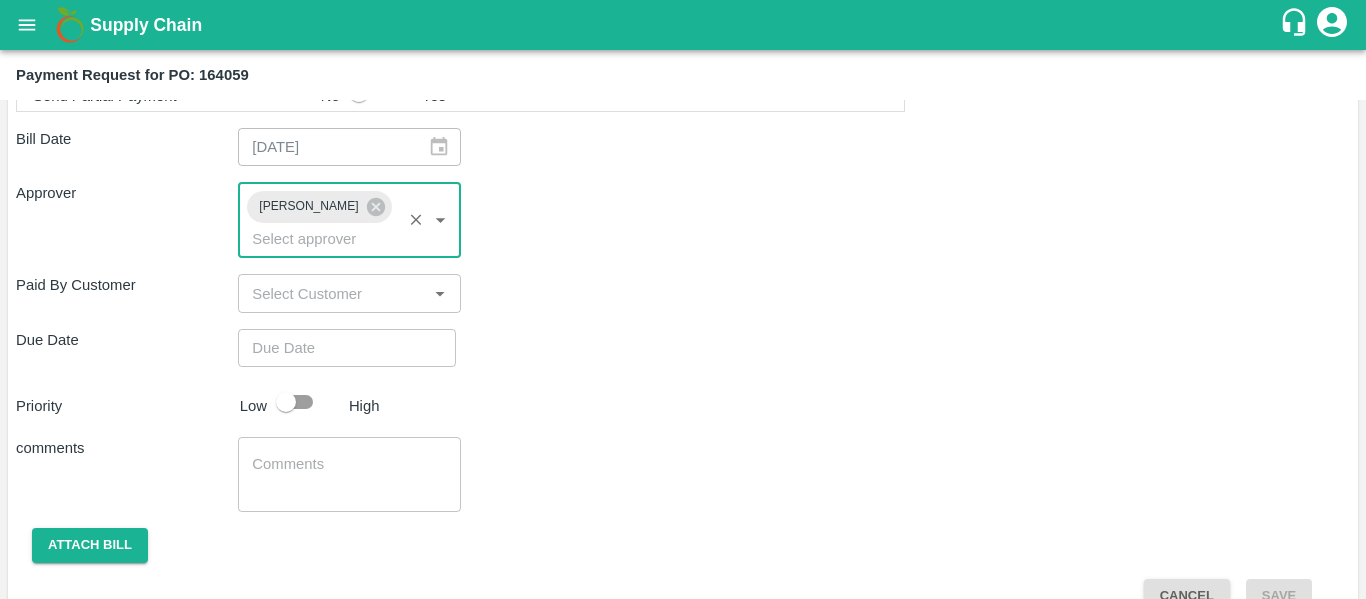 type on "DD/MM/YYYY hh:mm aa" 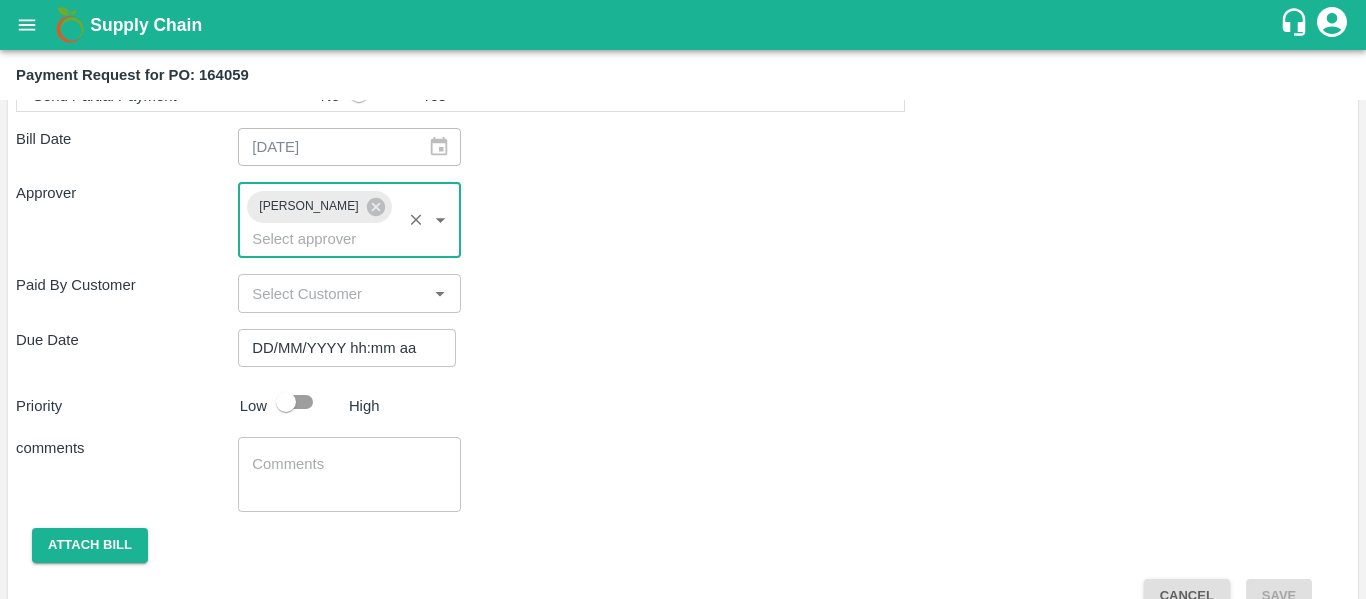 click on "DD/MM/YYYY hh:mm aa" at bounding box center (340, 348) 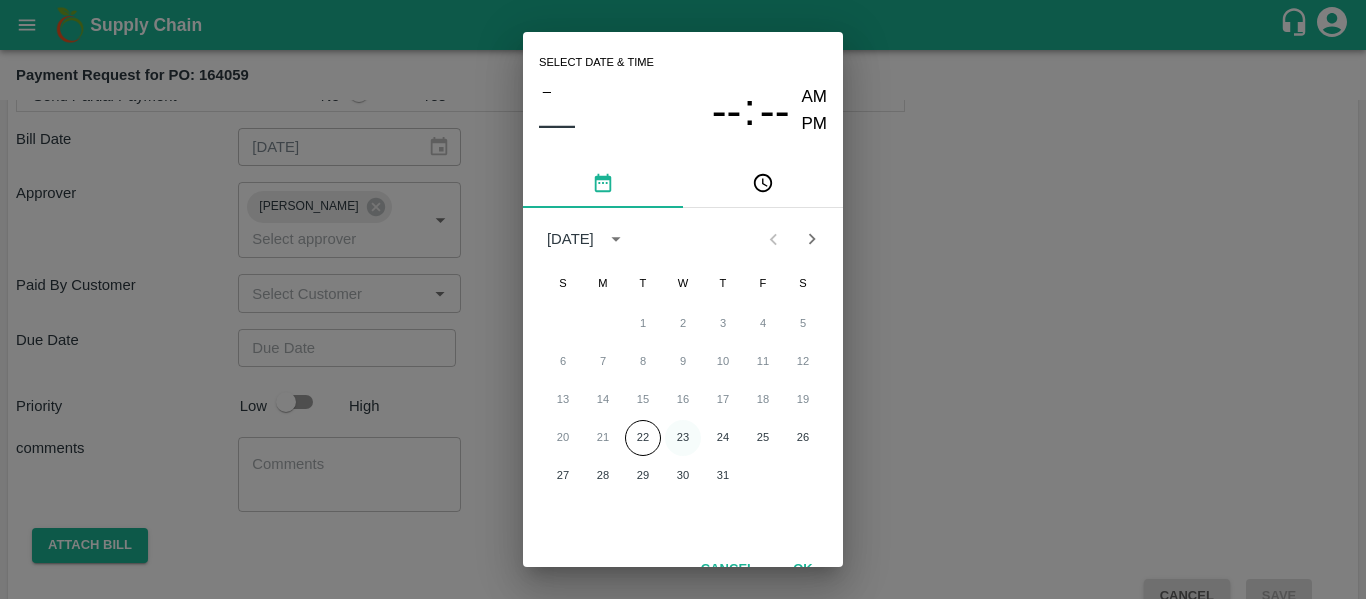 click on "23" at bounding box center (683, 438) 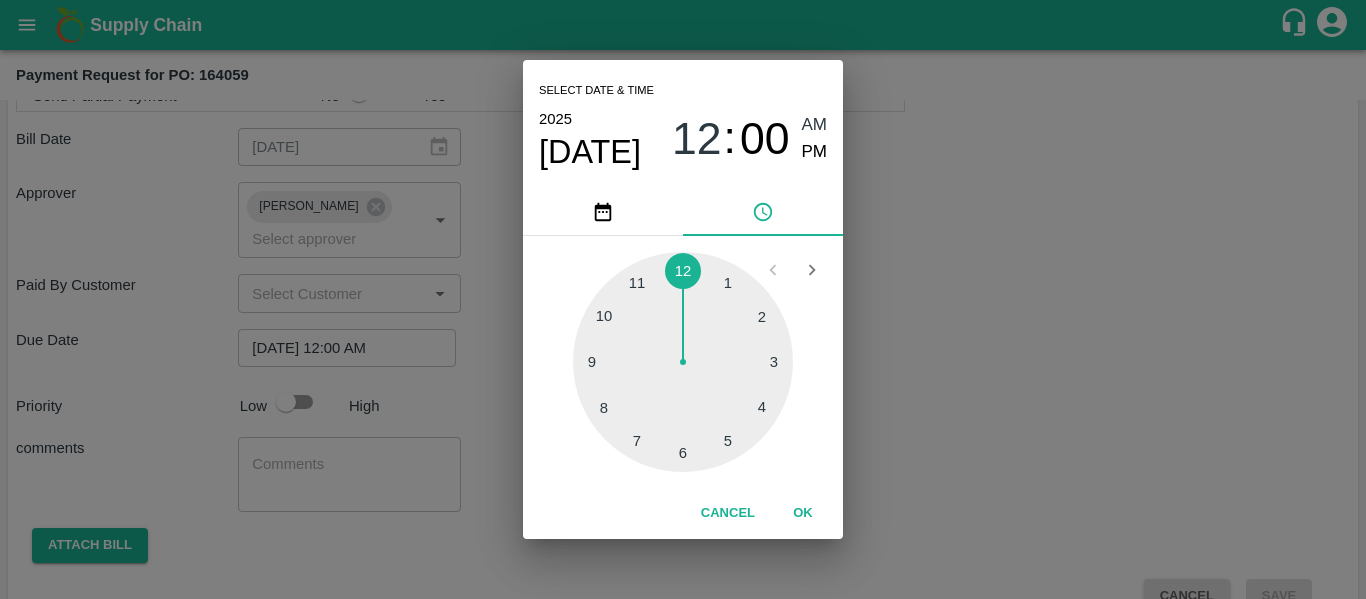 click on "Select date & time [DATE] 12 : 00 AM PM 1 2 3 4 5 6 7 8 9 10 11 12 Cancel OK" at bounding box center (683, 299) 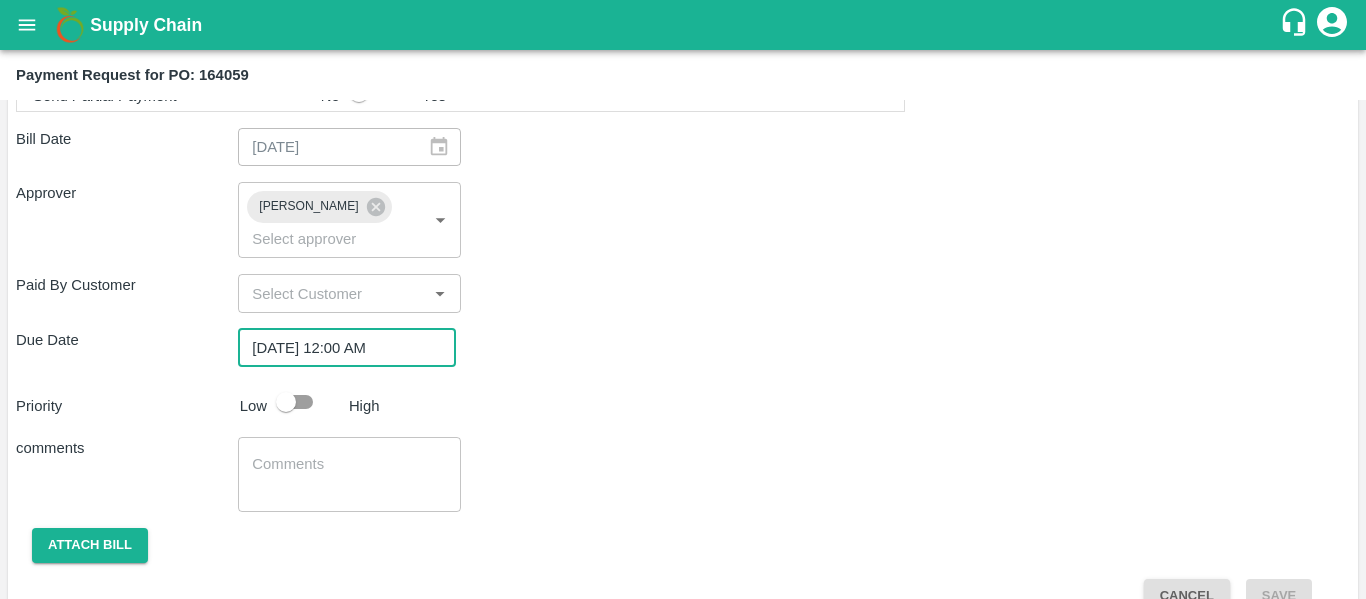 click at bounding box center (286, 402) 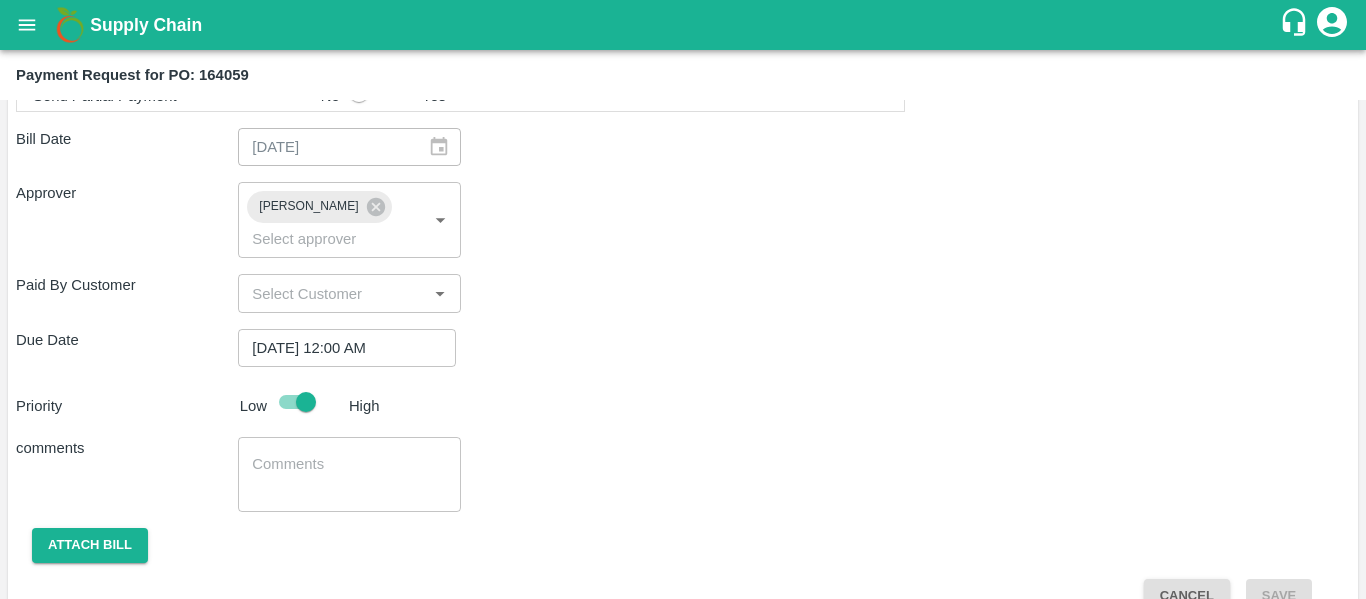 click at bounding box center (349, 475) 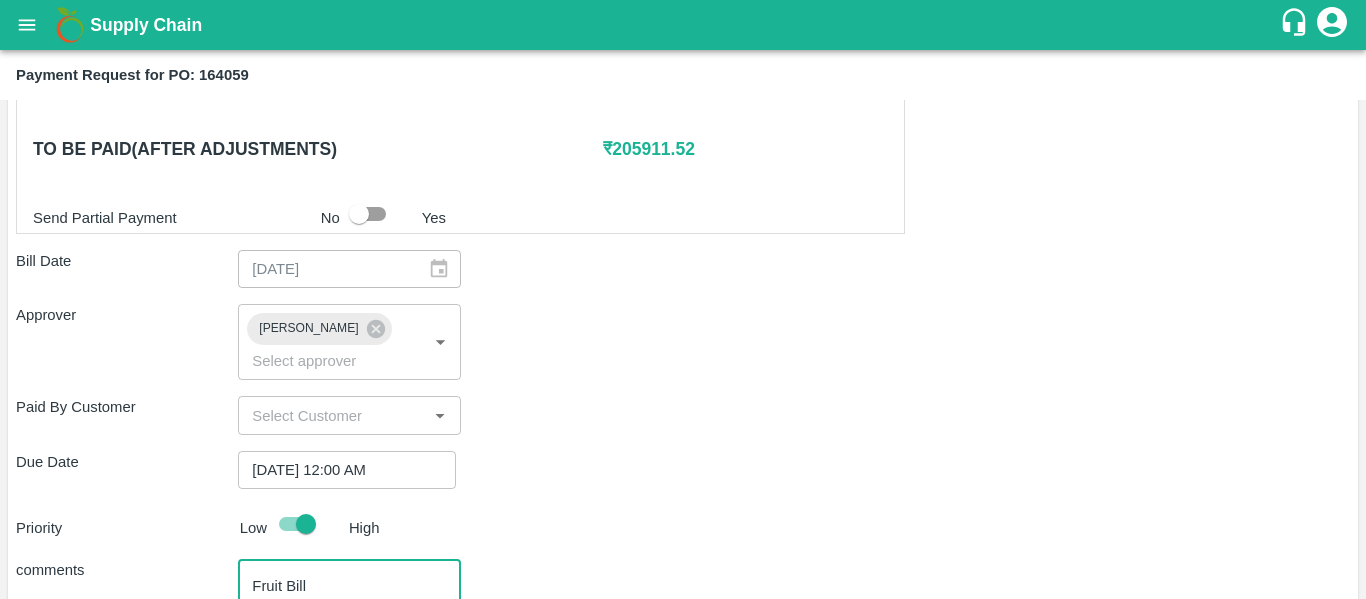 scroll, scrollTop: 947, scrollLeft: 0, axis: vertical 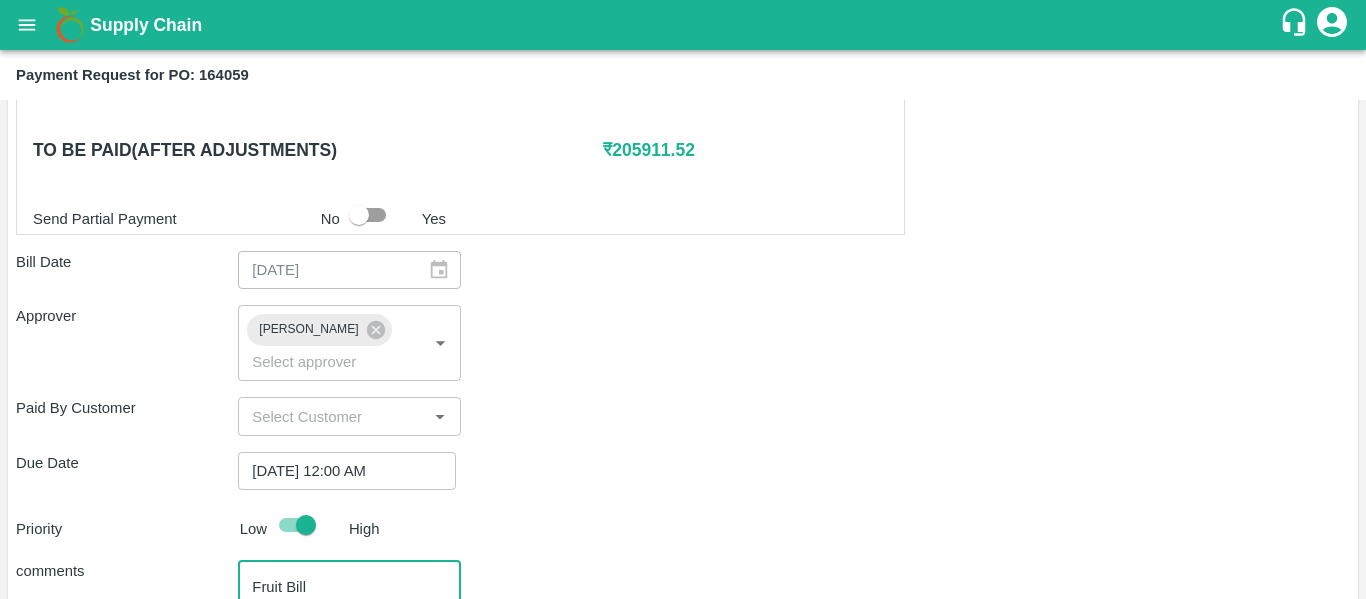 type on "Fruit Bill" 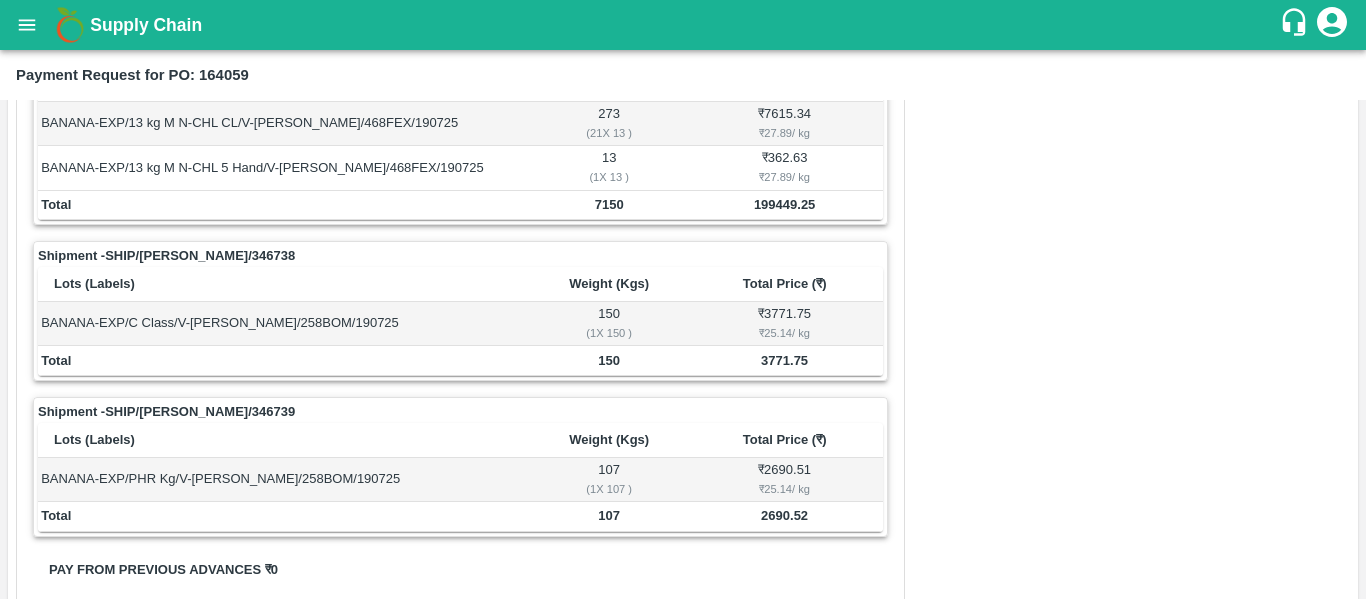 scroll, scrollTop: 465, scrollLeft: 0, axis: vertical 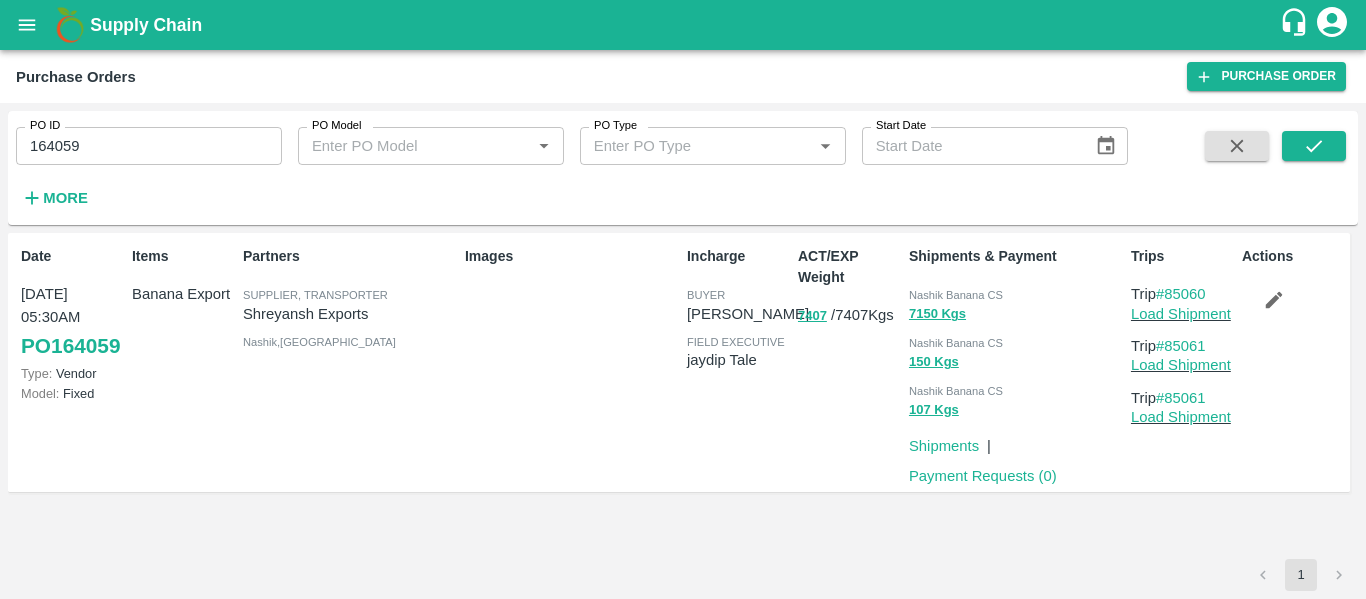 click at bounding box center (1274, 300) 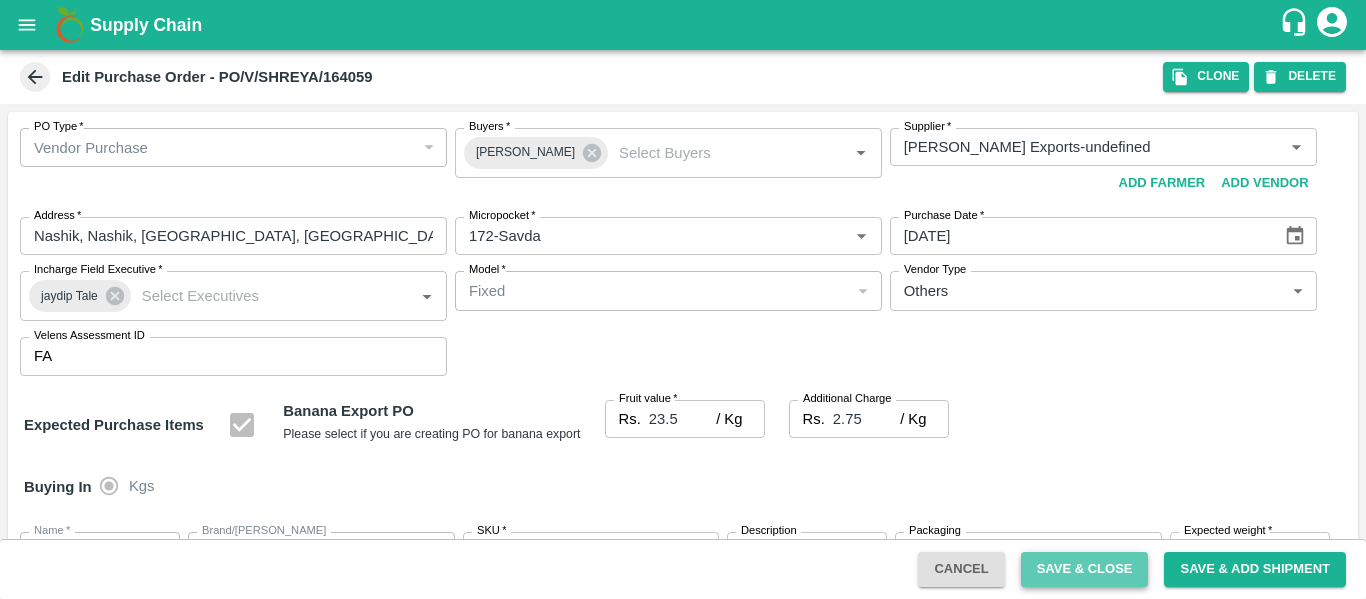 click on "Save & Close" at bounding box center [1085, 569] 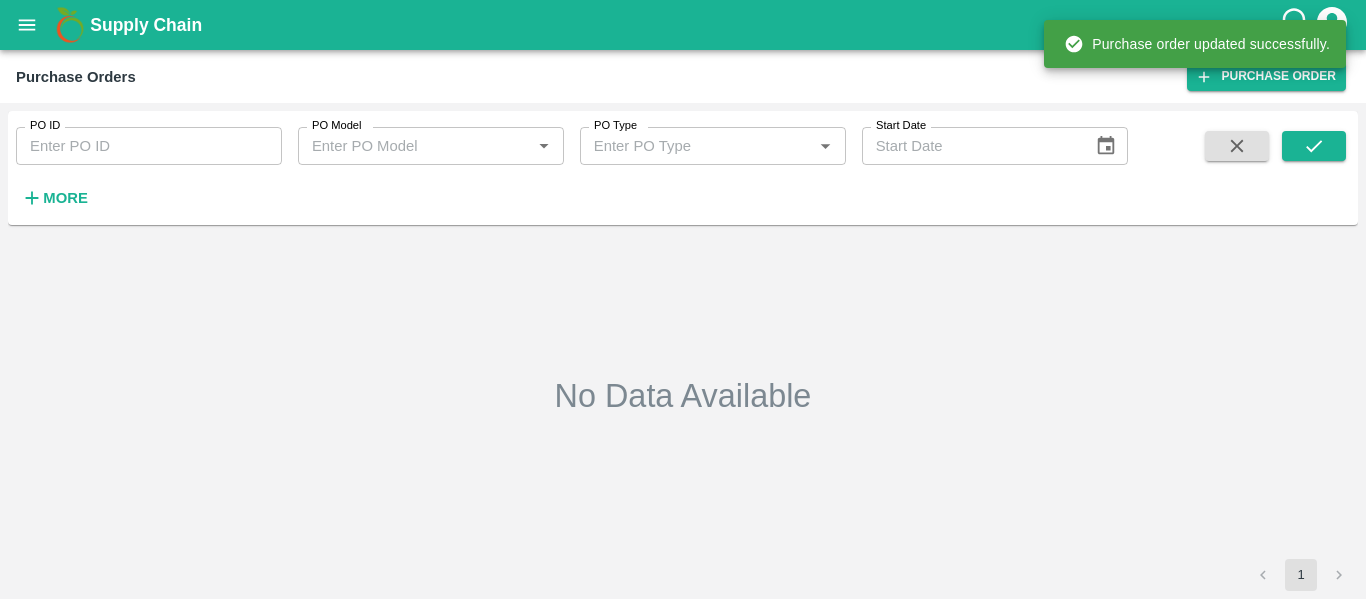 type on "164059" 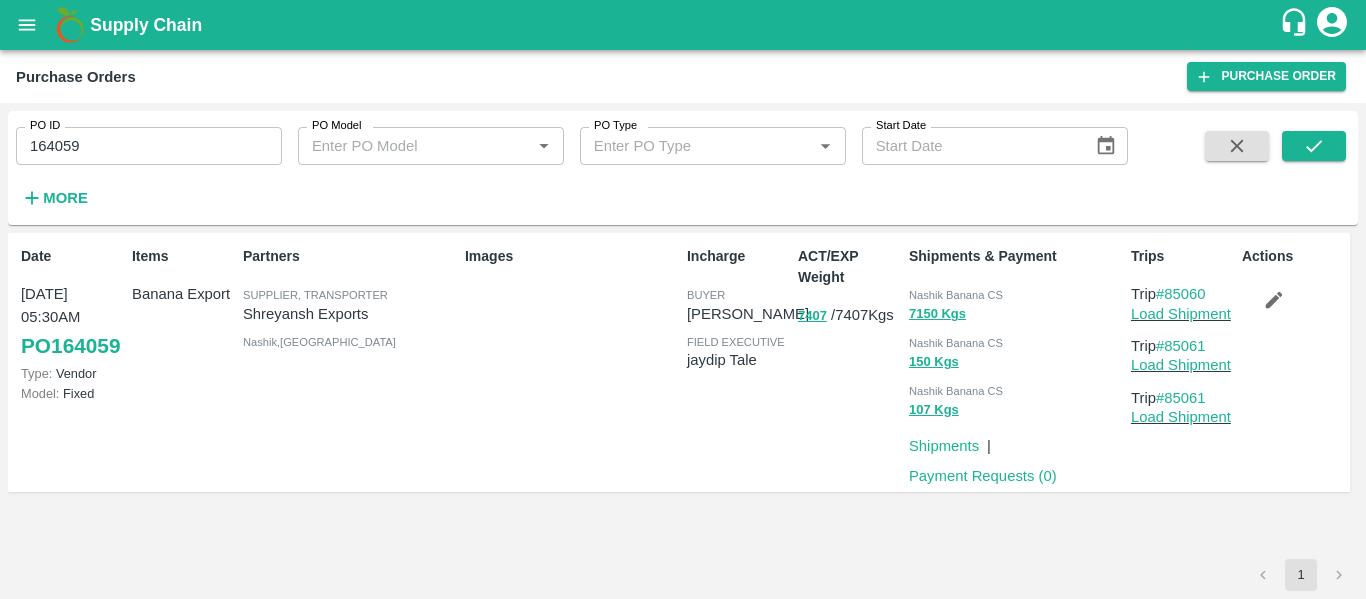 click 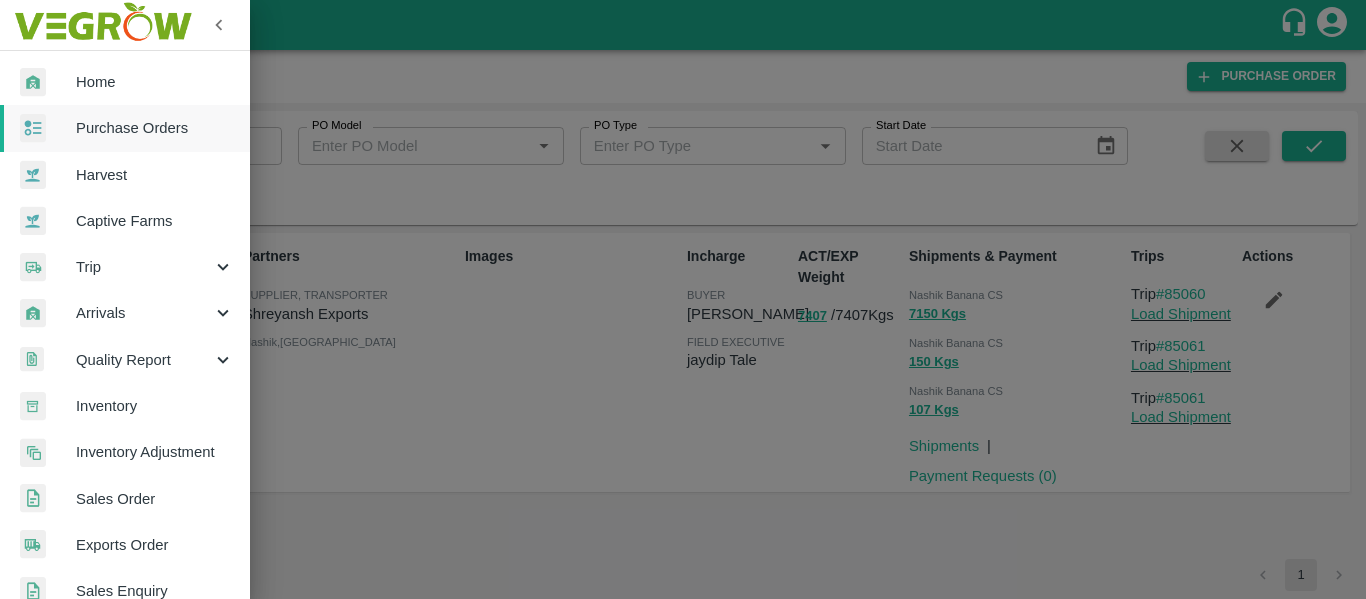 scroll, scrollTop: 540, scrollLeft: 0, axis: vertical 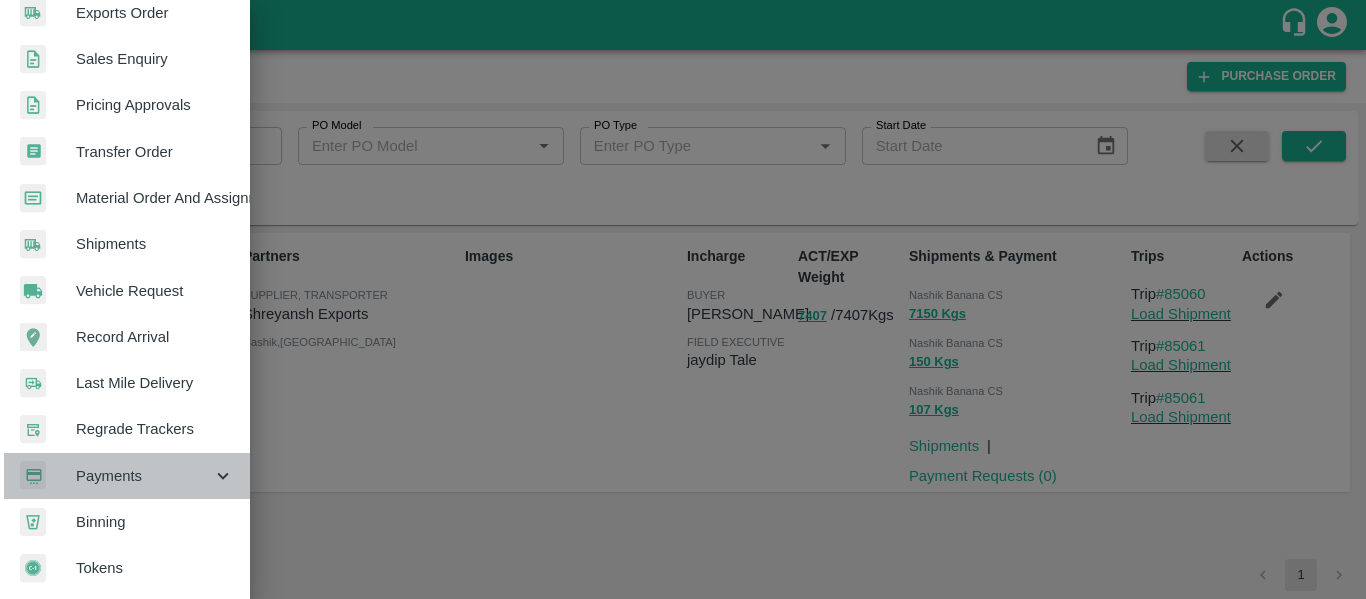 click on "Payments" at bounding box center [144, 476] 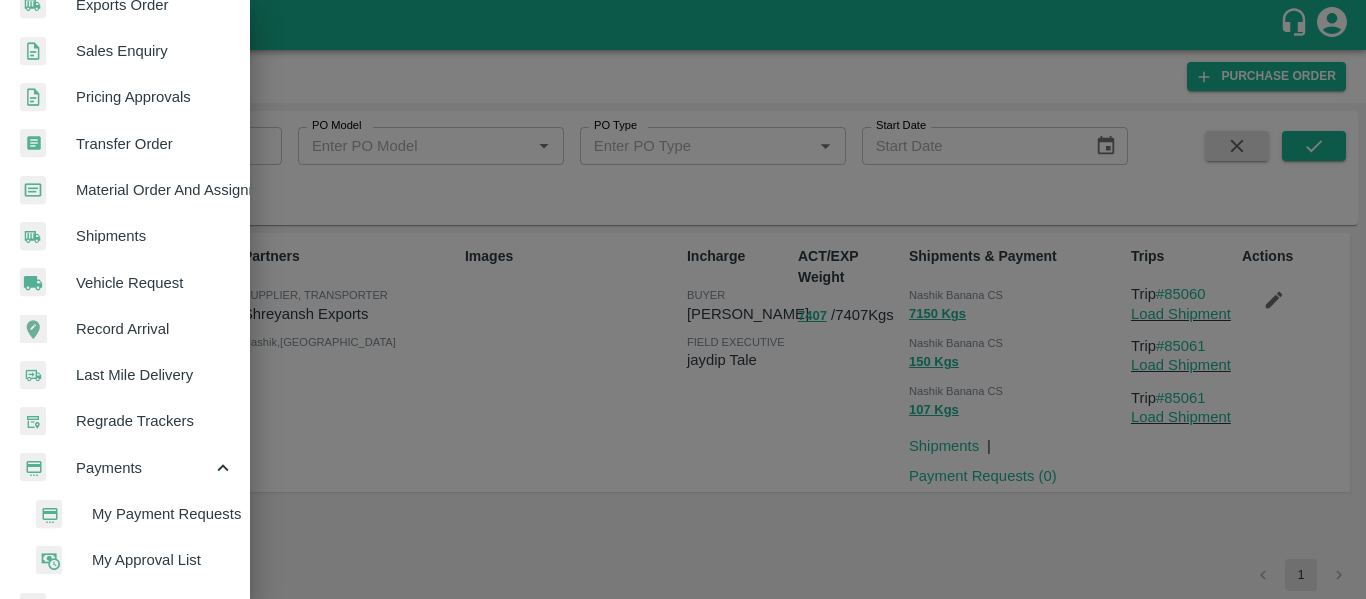 click on "My Payment Requests" at bounding box center [163, 514] 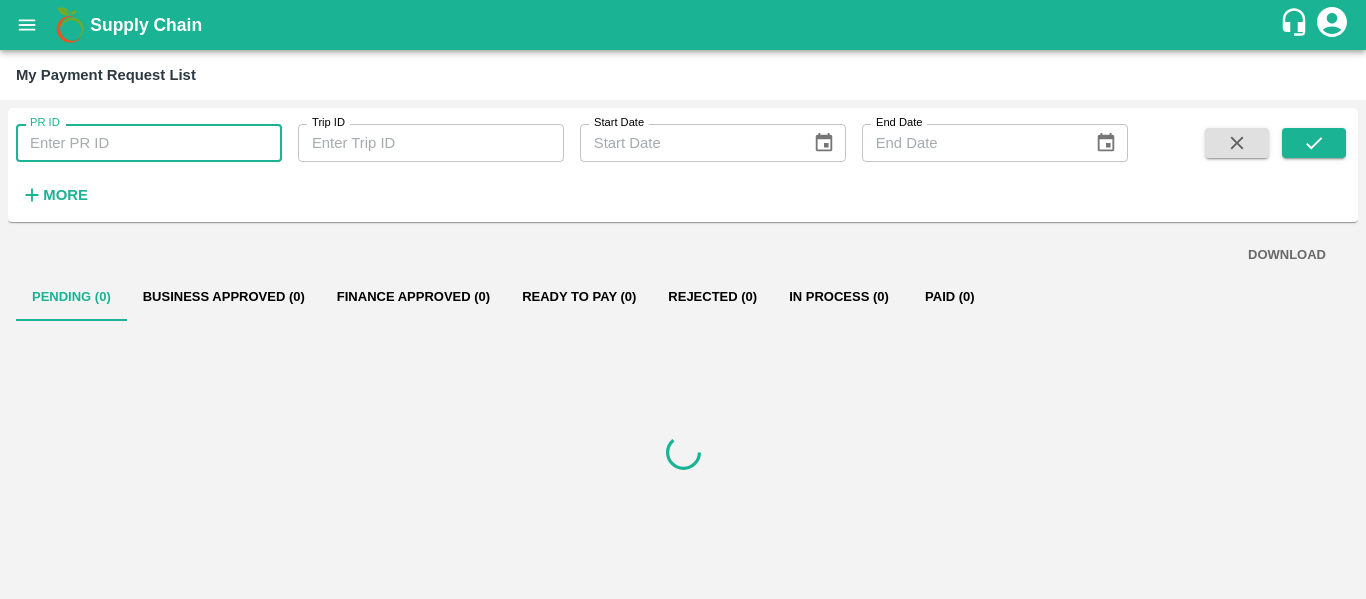 click on "PR ID" at bounding box center [149, 143] 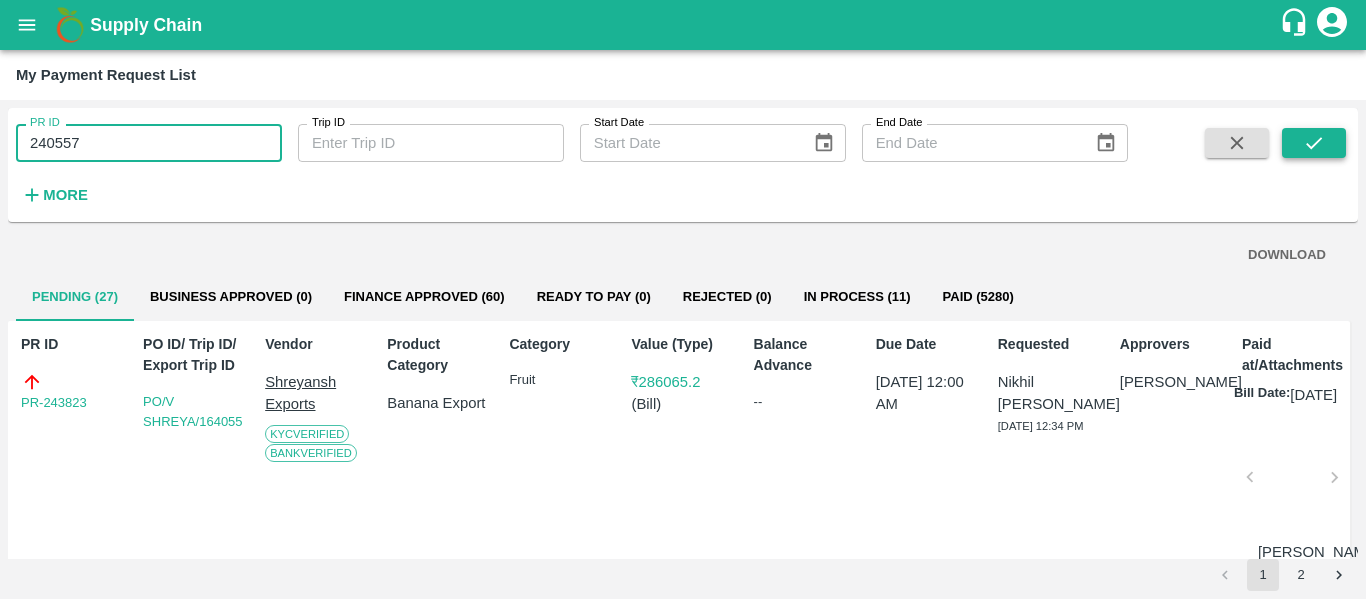click 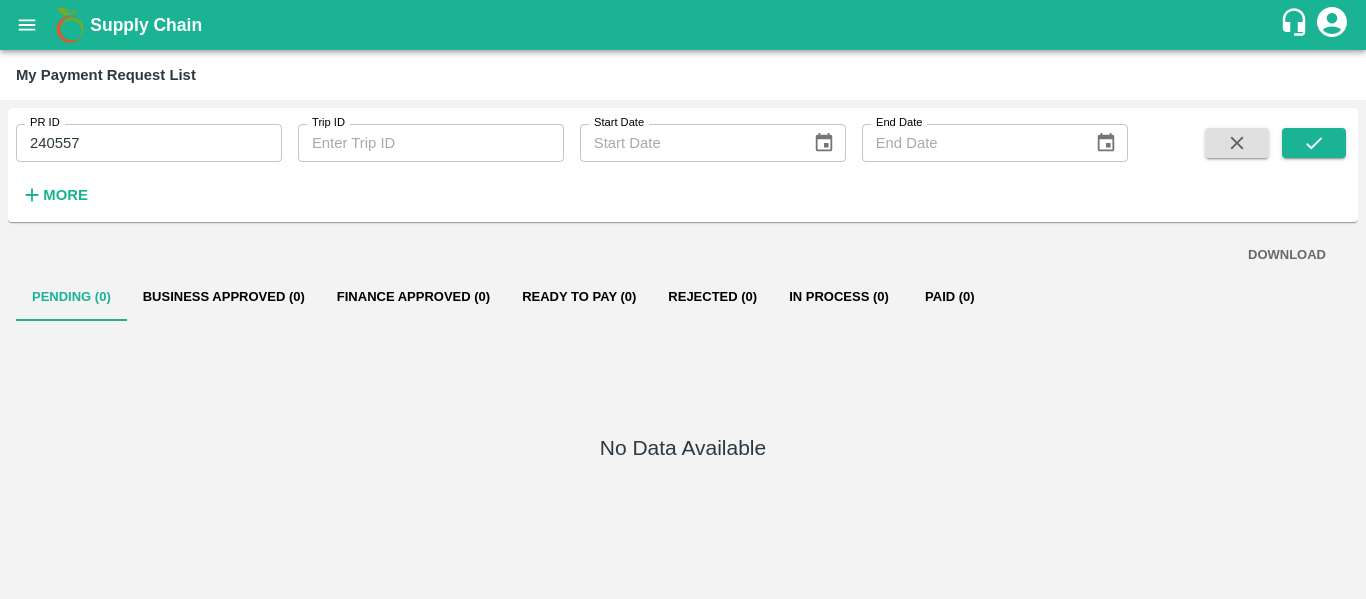 click on "240557" at bounding box center [149, 143] 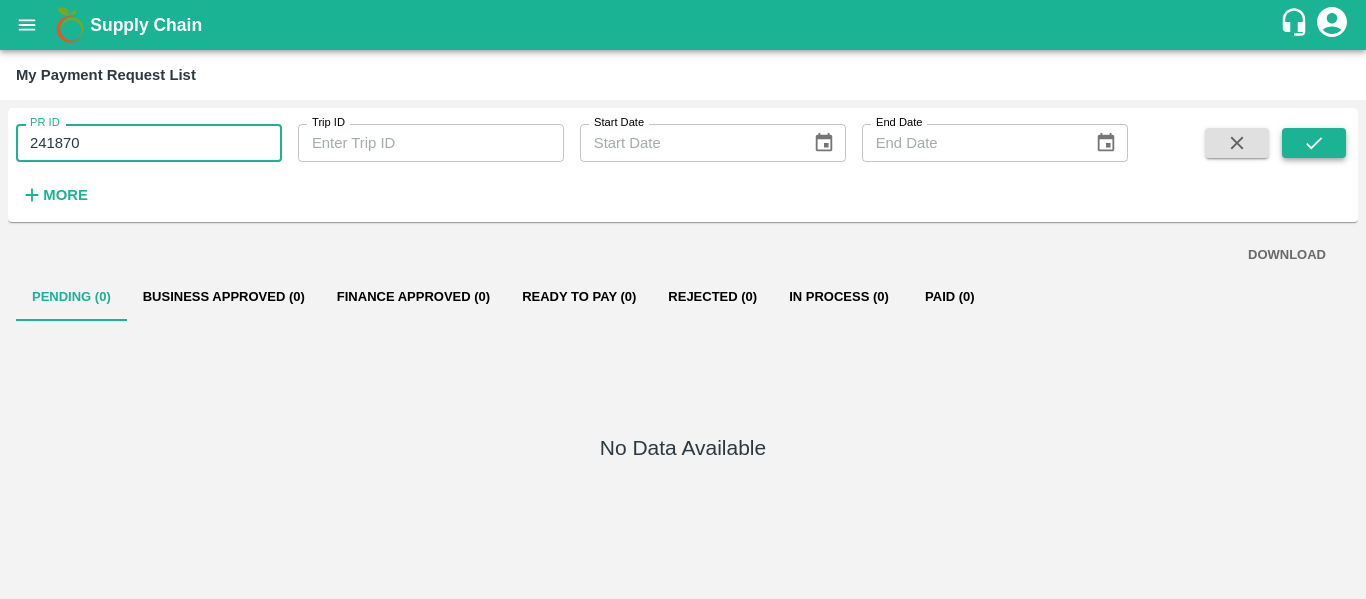 click at bounding box center [1314, 143] 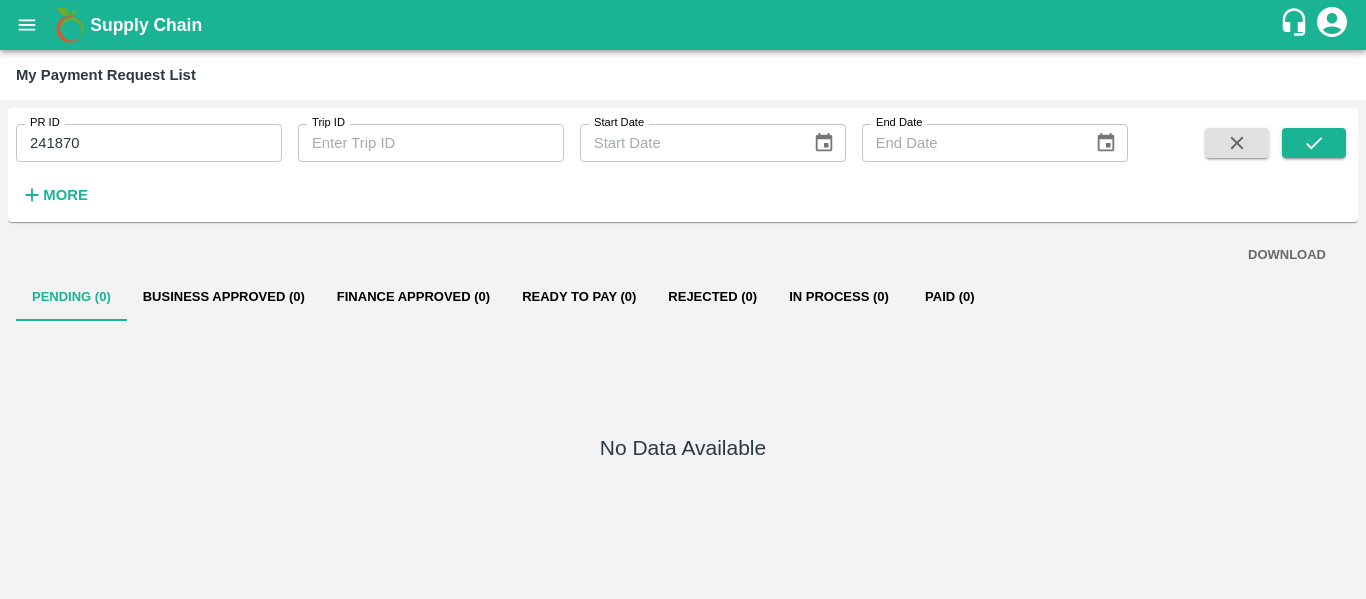 click on "PR ID 241870 PR ID Trip ID Trip ID Start Date Start Date End Date End Date More" at bounding box center (564, 160) 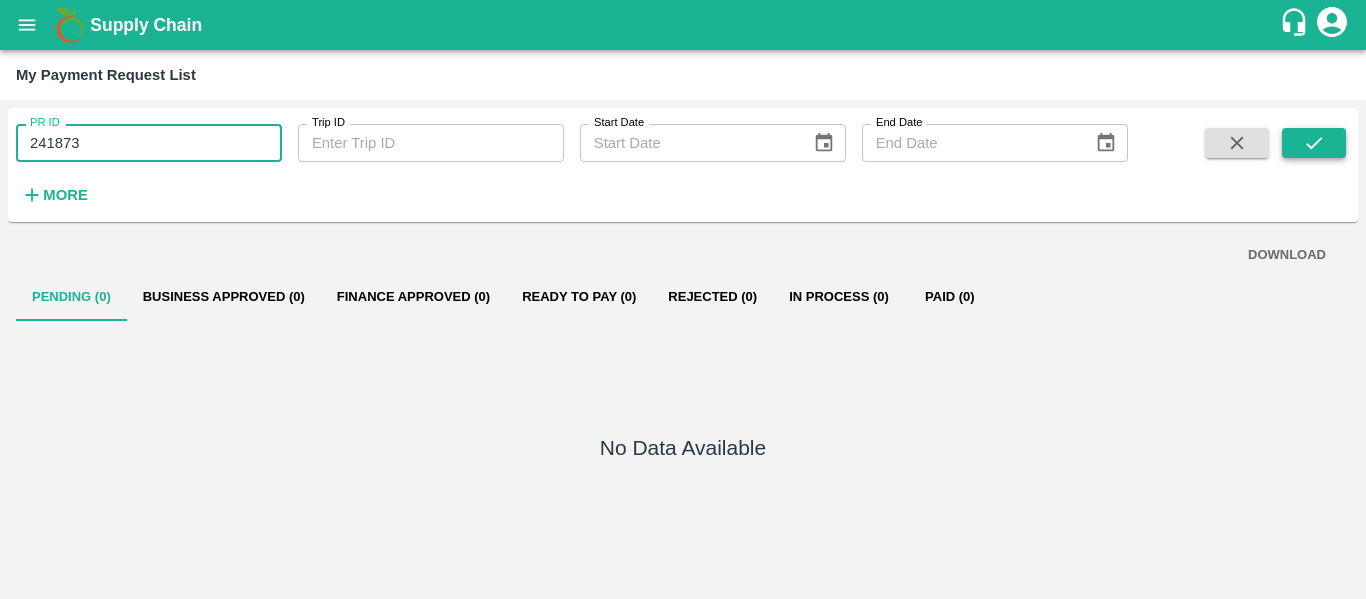 click 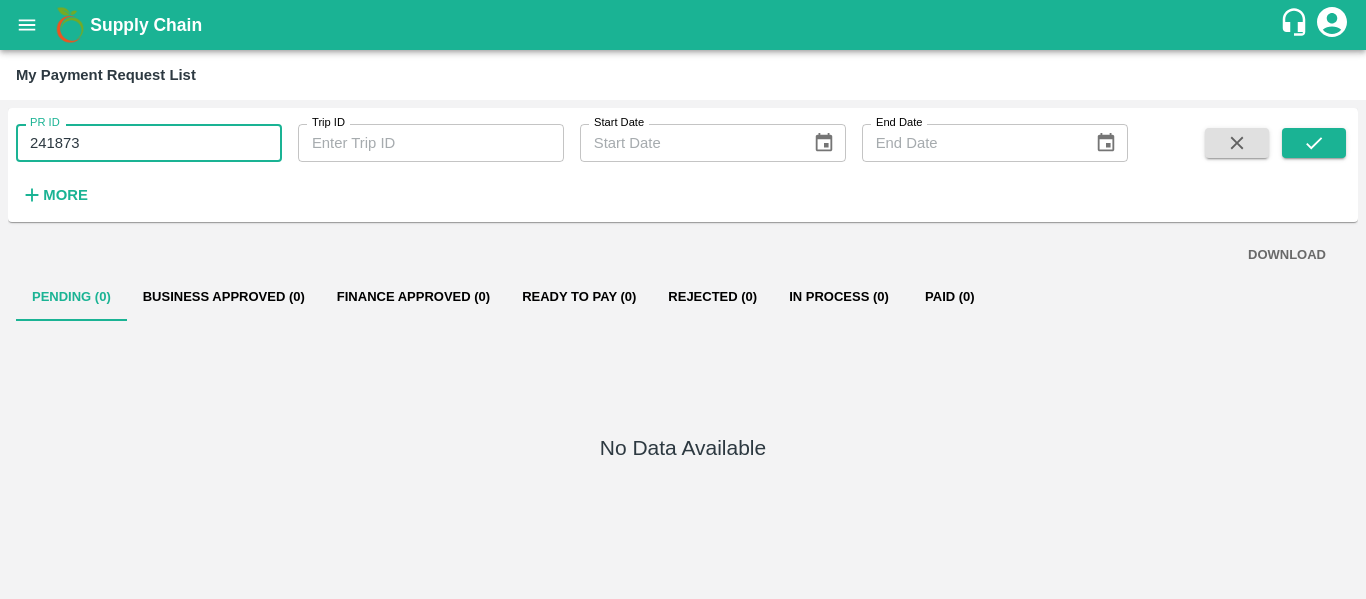 click on "241873" at bounding box center (149, 143) 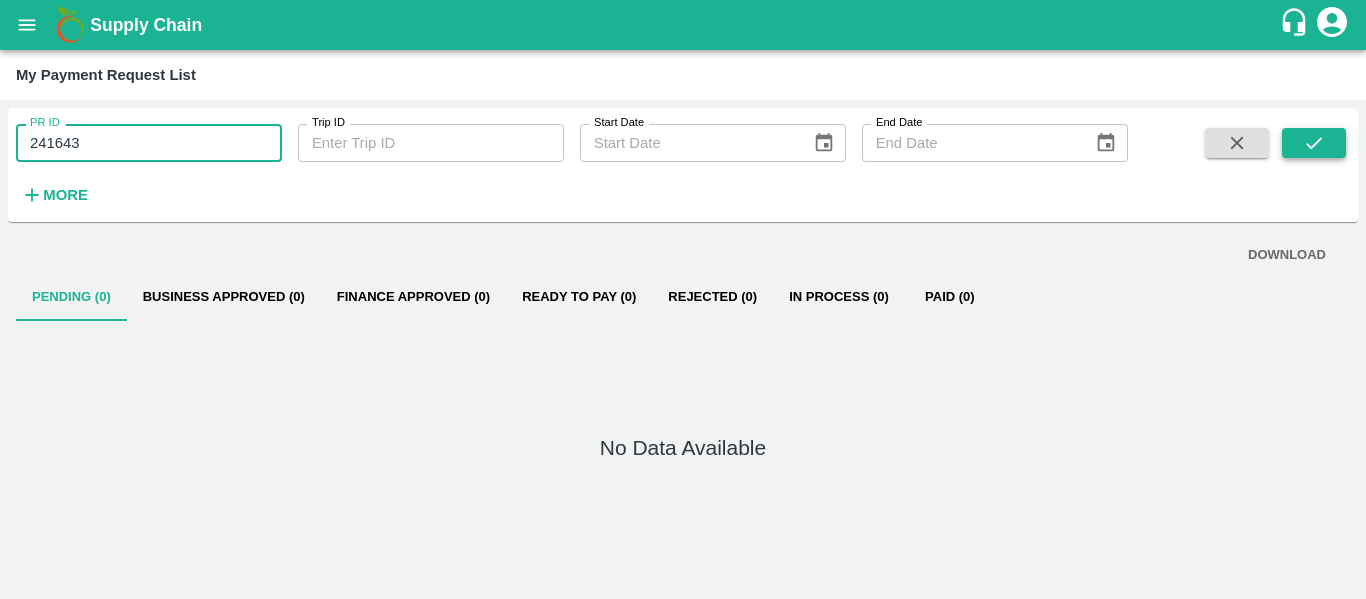 type on "241643" 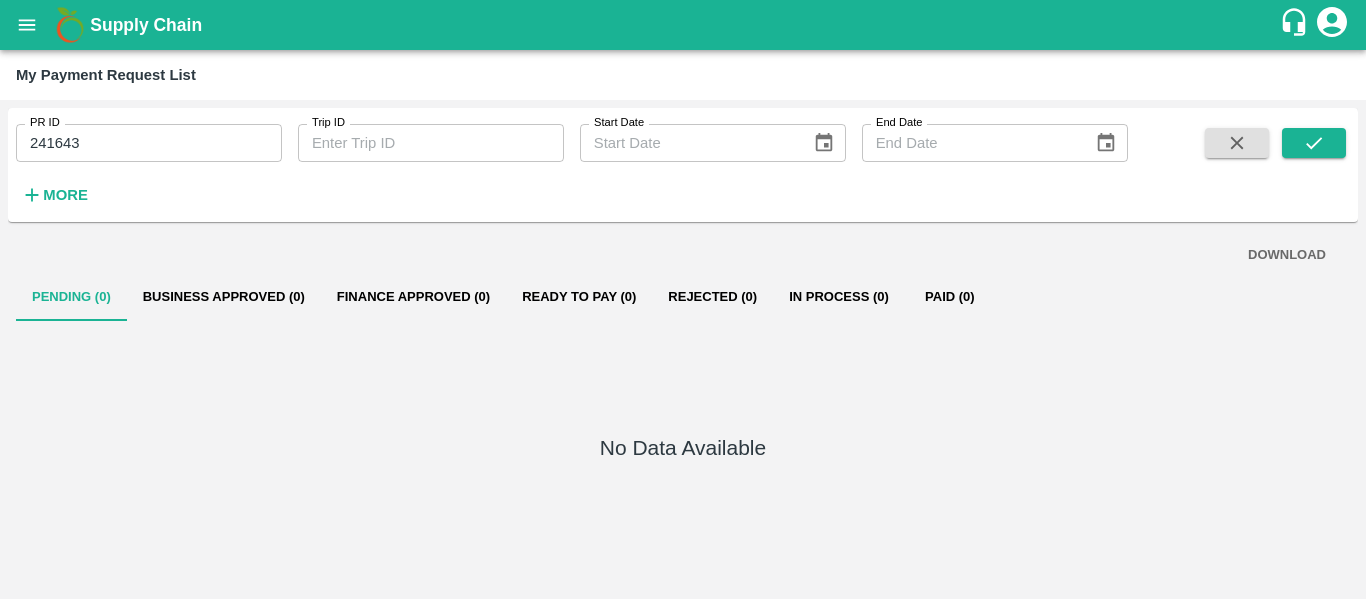 click 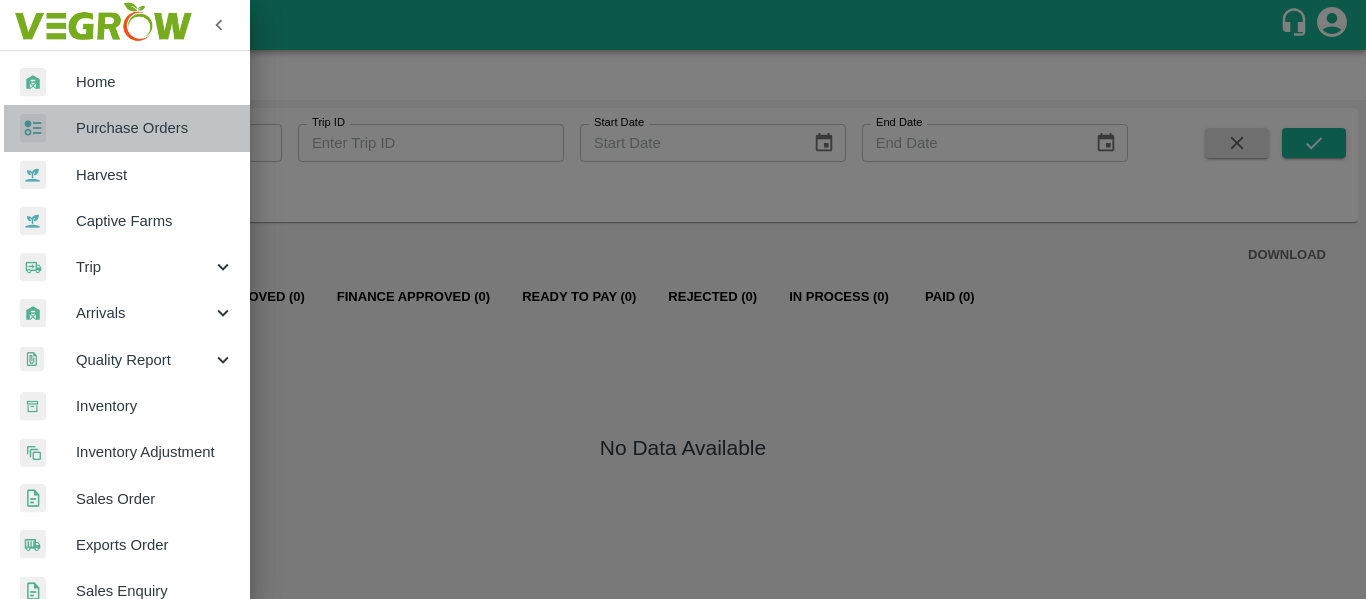 click on "Purchase Orders" at bounding box center [155, 128] 